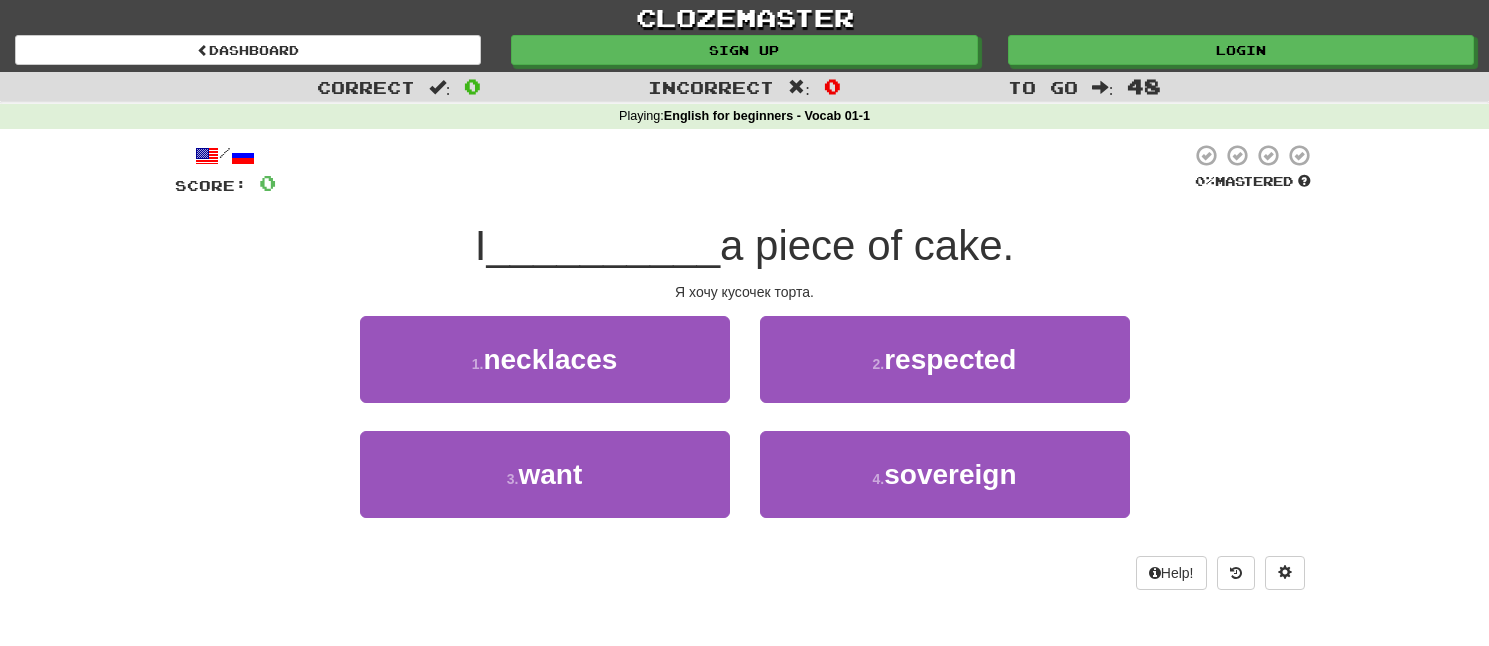 scroll, scrollTop: 94, scrollLeft: 0, axis: vertical 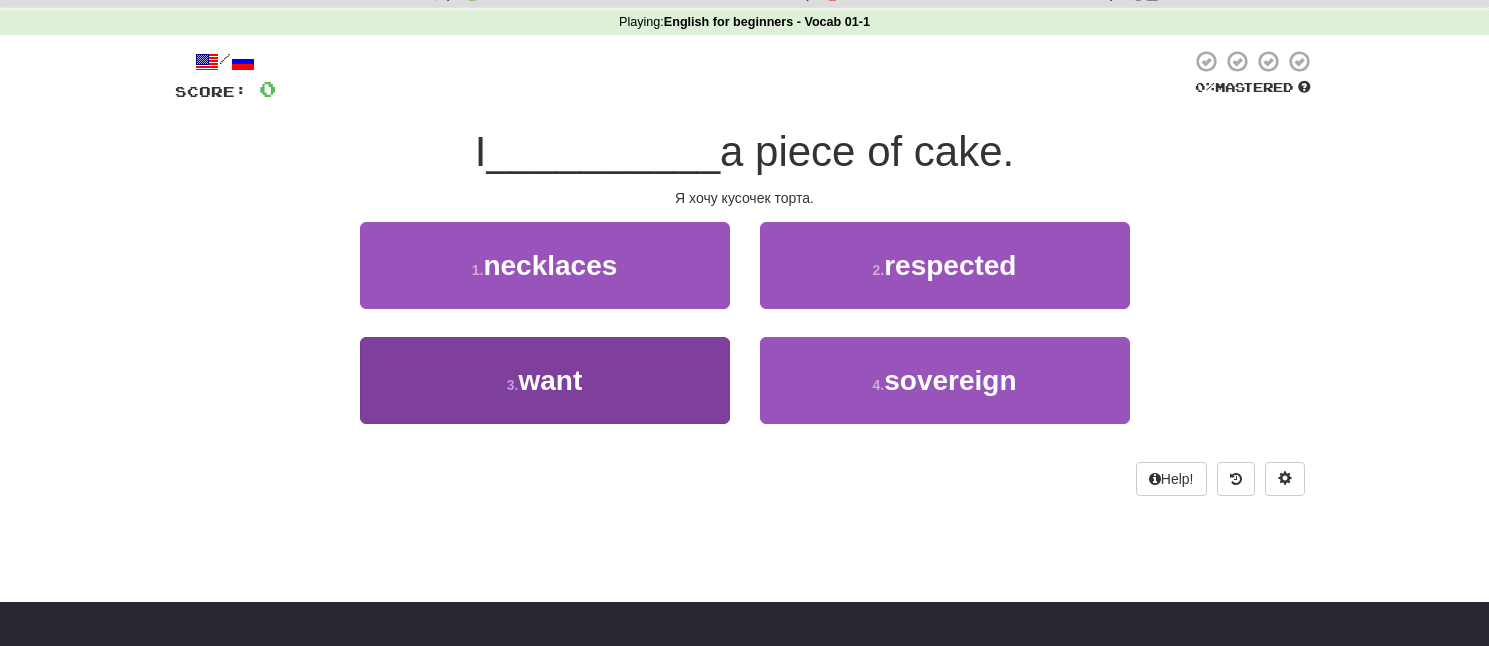 click on "want" at bounding box center (550, 380) 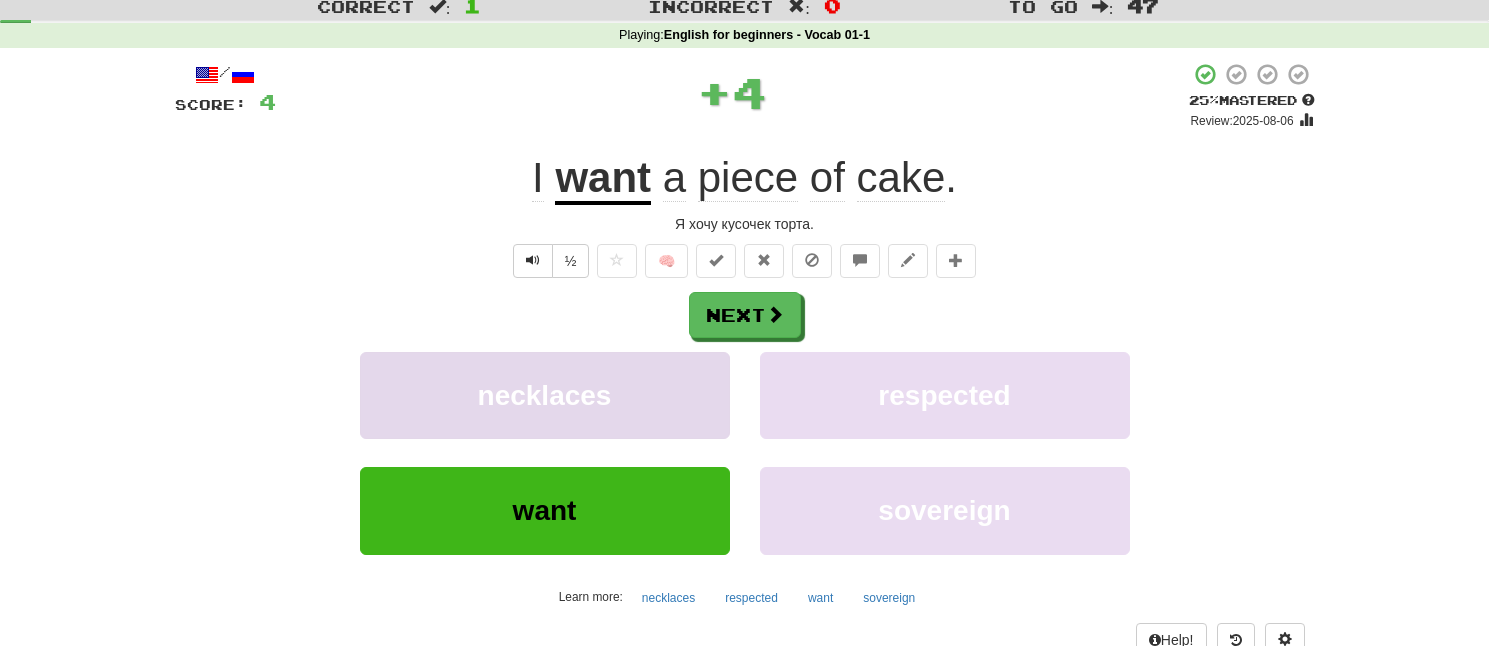 scroll, scrollTop: 87, scrollLeft: 0, axis: vertical 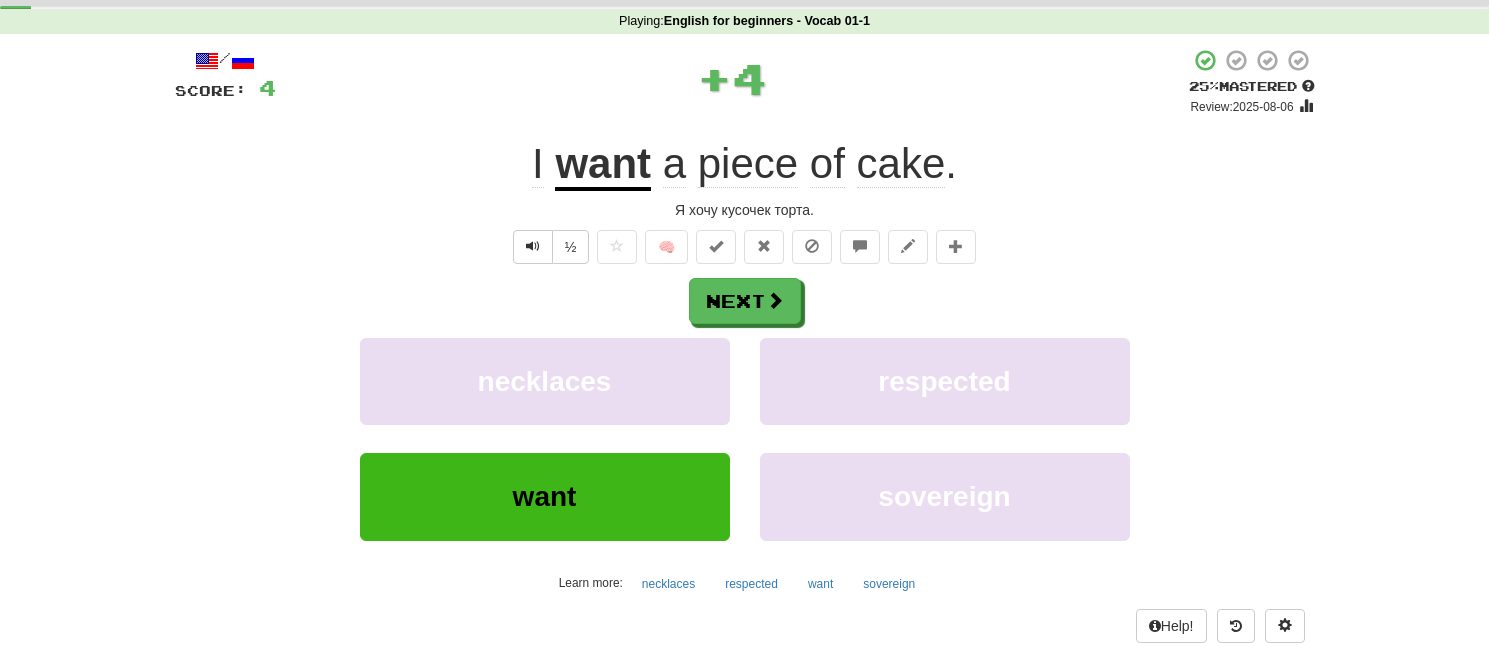 click on "Next necklaces respected want sovereign Learn more: necklaces respected want sovereign" at bounding box center (745, 438) 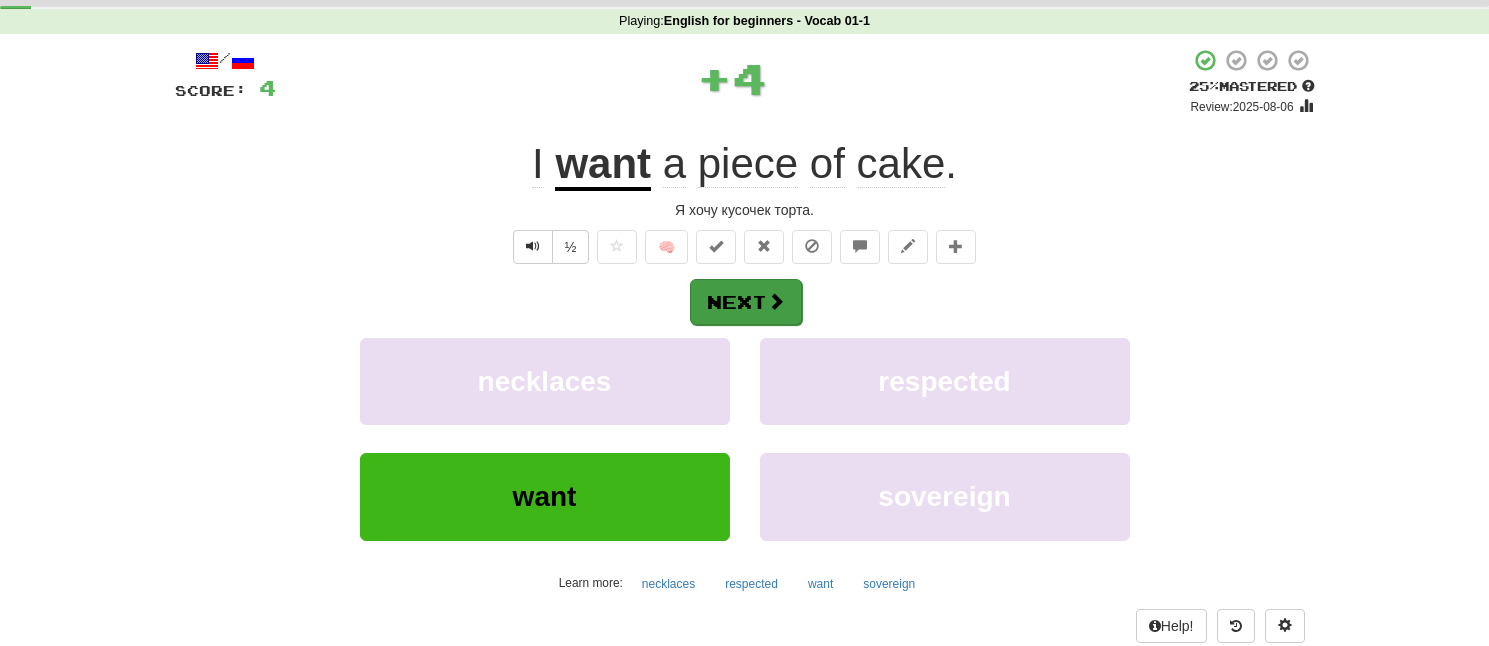 click on "Next" at bounding box center [746, 302] 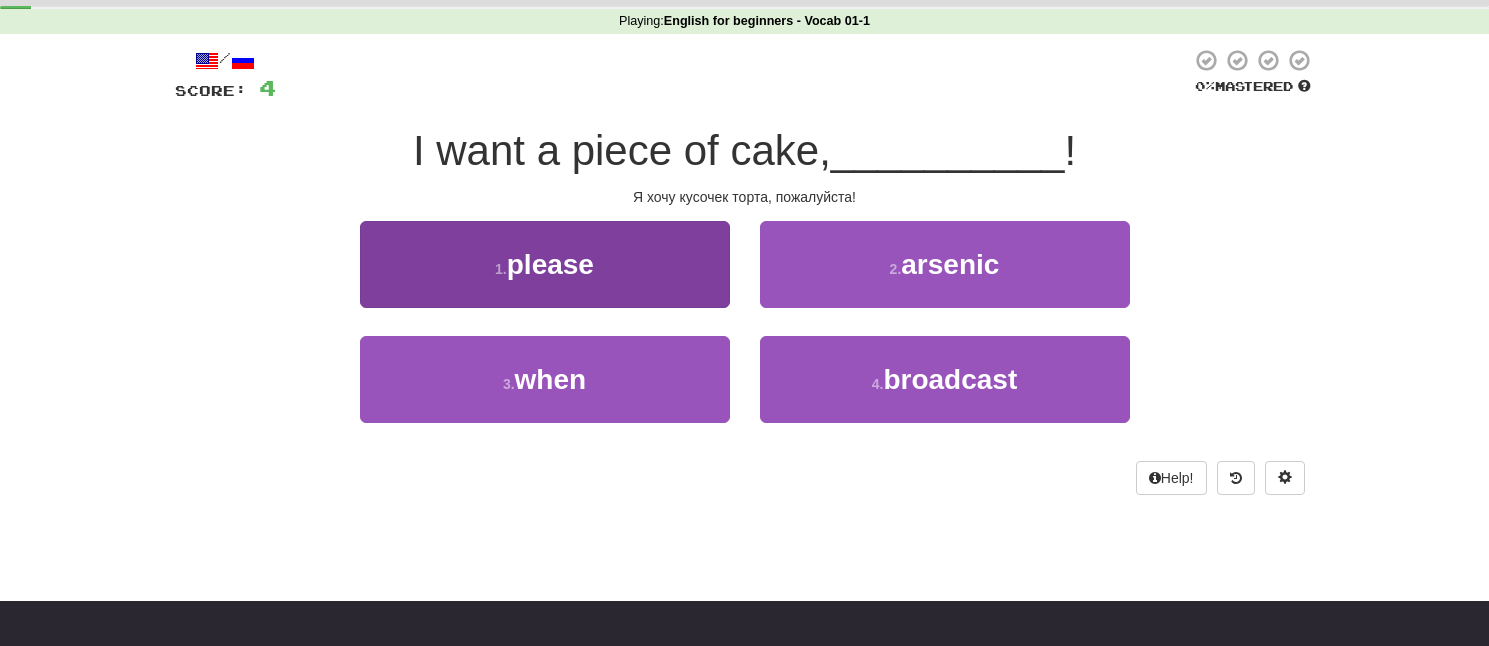 click on "1 .  please" at bounding box center (545, 264) 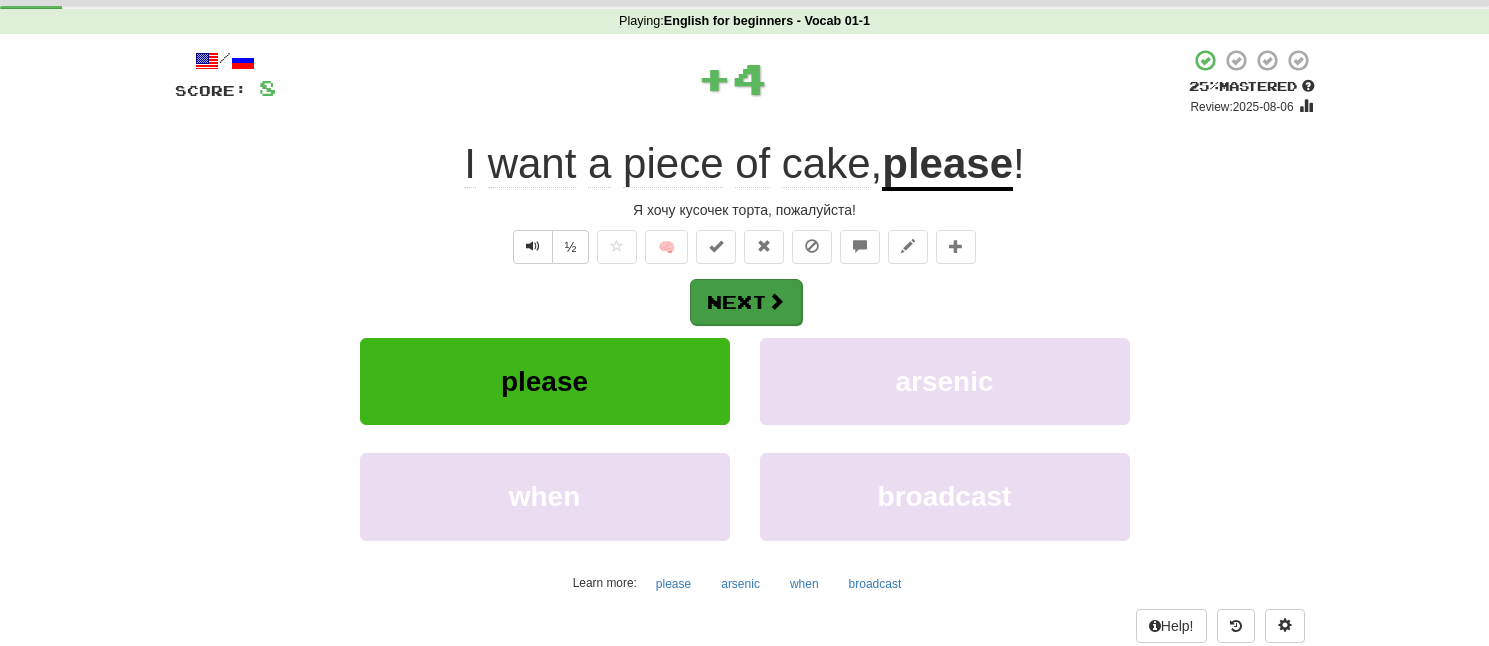 click on "Next" at bounding box center [746, 302] 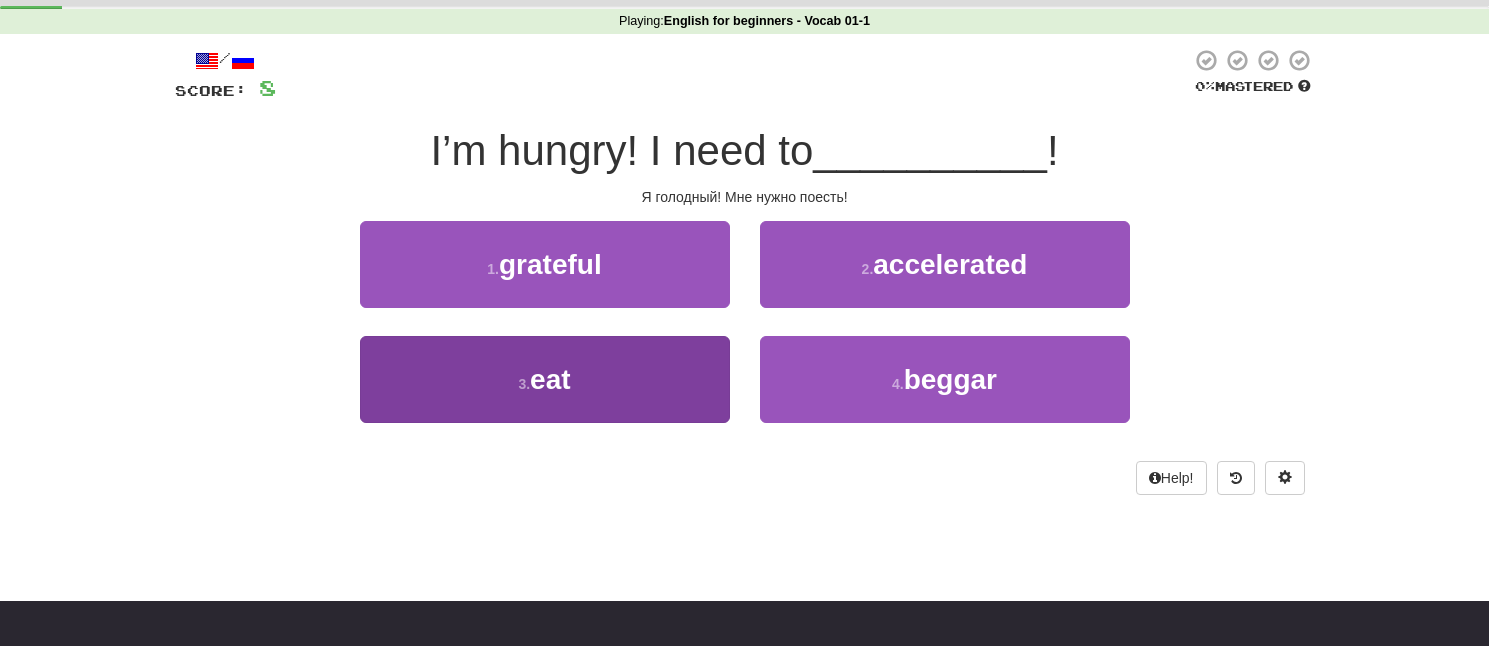 click on "3 .  eat" at bounding box center [545, 379] 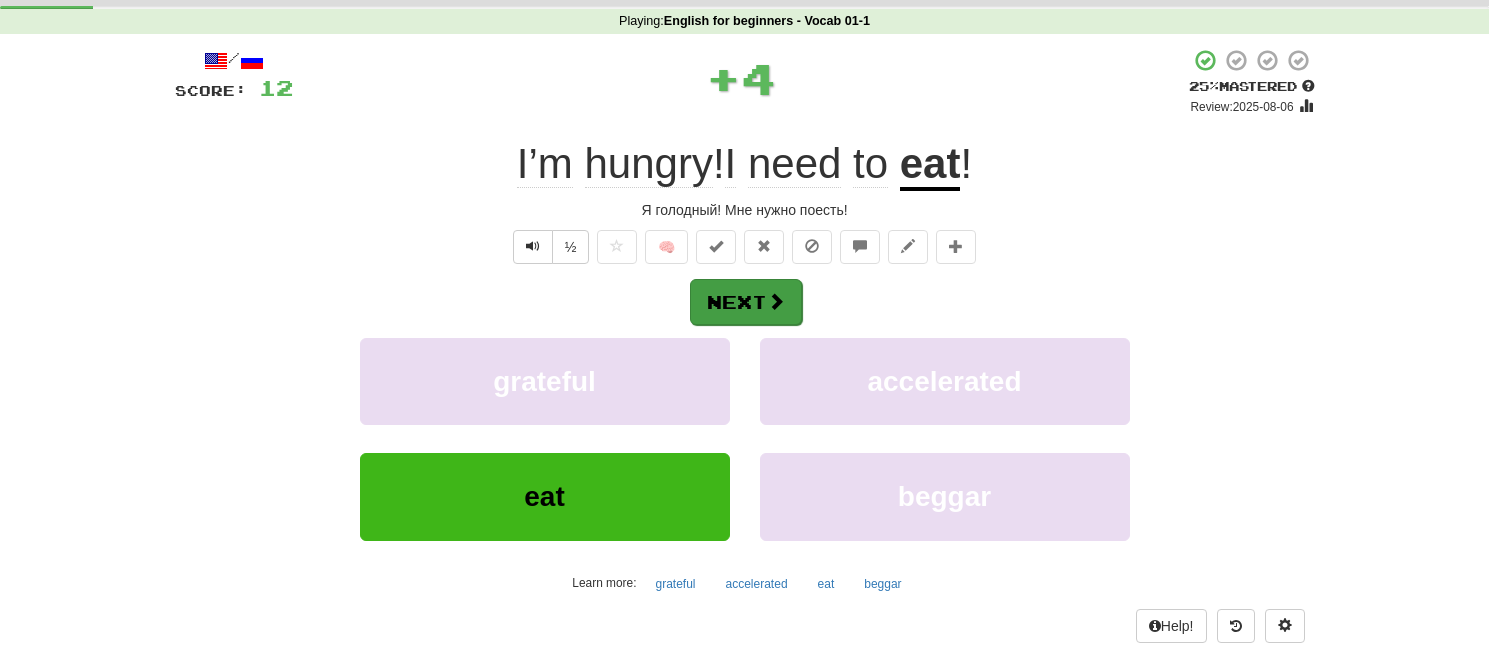 click on "Next" at bounding box center [746, 302] 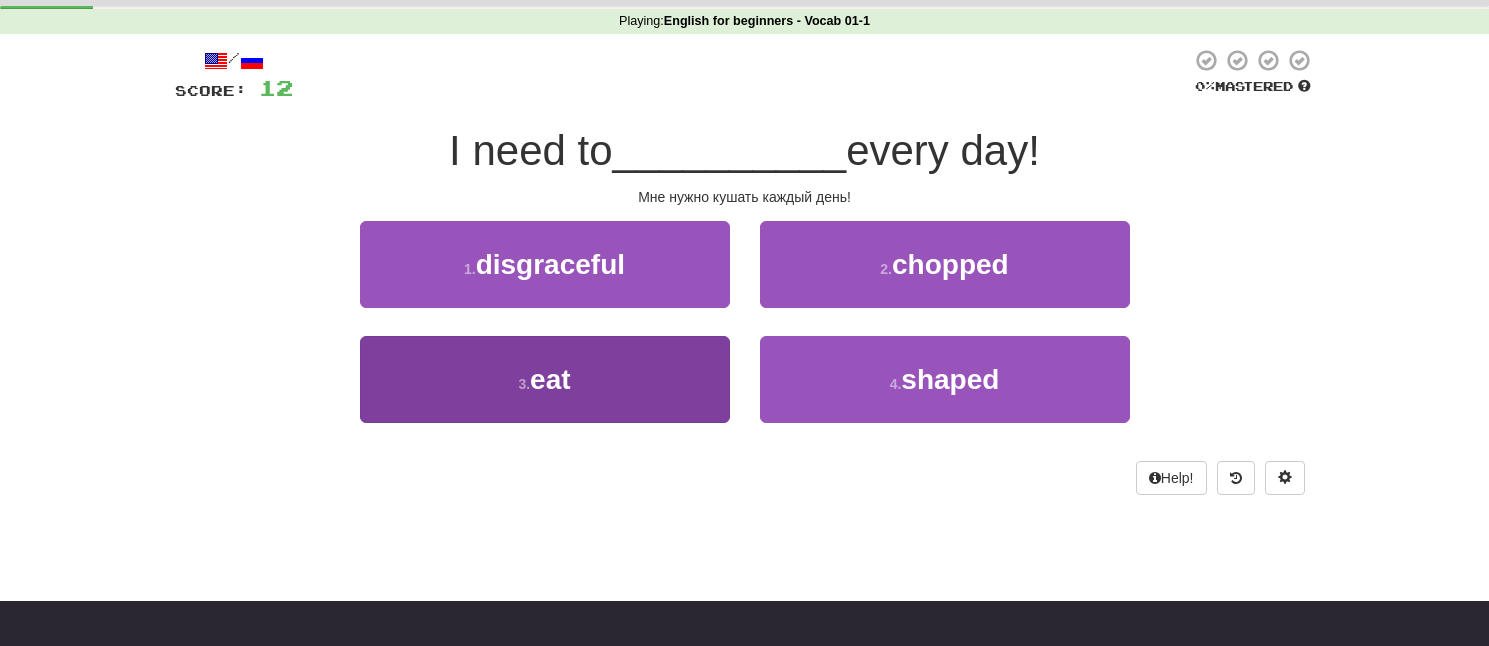 click on "3 .  eat" at bounding box center (545, 379) 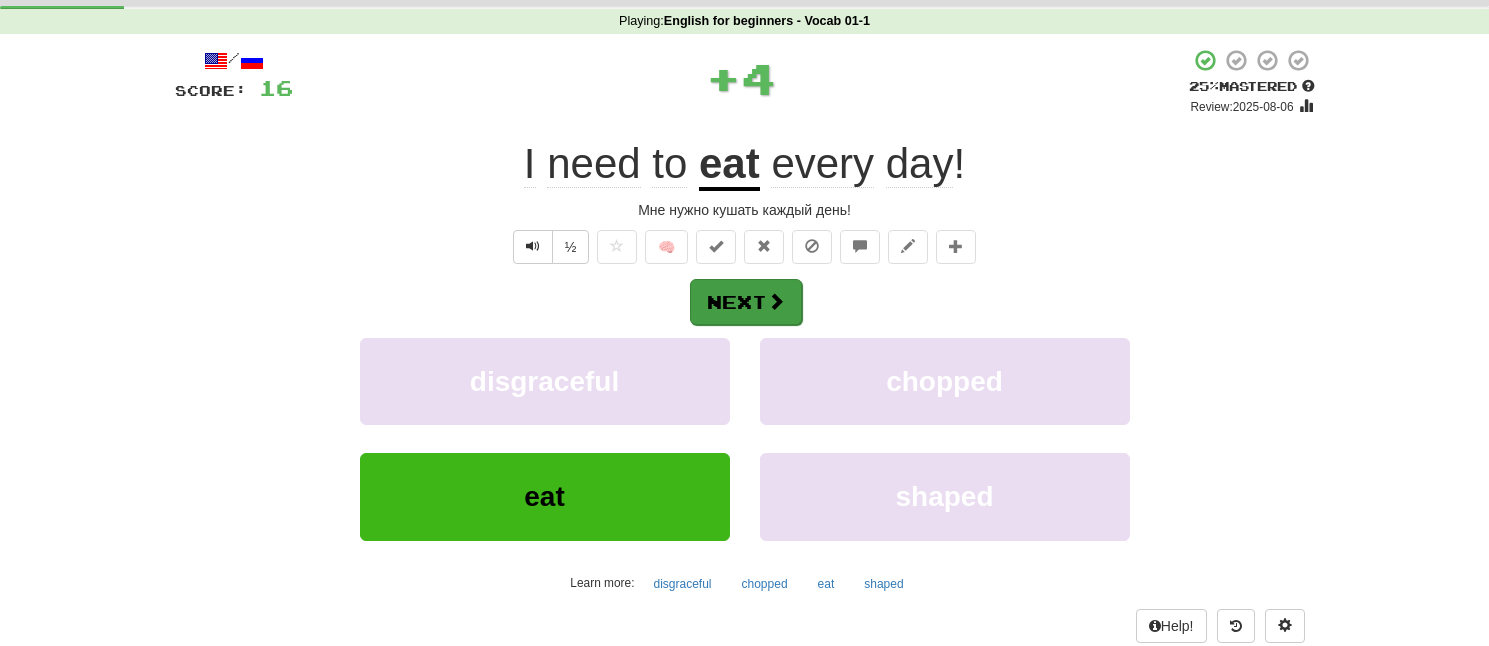 click on "Next" at bounding box center [746, 302] 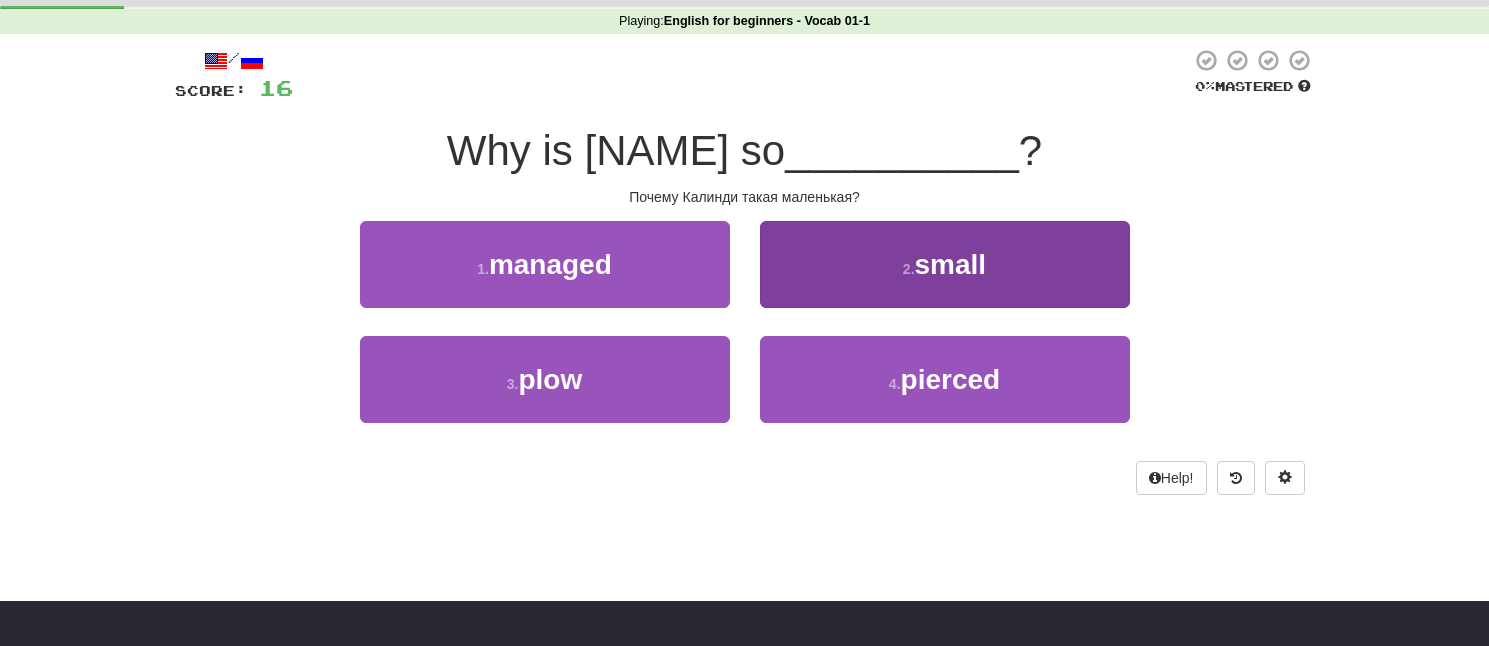 click on "2 .  small" at bounding box center (945, 264) 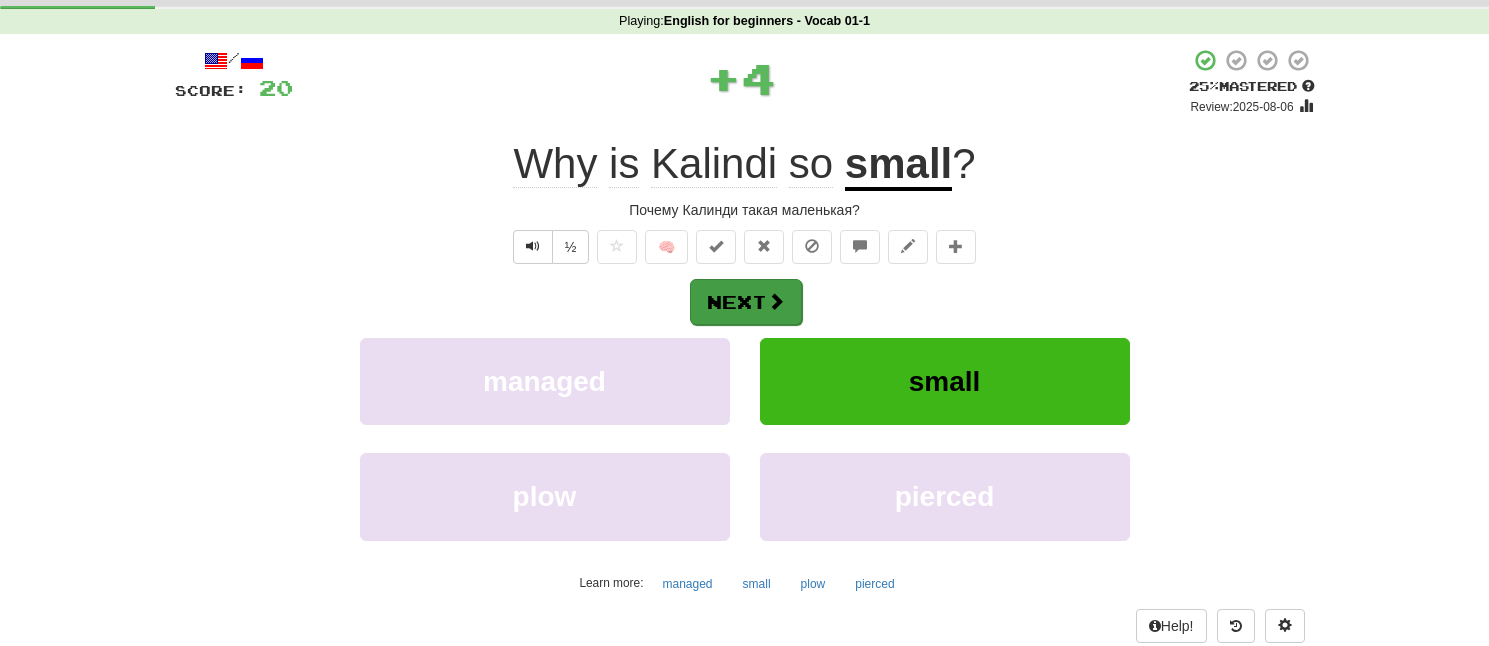 click on "Next" at bounding box center [746, 302] 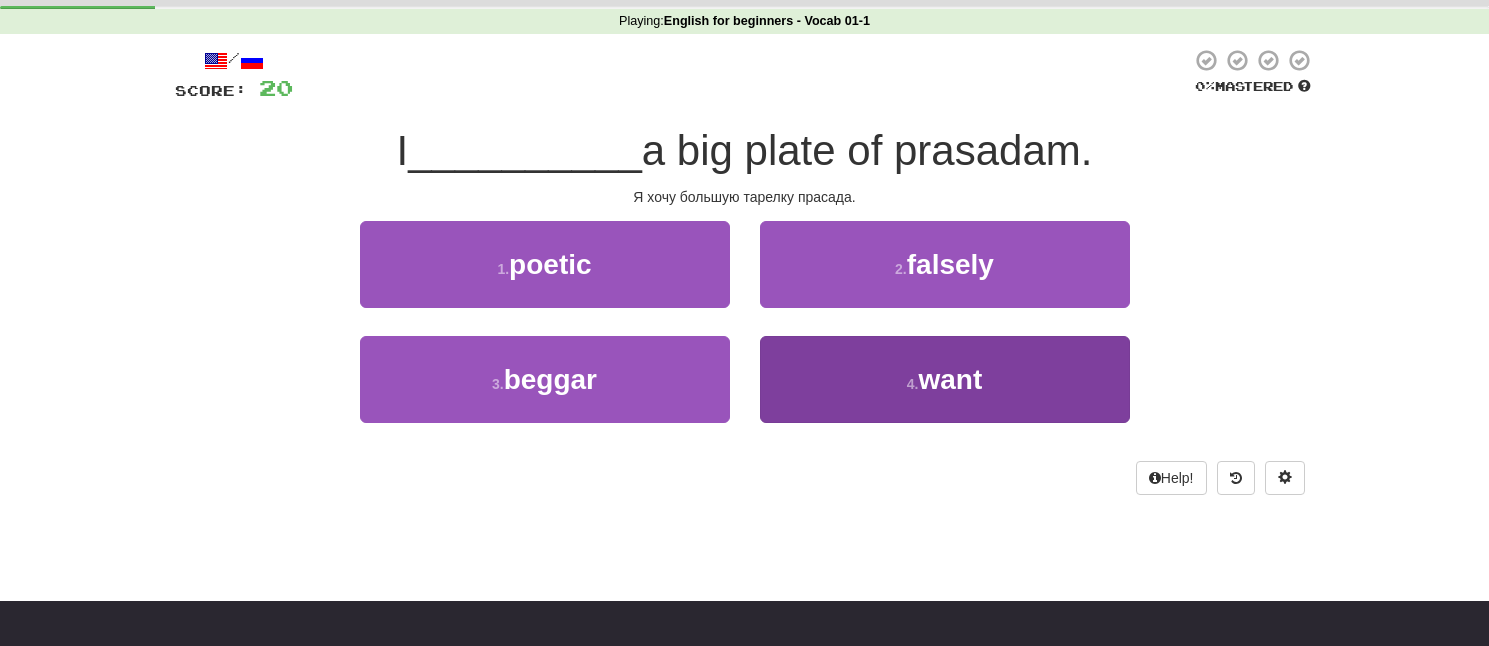 click on "4 .  want" at bounding box center [945, 379] 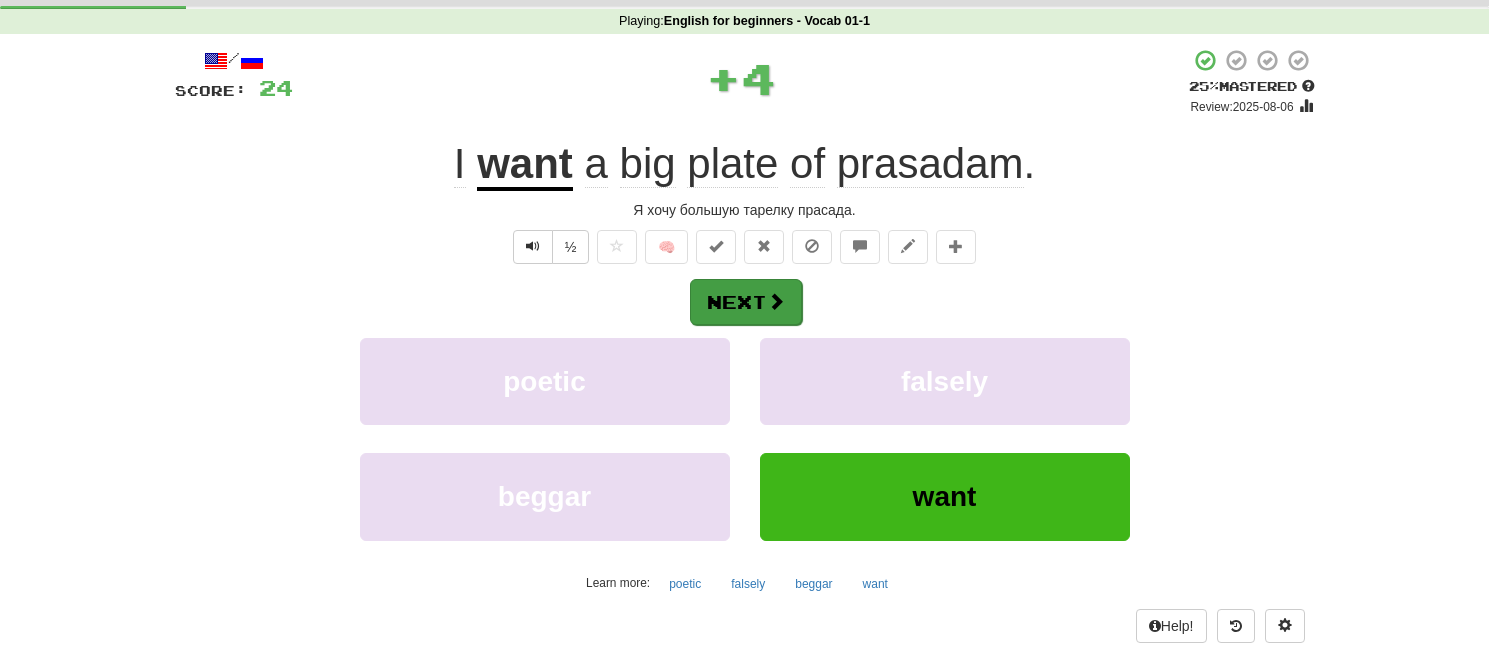 click on "Next" at bounding box center [746, 302] 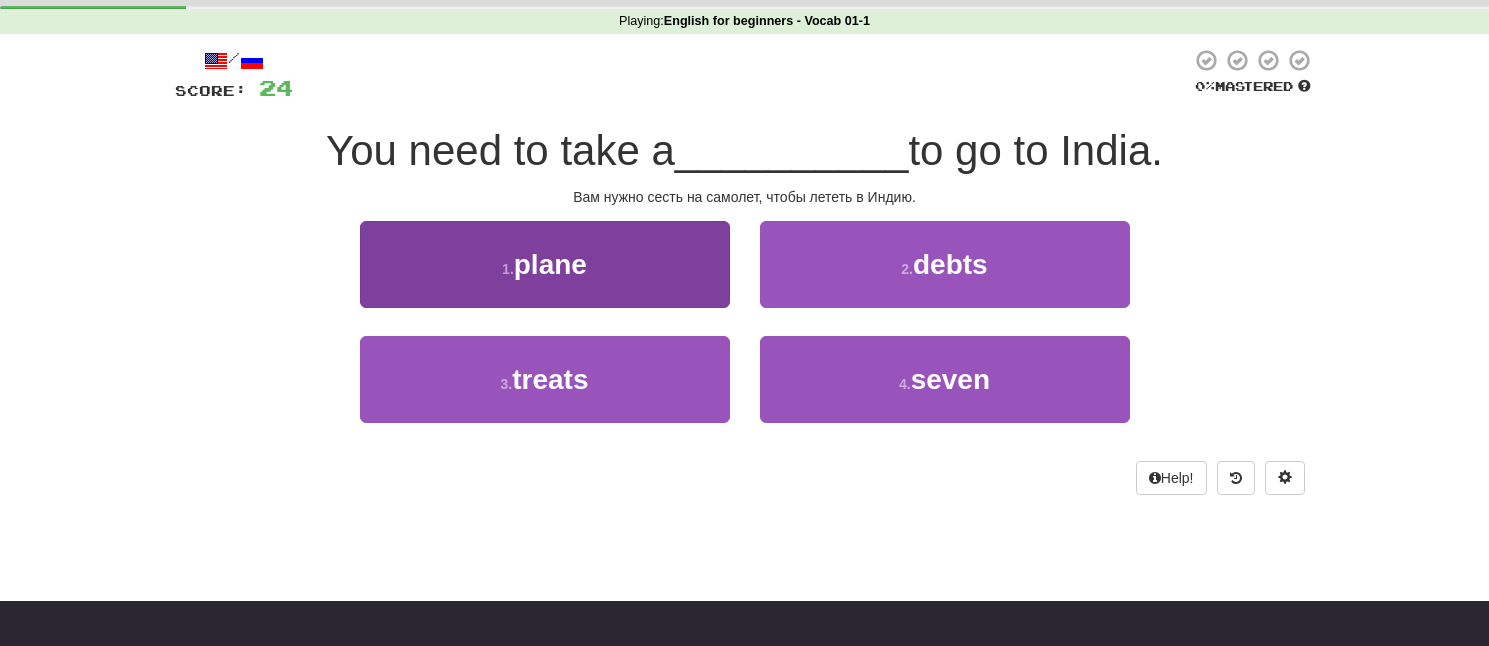click on "1 .  plane" at bounding box center (545, 264) 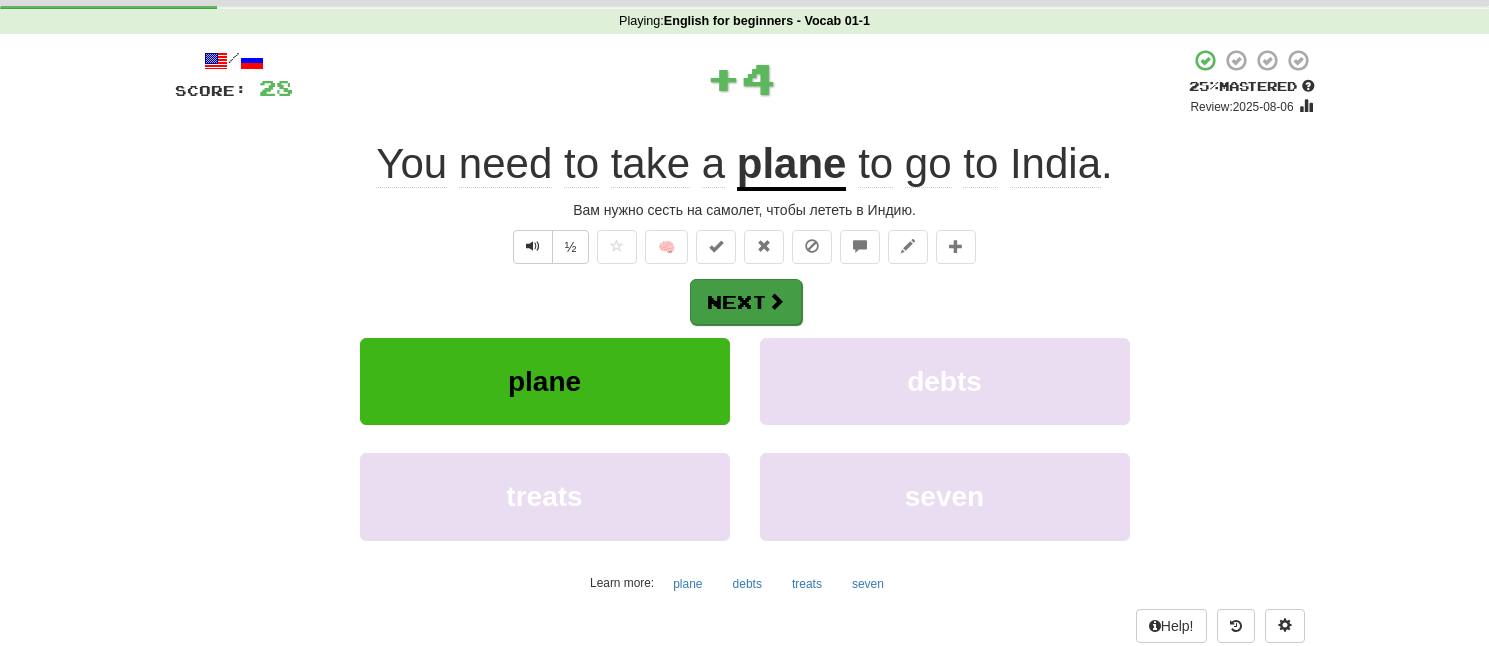 click on "Next" at bounding box center [746, 302] 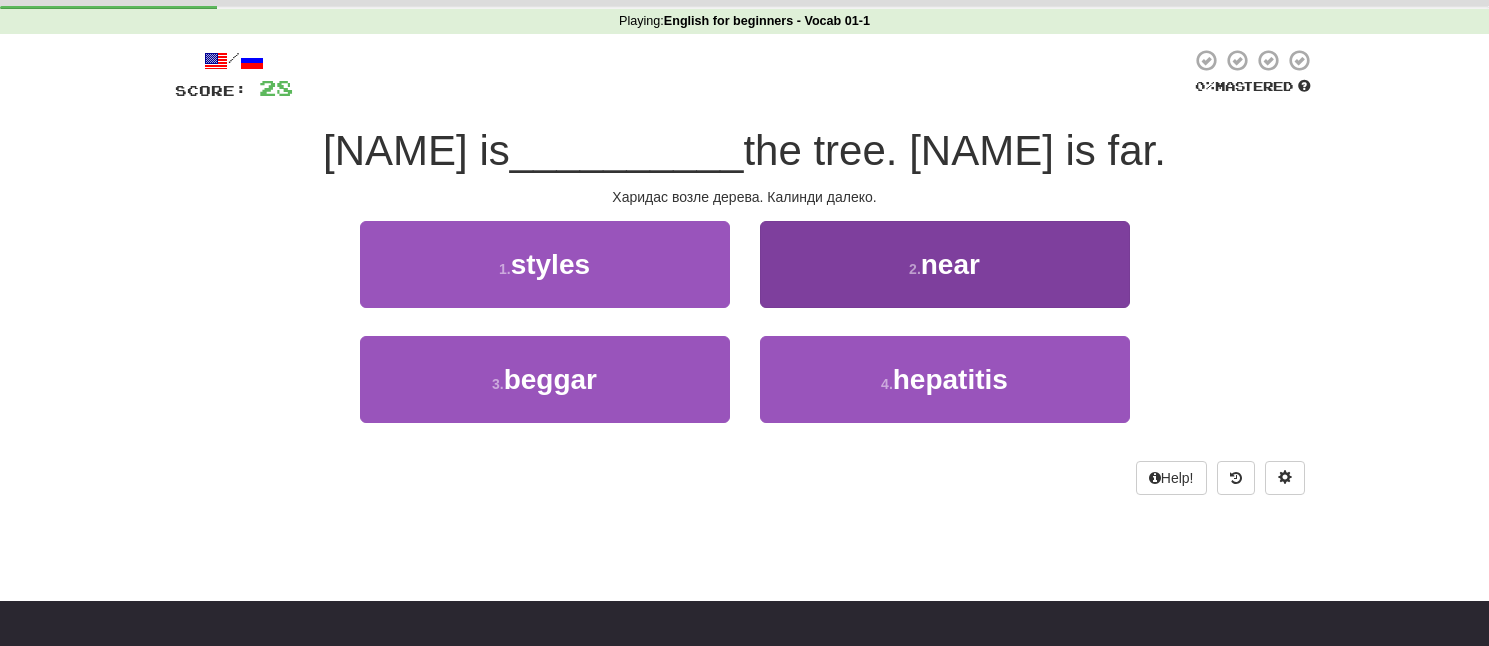click on "2 .  near" at bounding box center [945, 264] 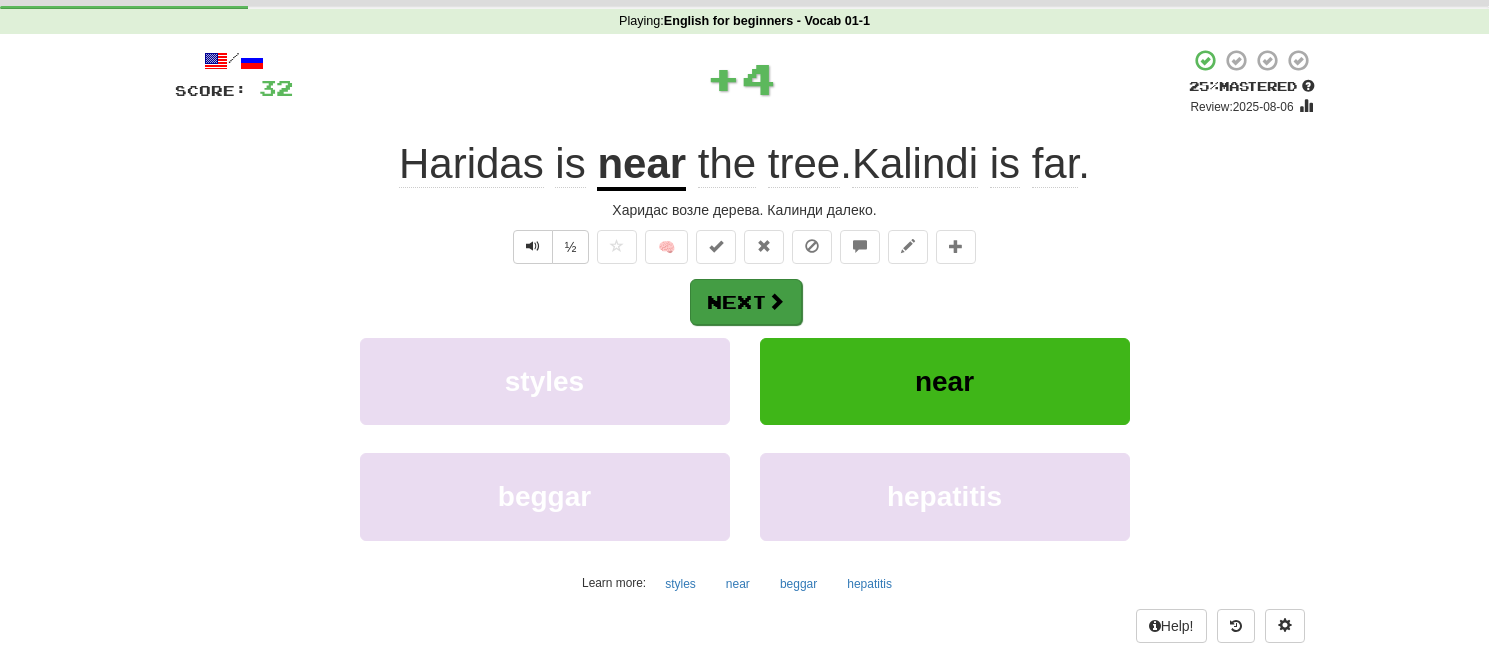 click on "Next" at bounding box center (746, 302) 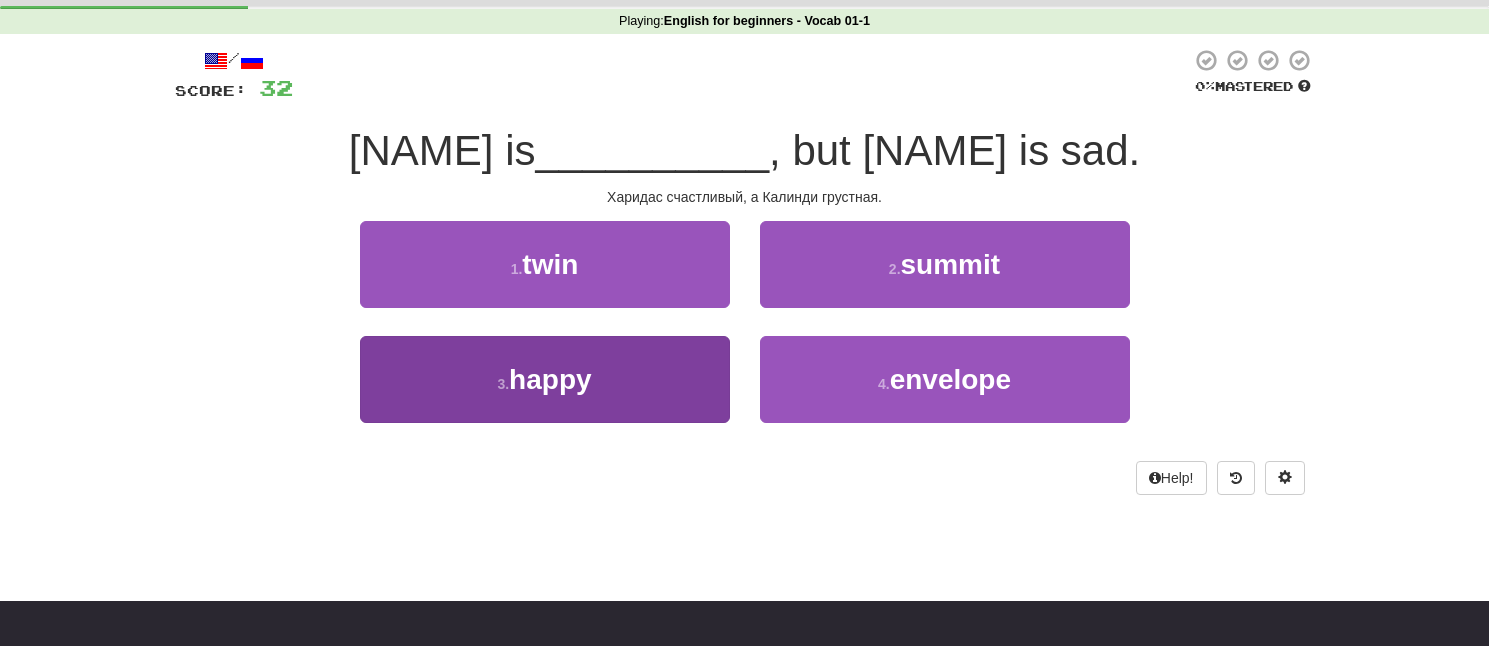 click on "3 .  happy" at bounding box center (545, 379) 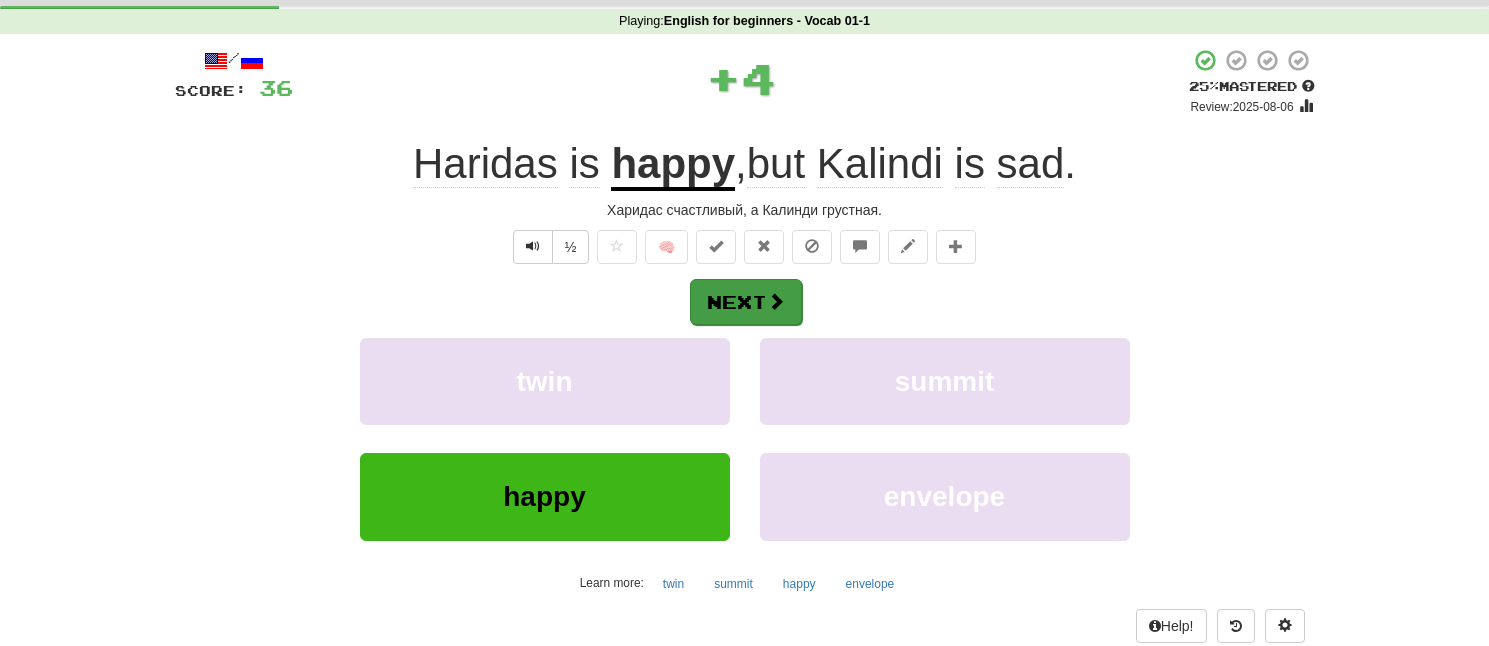 click on "Next" at bounding box center (746, 302) 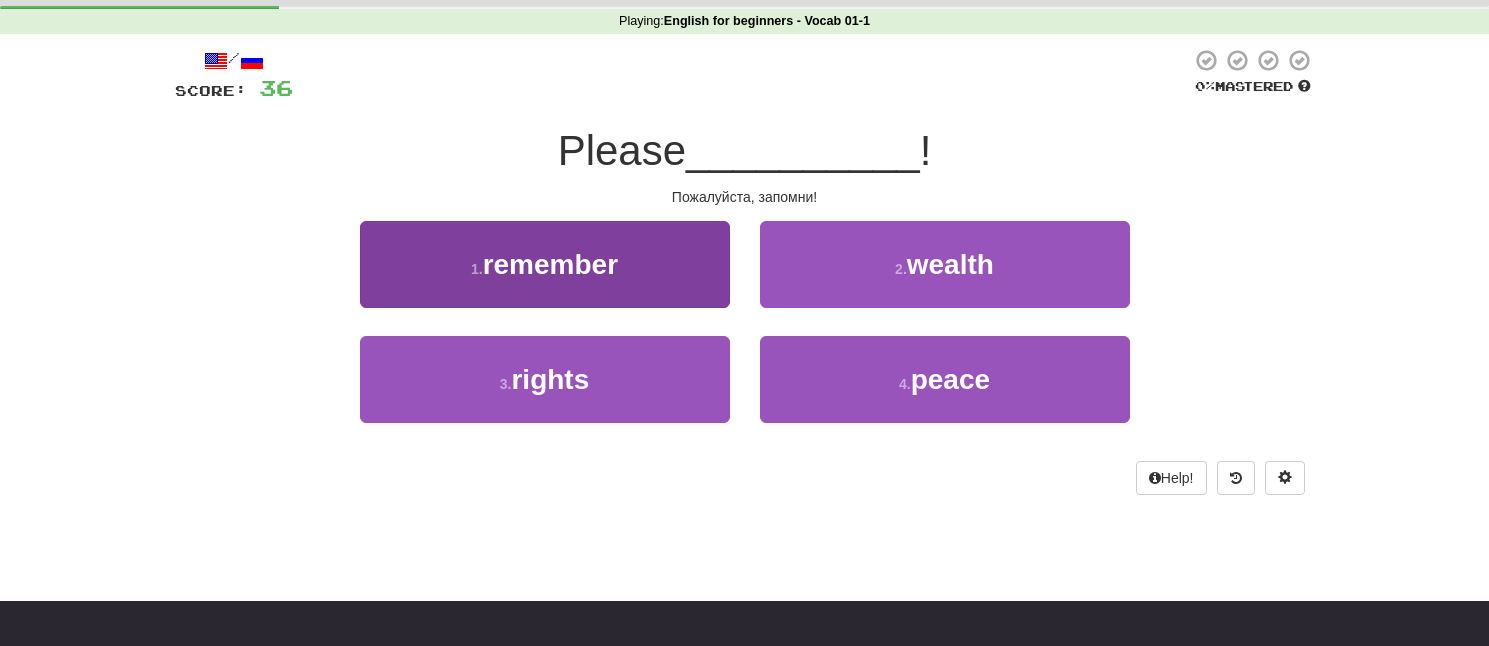 click on "1 .  remember" at bounding box center [545, 264] 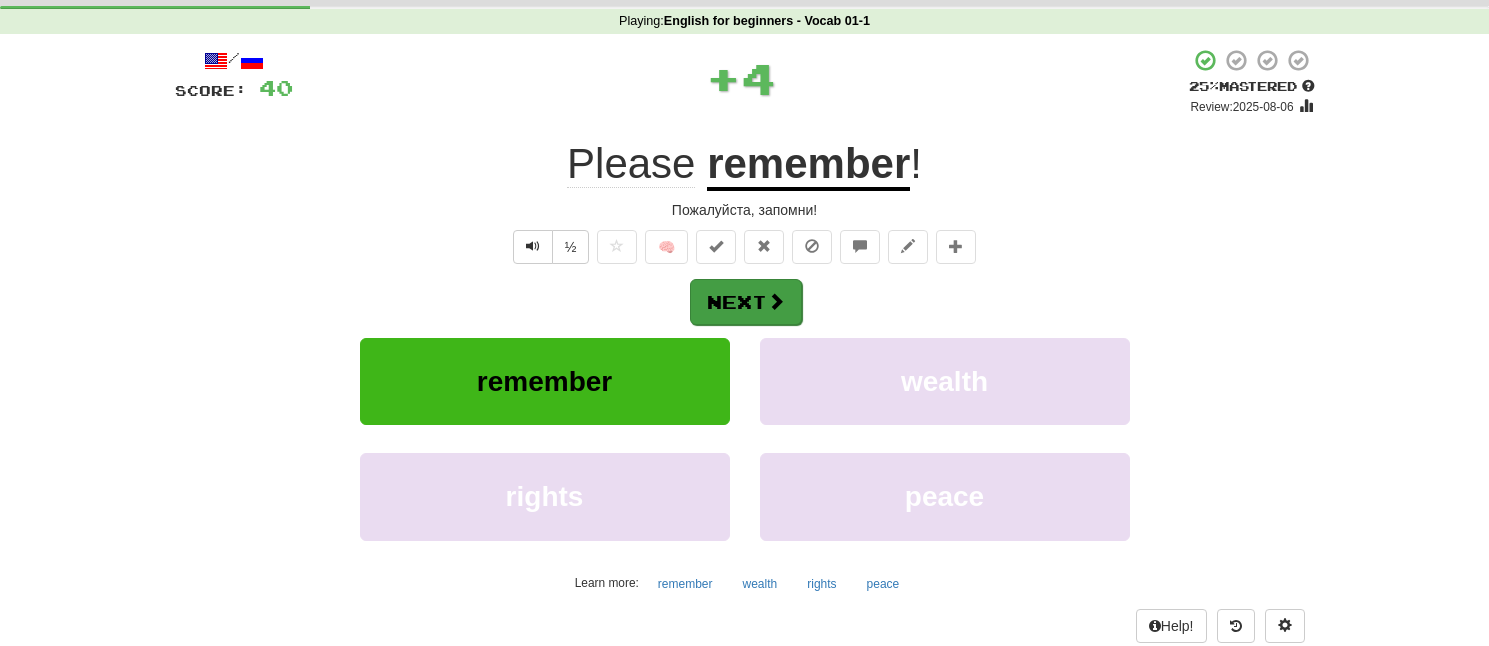 click at bounding box center (776, 301) 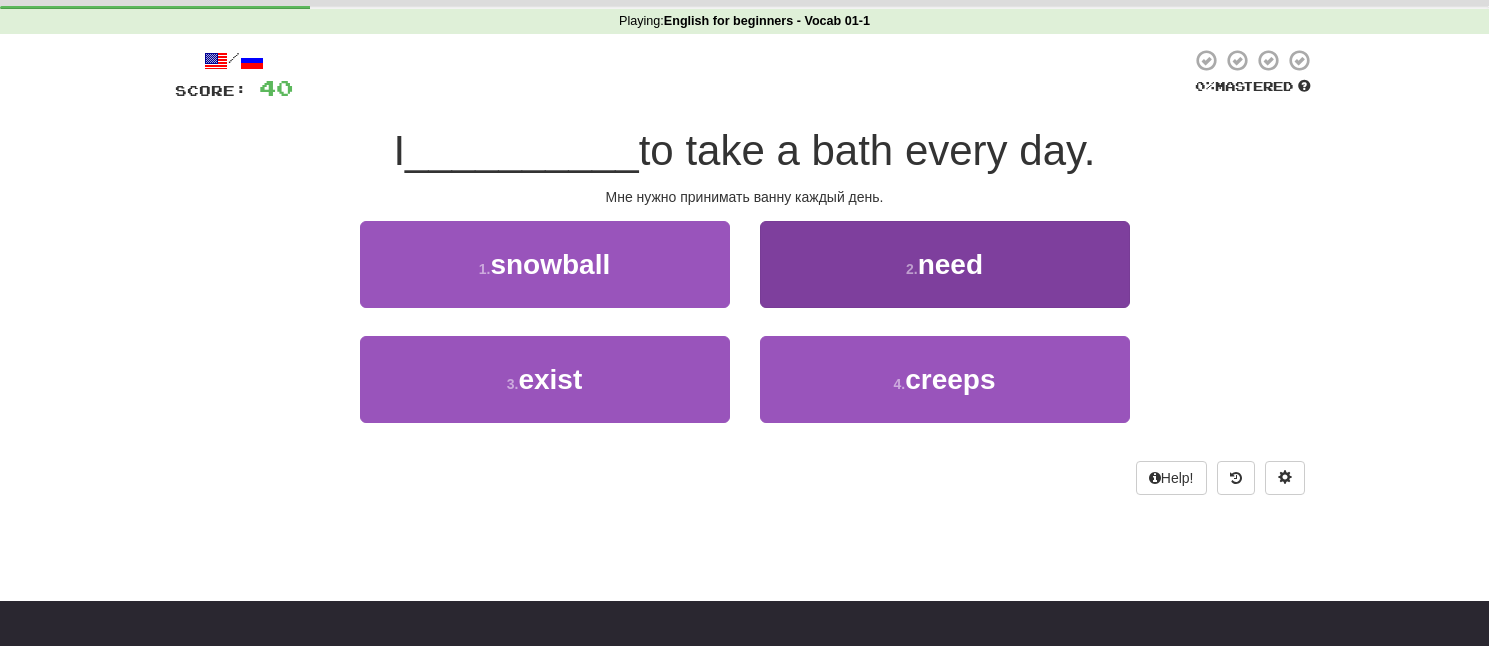 click on "2 .  need" at bounding box center [945, 264] 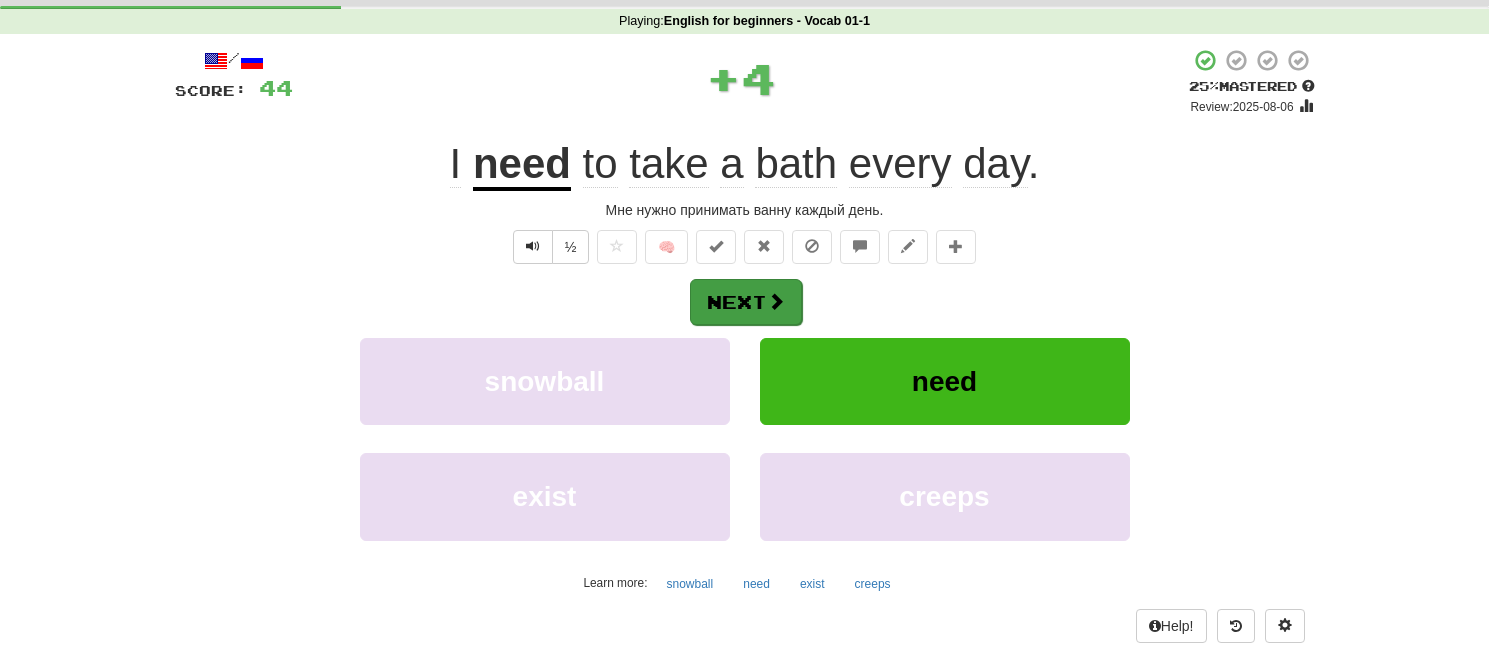 click at bounding box center [776, 301] 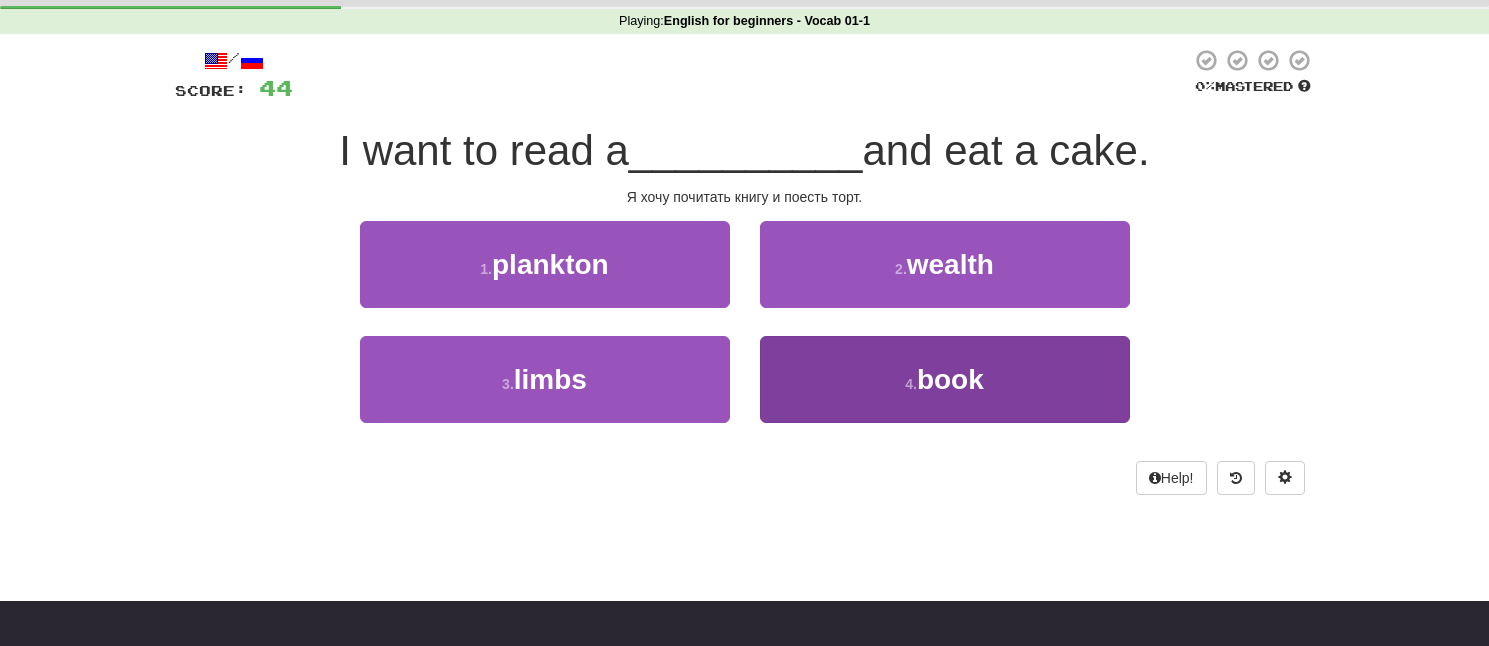 click on "4 .  book" at bounding box center (945, 379) 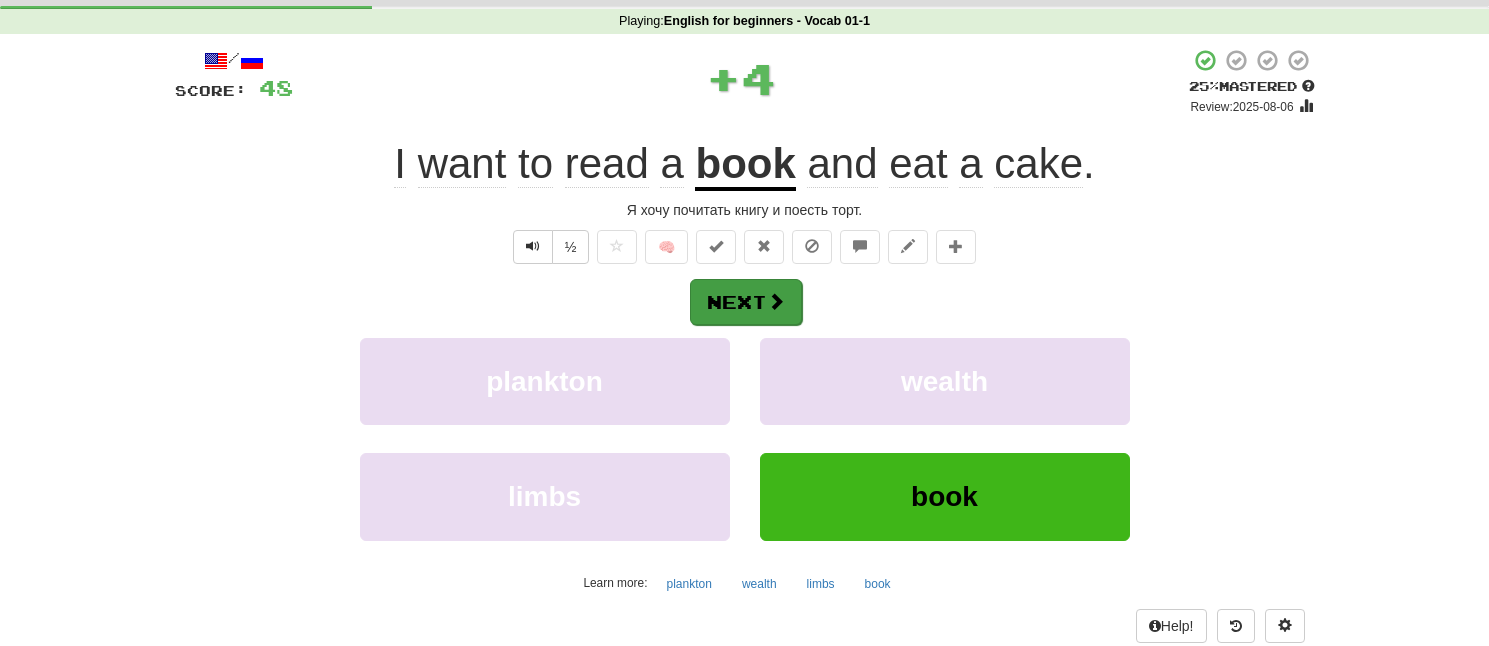click on "Next" at bounding box center (746, 302) 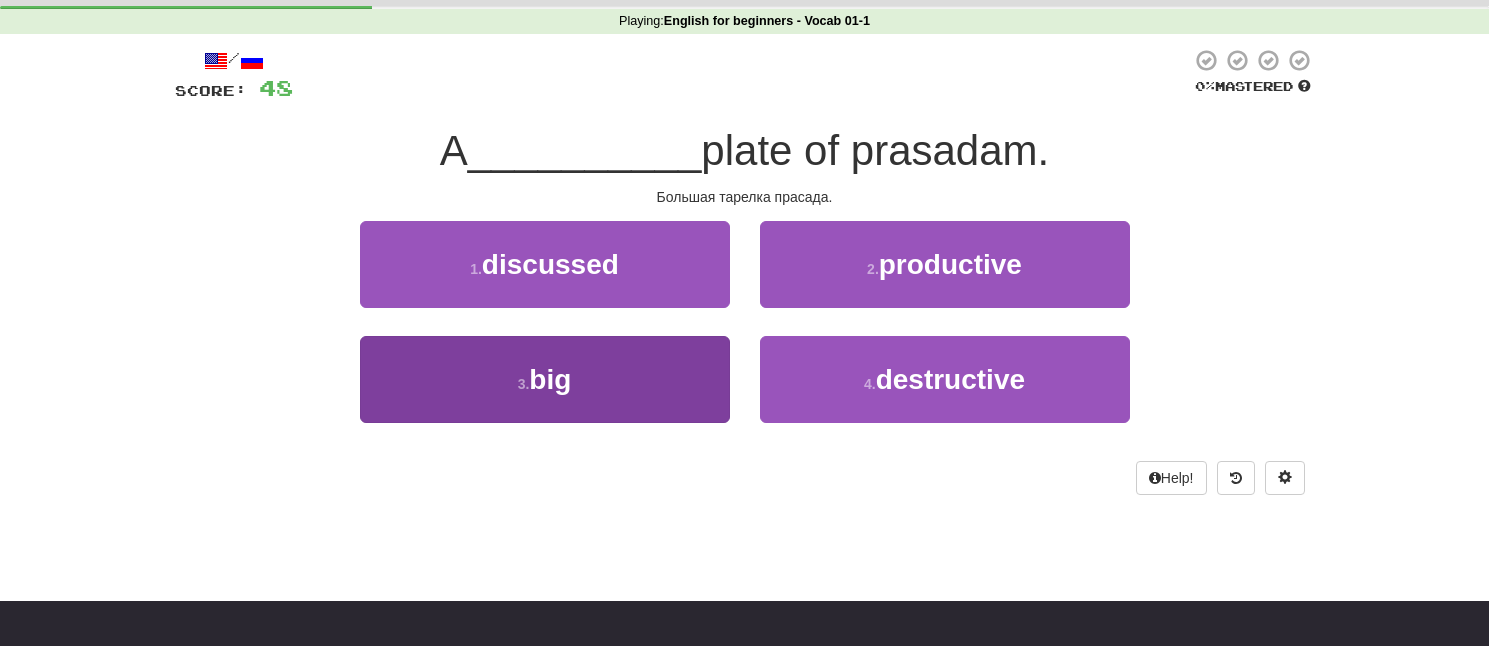 click on "3 .  big" at bounding box center [545, 379] 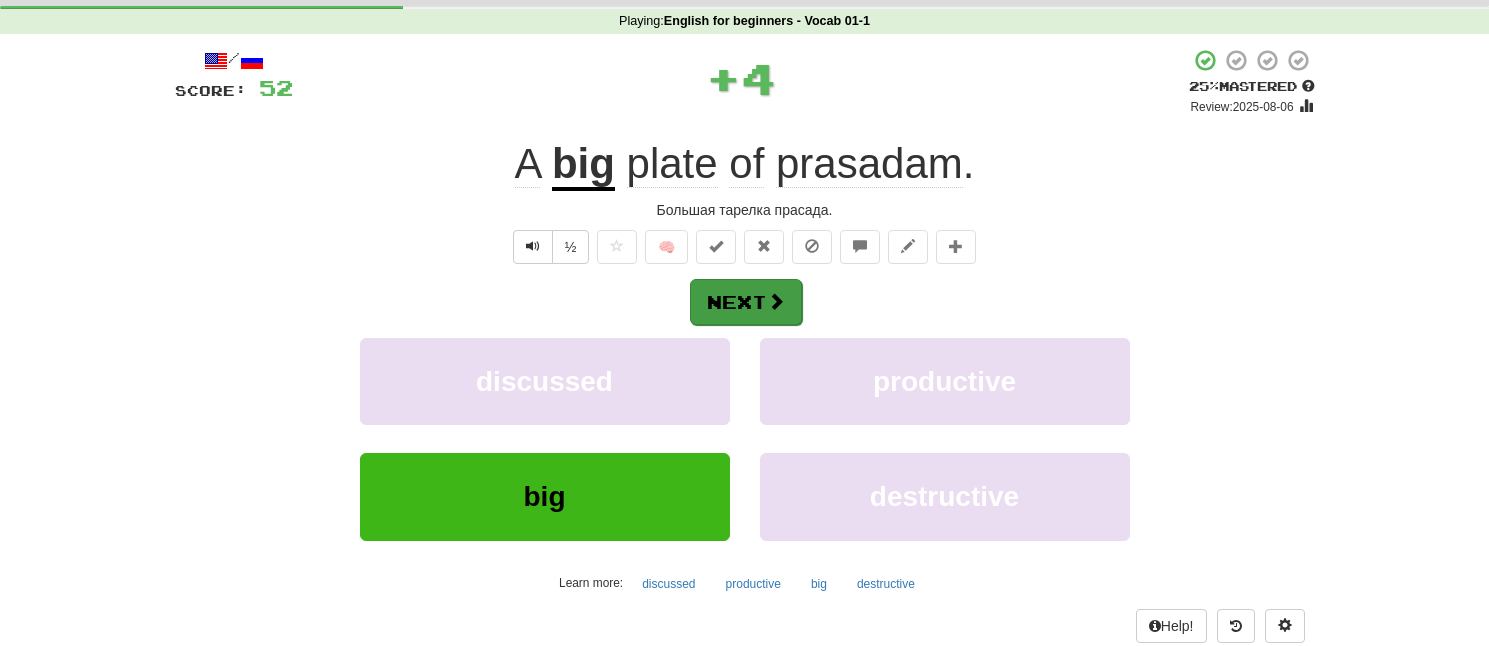 click on "Next" at bounding box center [746, 302] 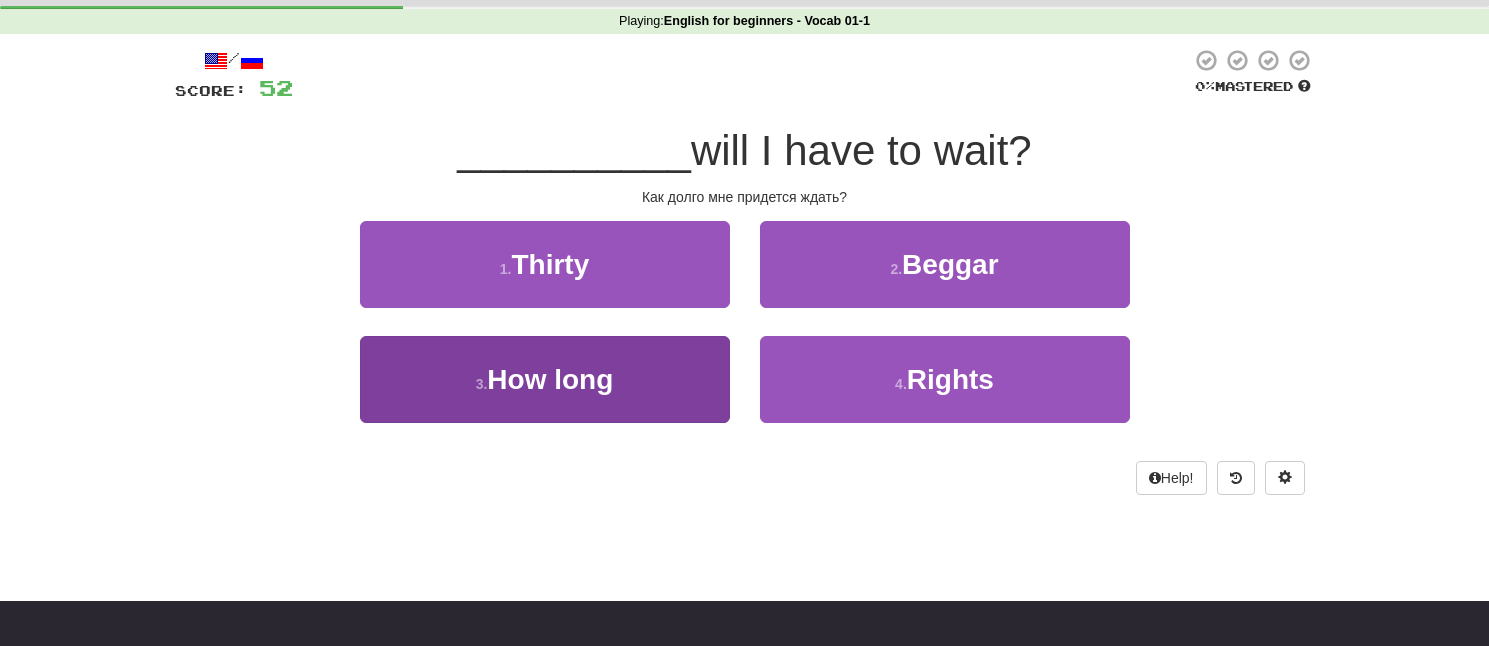 click on "3 .  How long" at bounding box center (545, 379) 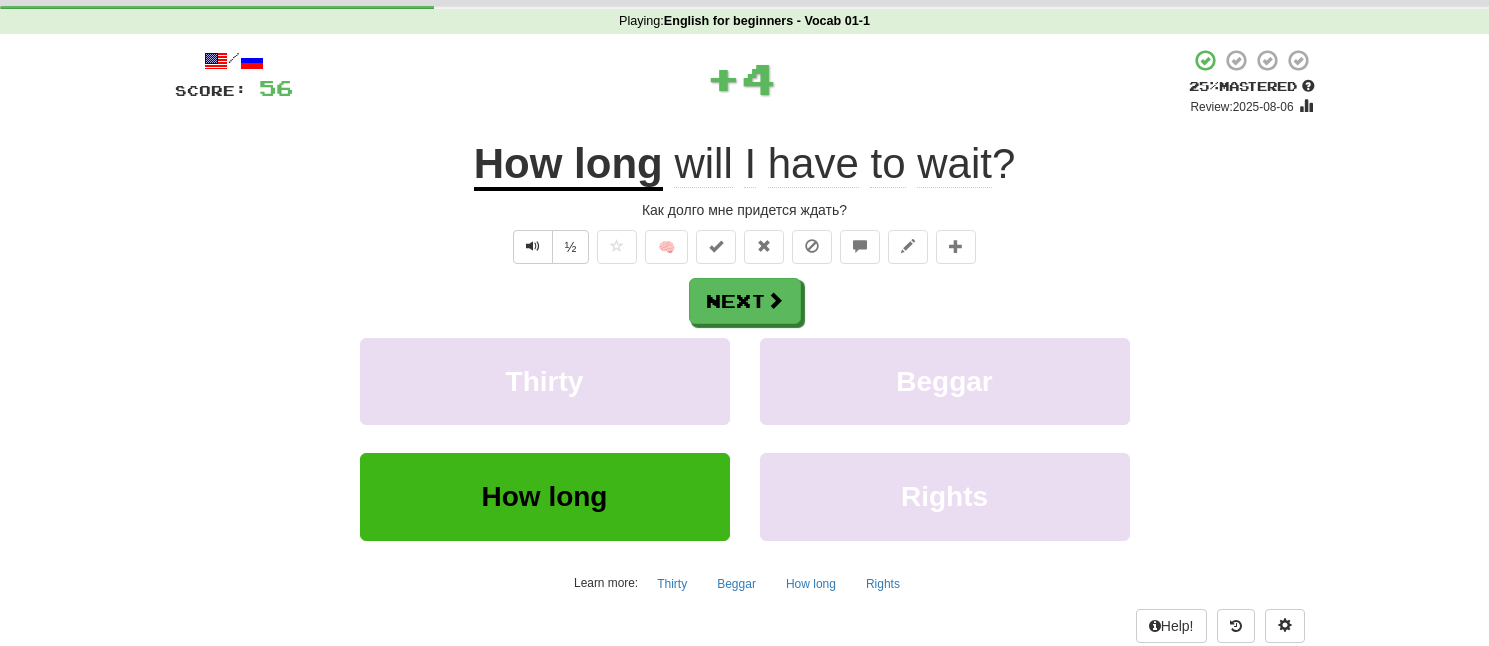 click on "/  Score:   56 + 4 25 %  Mastered Review:  2025-08-06 How long   will   I   have   to   wait ? Как долго мне придется ждать? ½ 🧠 Next Thirty Beggar How long Rights Learn more: Thirty Beggar How long Rights  Help!" at bounding box center (745, 345) 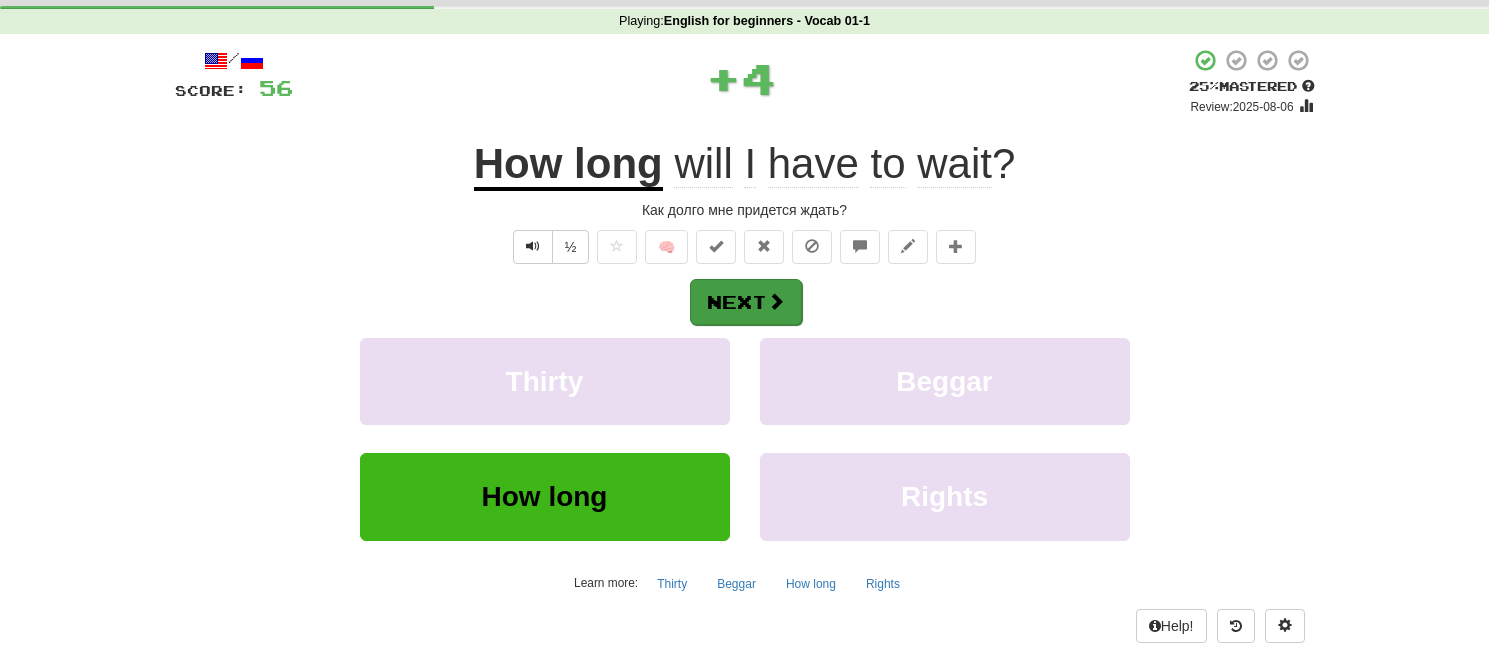 click on "Next" at bounding box center [746, 302] 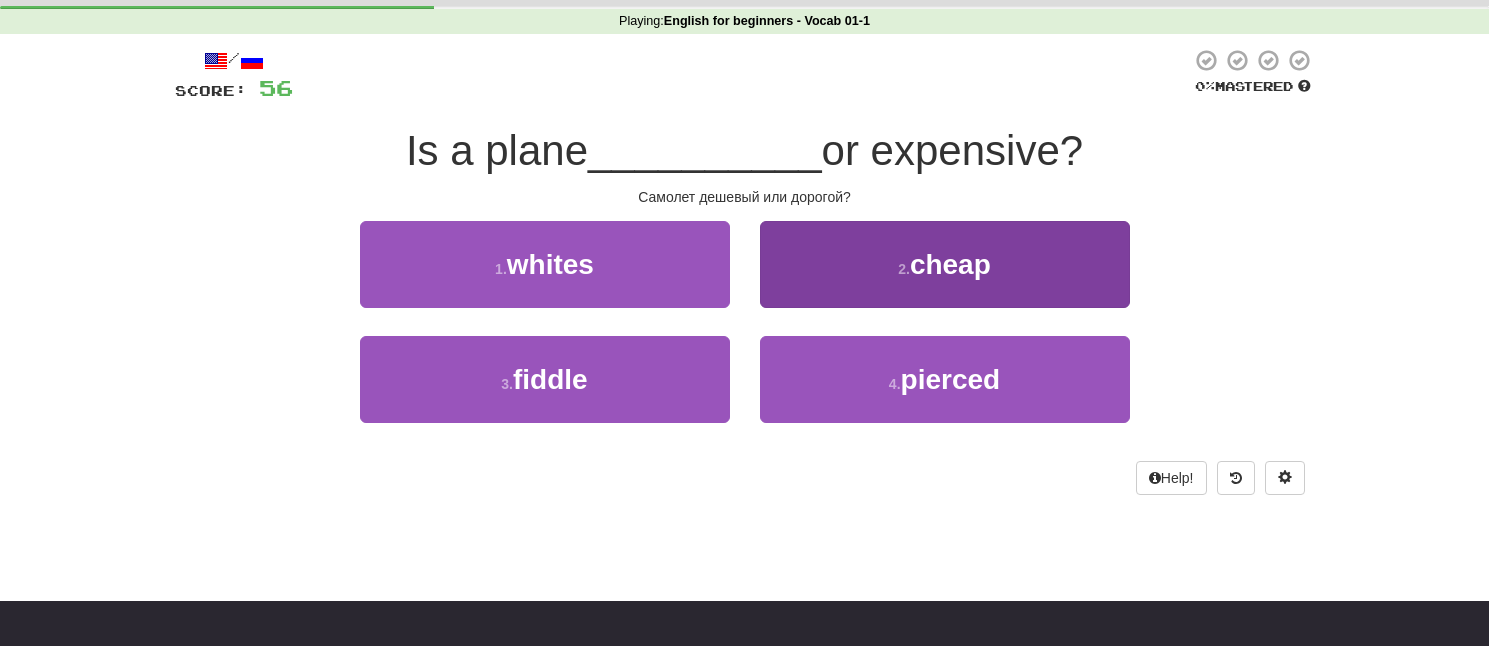 click on "2 .  cheap" at bounding box center [945, 264] 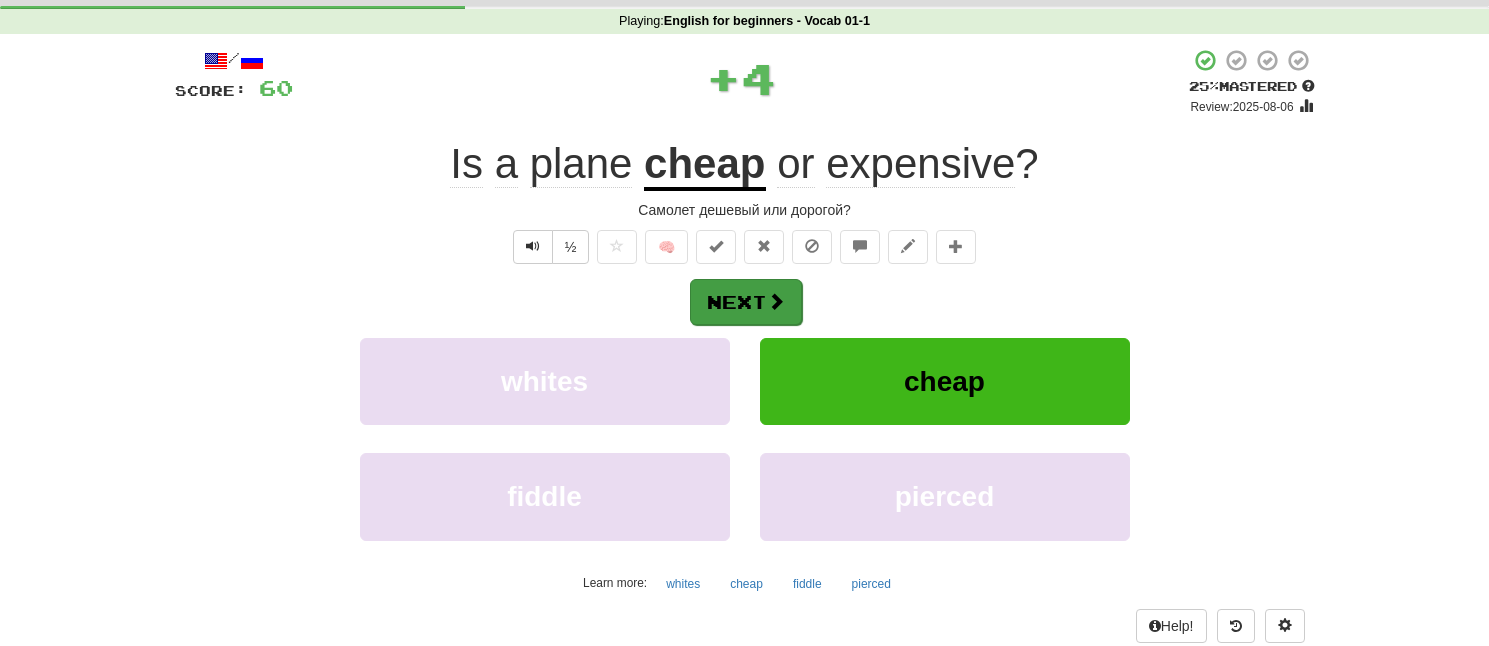 click on "Next" at bounding box center [746, 302] 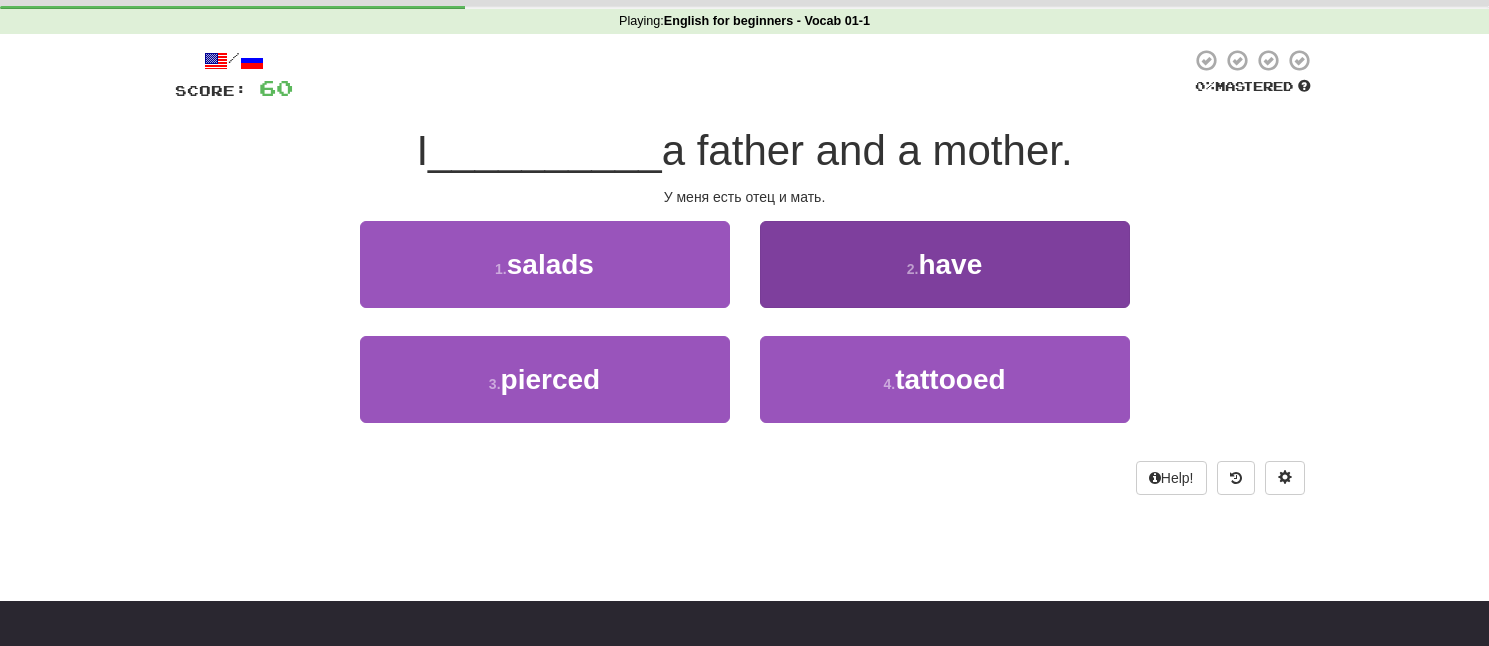 click on "2 .  have" at bounding box center [945, 264] 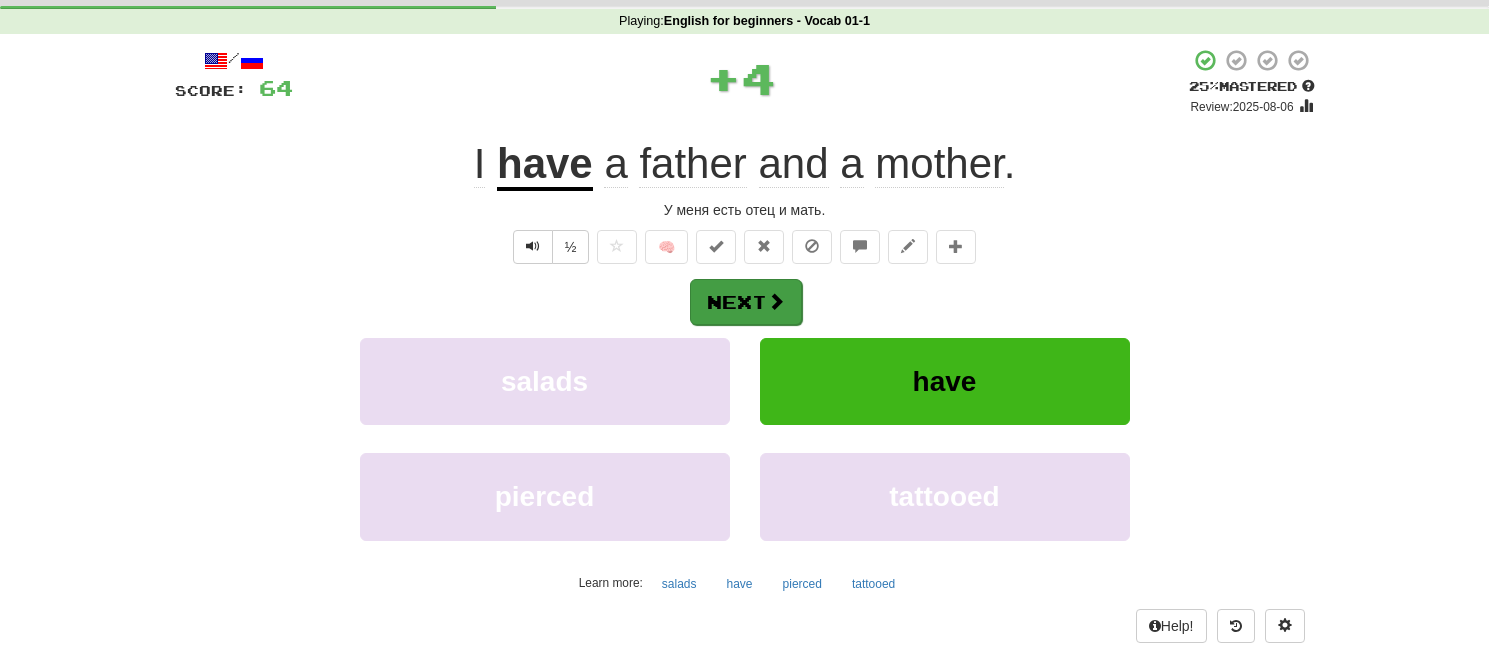 click on "Next" at bounding box center (746, 302) 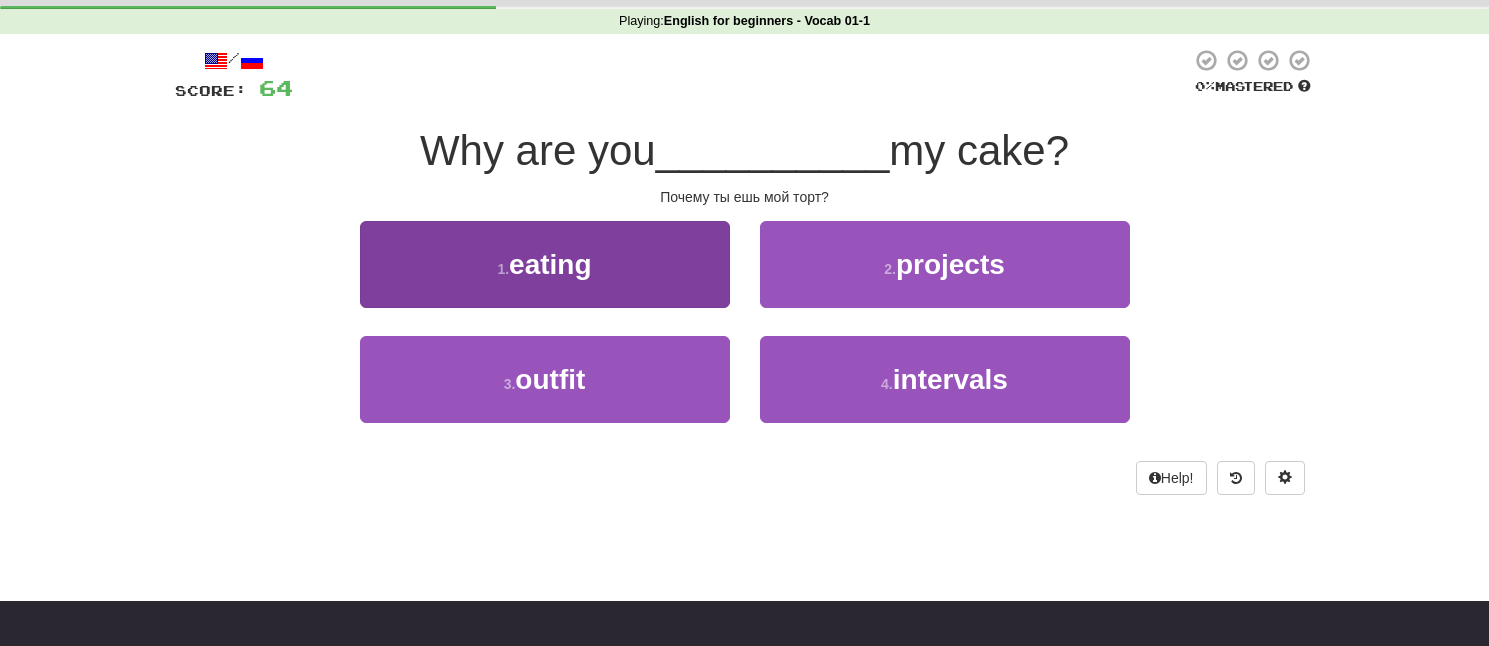 click on "1 .  eating" at bounding box center [545, 264] 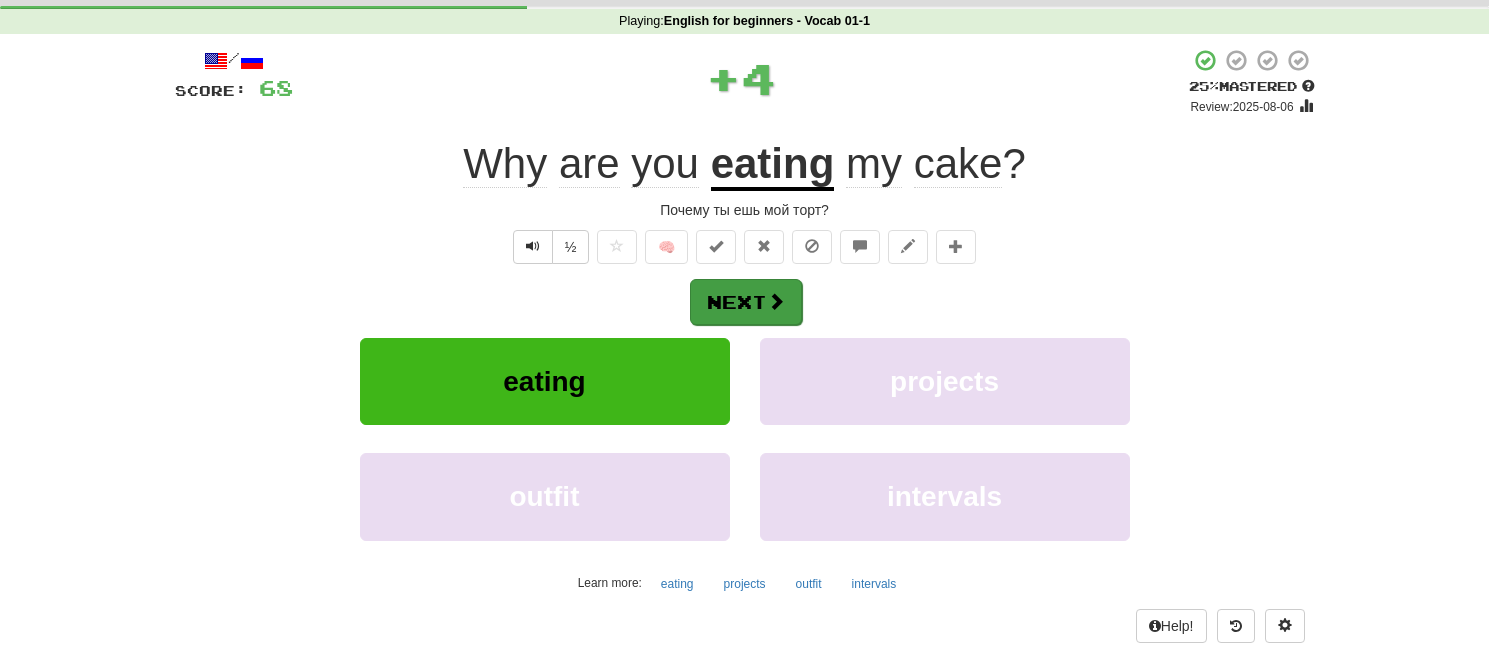 click on "Next" at bounding box center [746, 302] 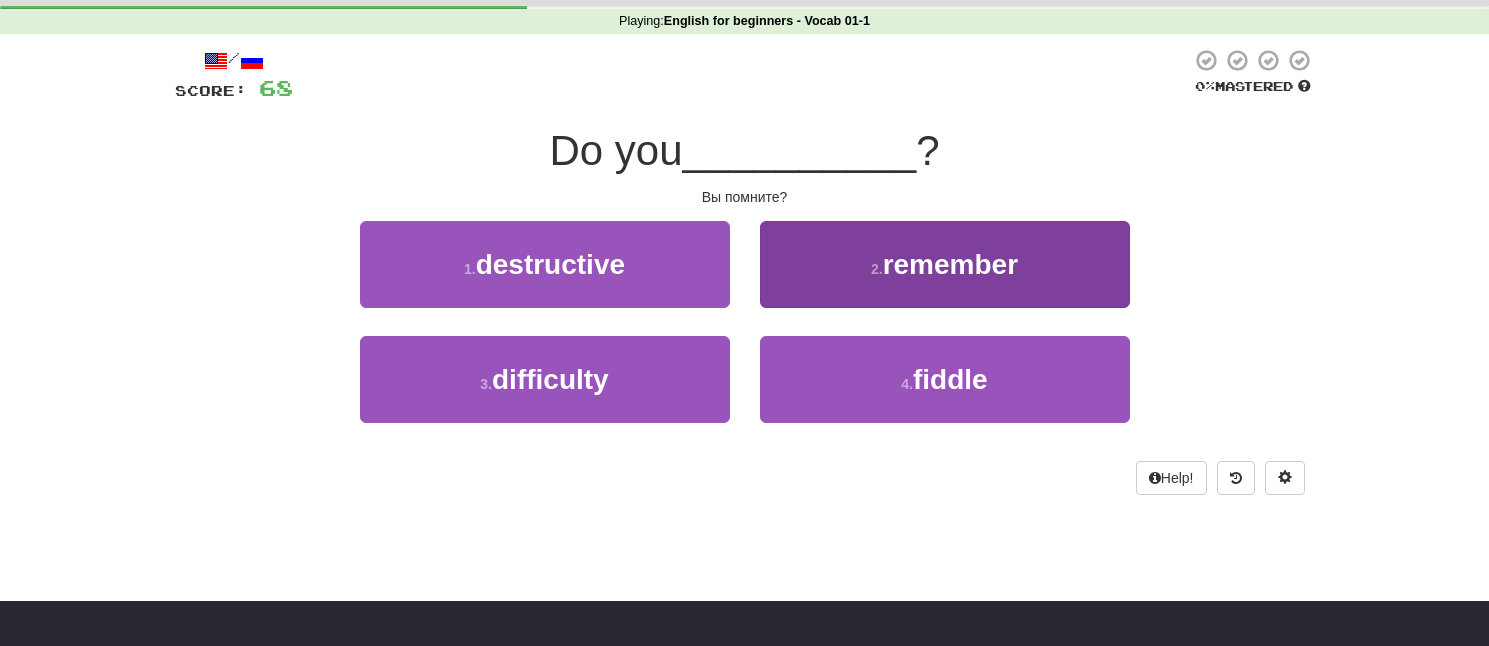 click on "2 .  remember" at bounding box center [945, 264] 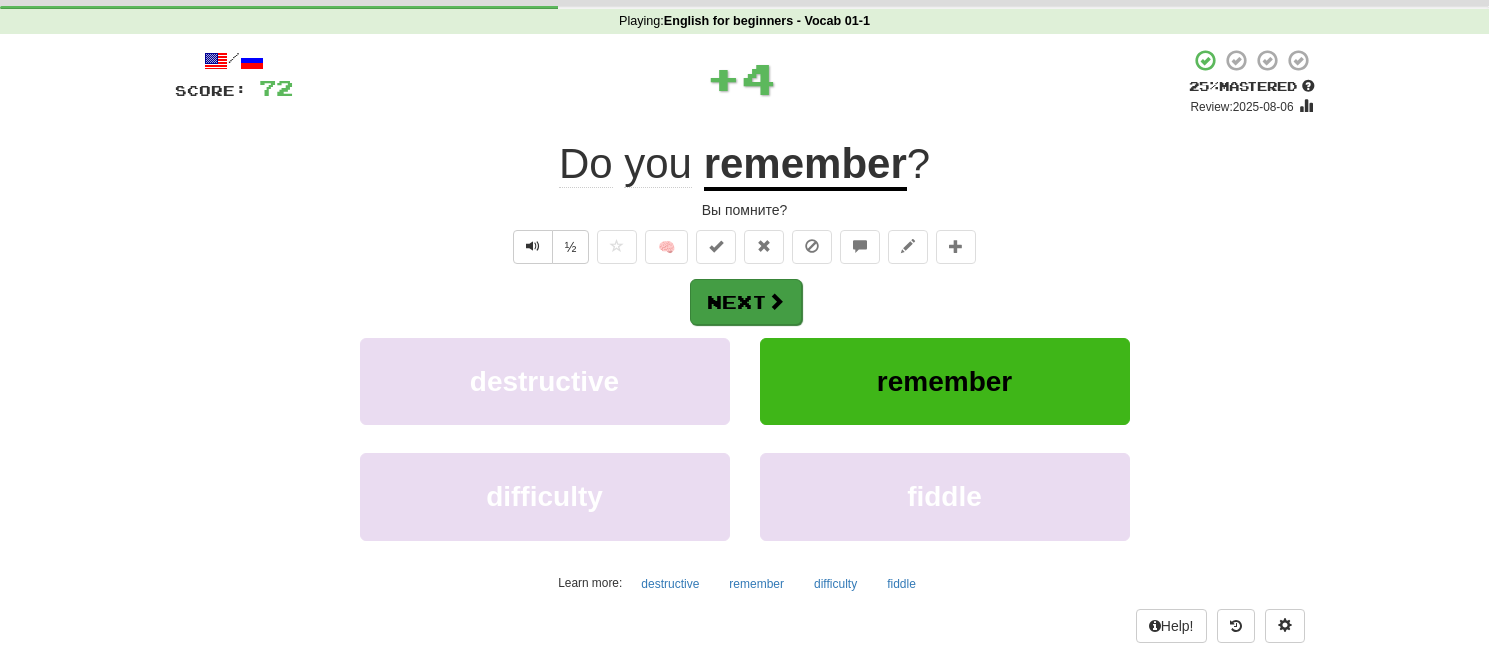 click on "Next" at bounding box center (746, 302) 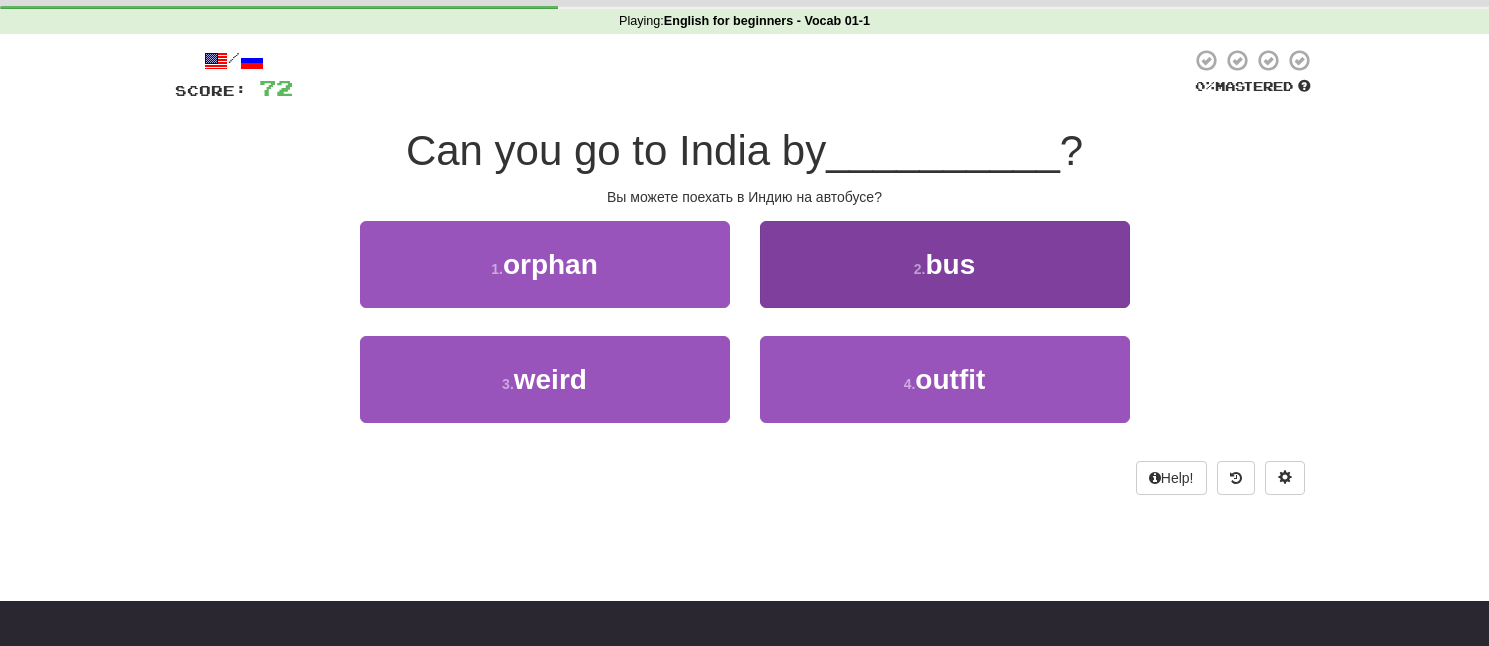 click on "2 .  bus" at bounding box center [945, 264] 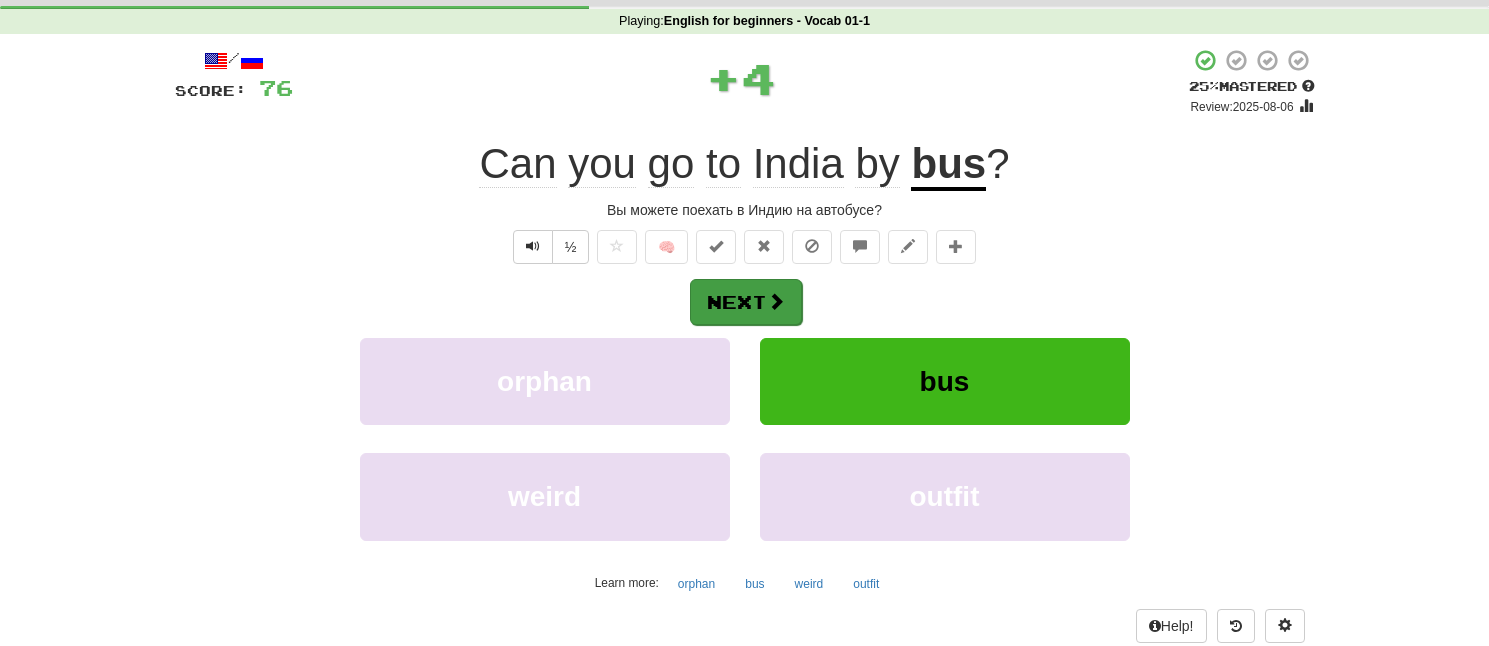 click on "Next" at bounding box center [746, 302] 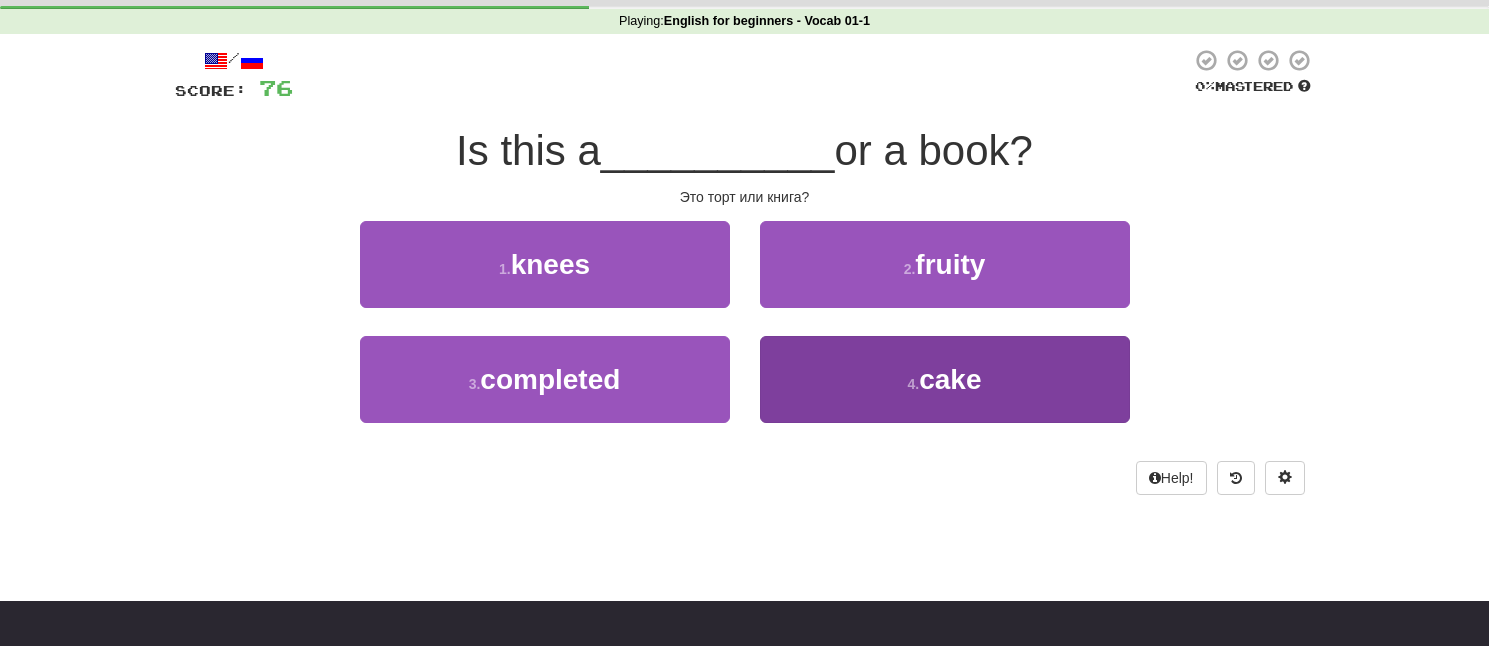click on "4 .  cake" at bounding box center (945, 379) 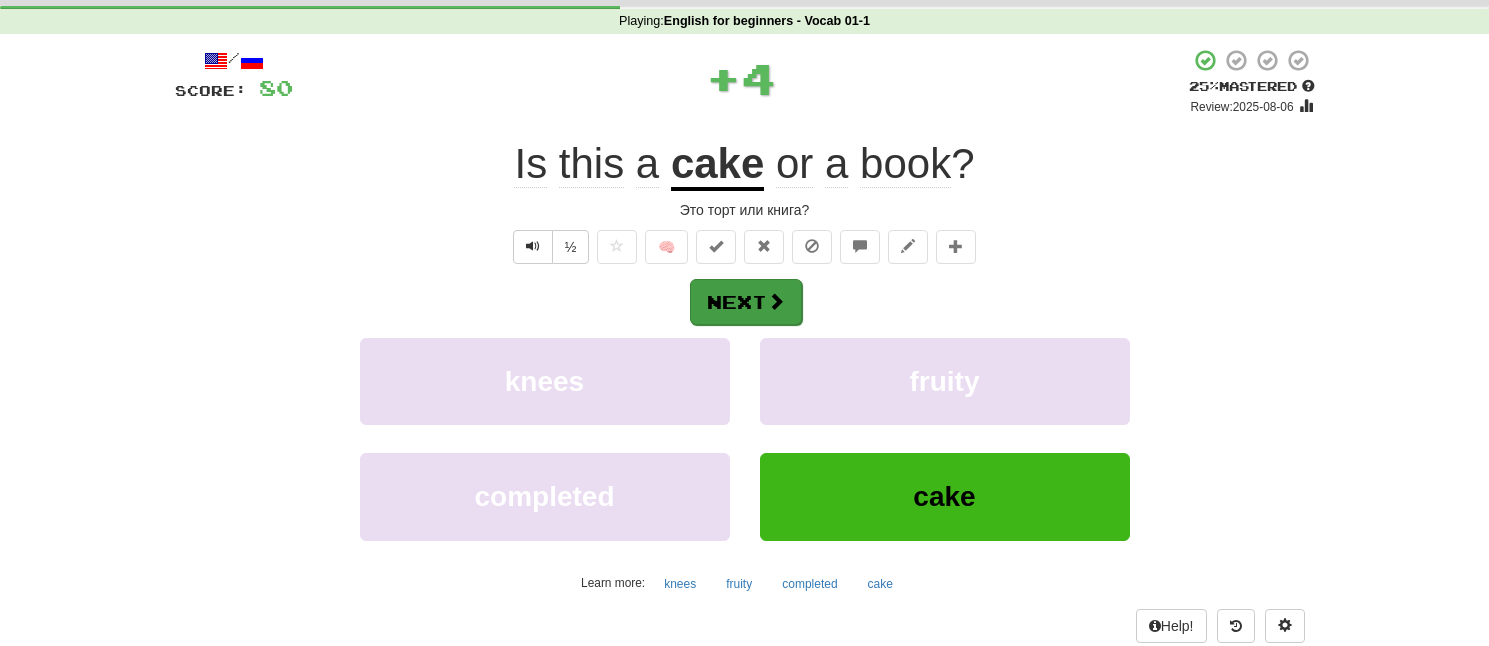 click on "Next" at bounding box center [746, 302] 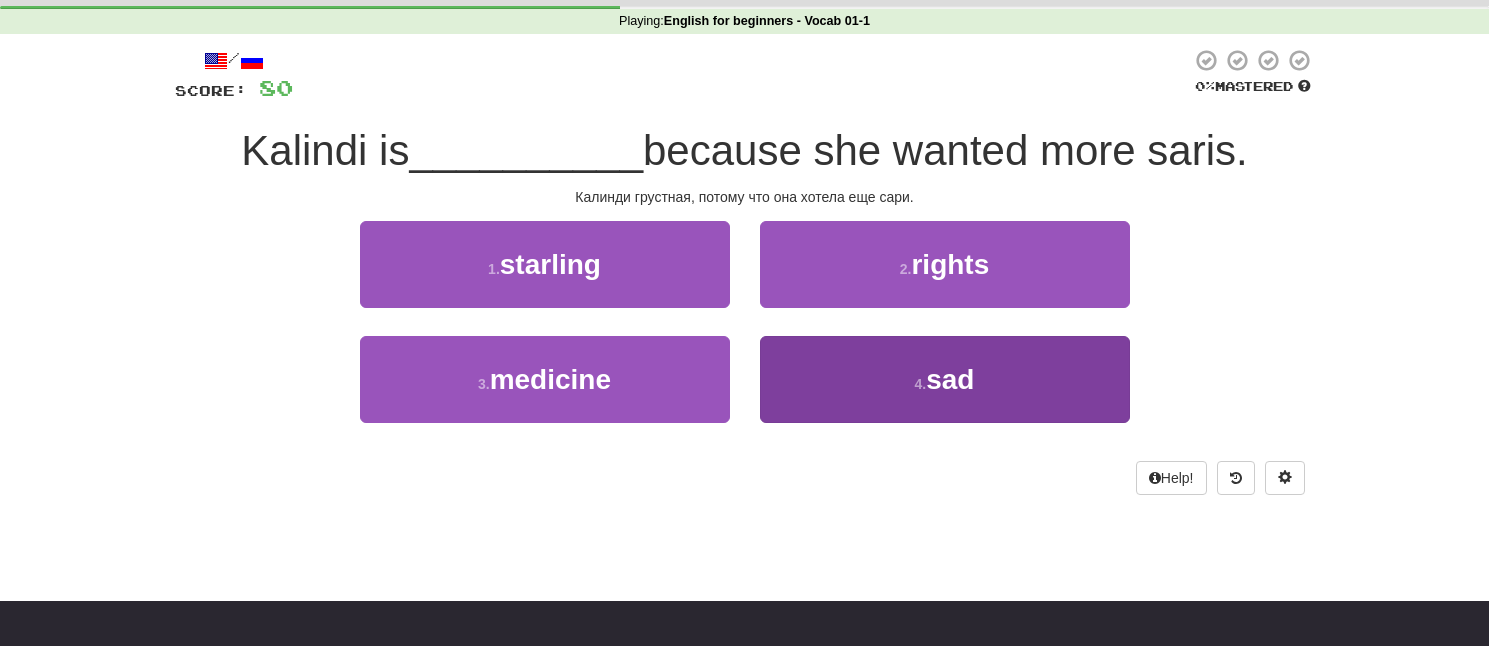 click on "sad" at bounding box center (950, 379) 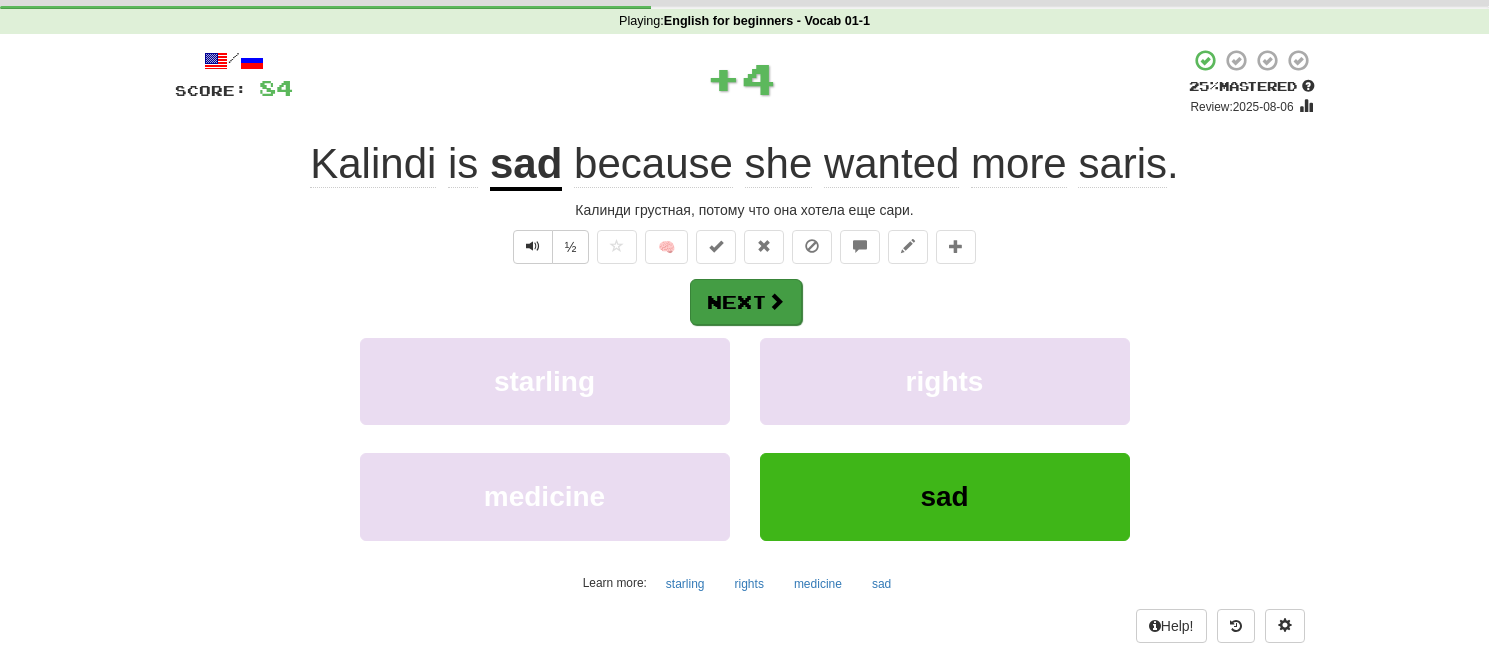 click on "Next" at bounding box center [746, 302] 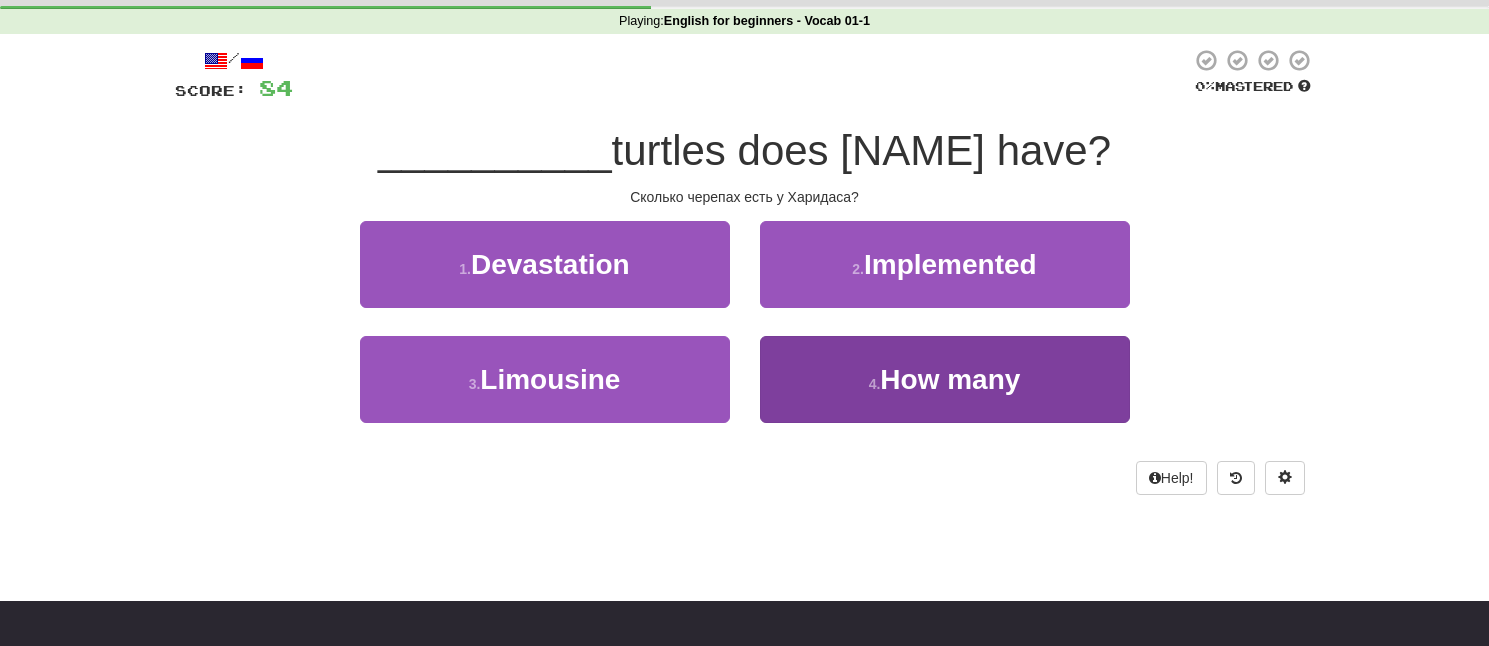click on "4 .  How many" at bounding box center [945, 379] 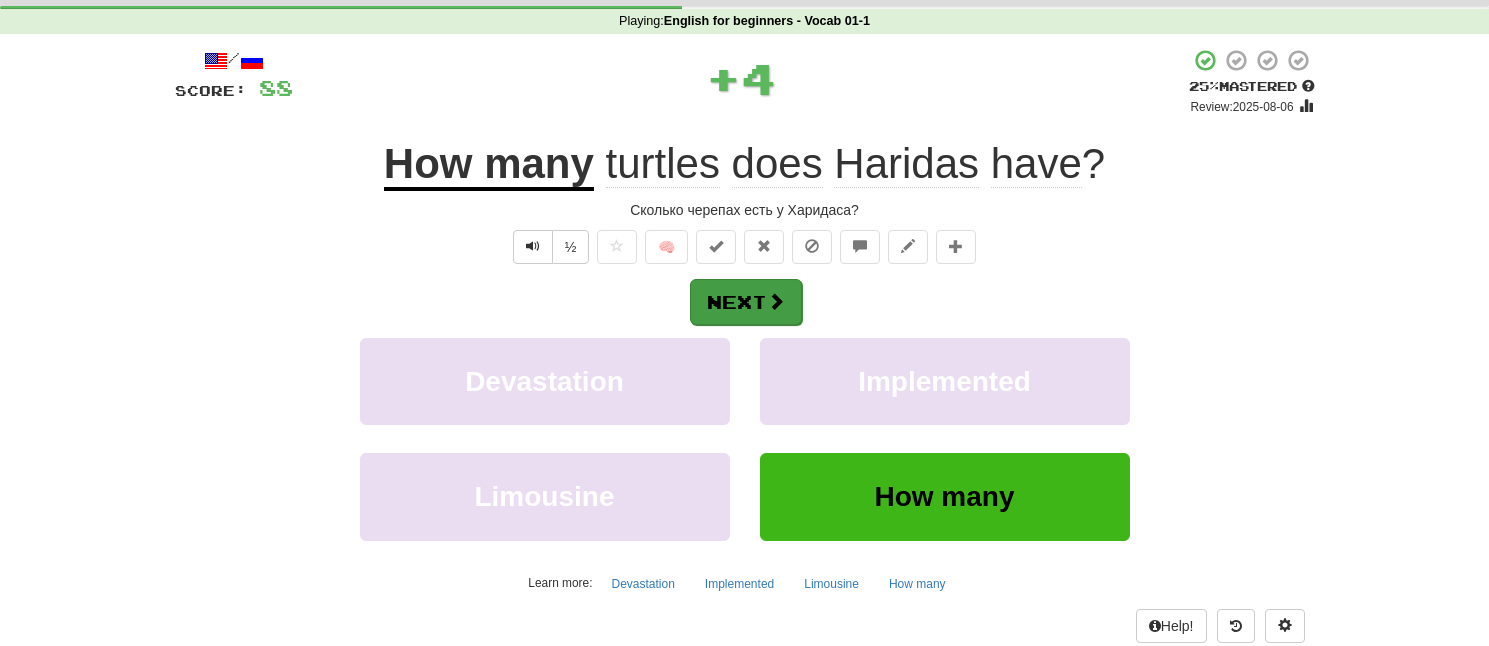 click at bounding box center (776, 301) 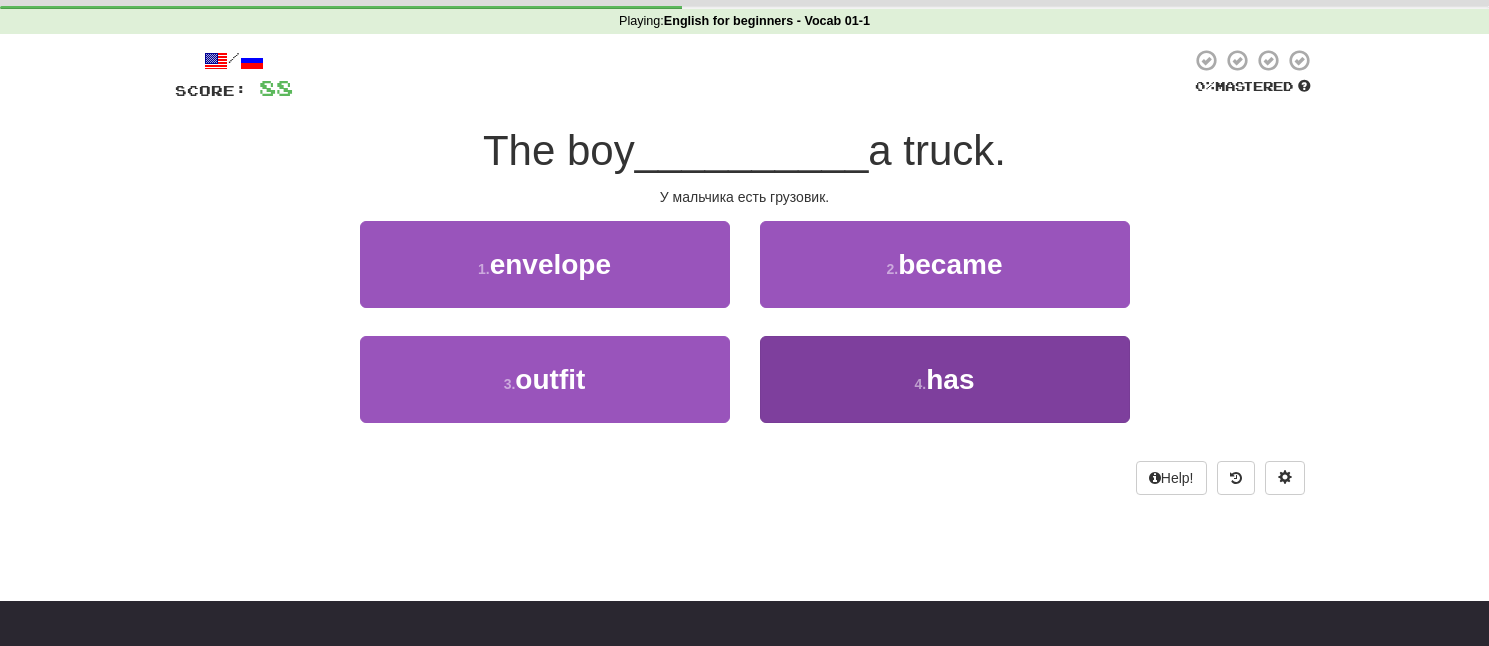 click on "4 .  has" at bounding box center [945, 379] 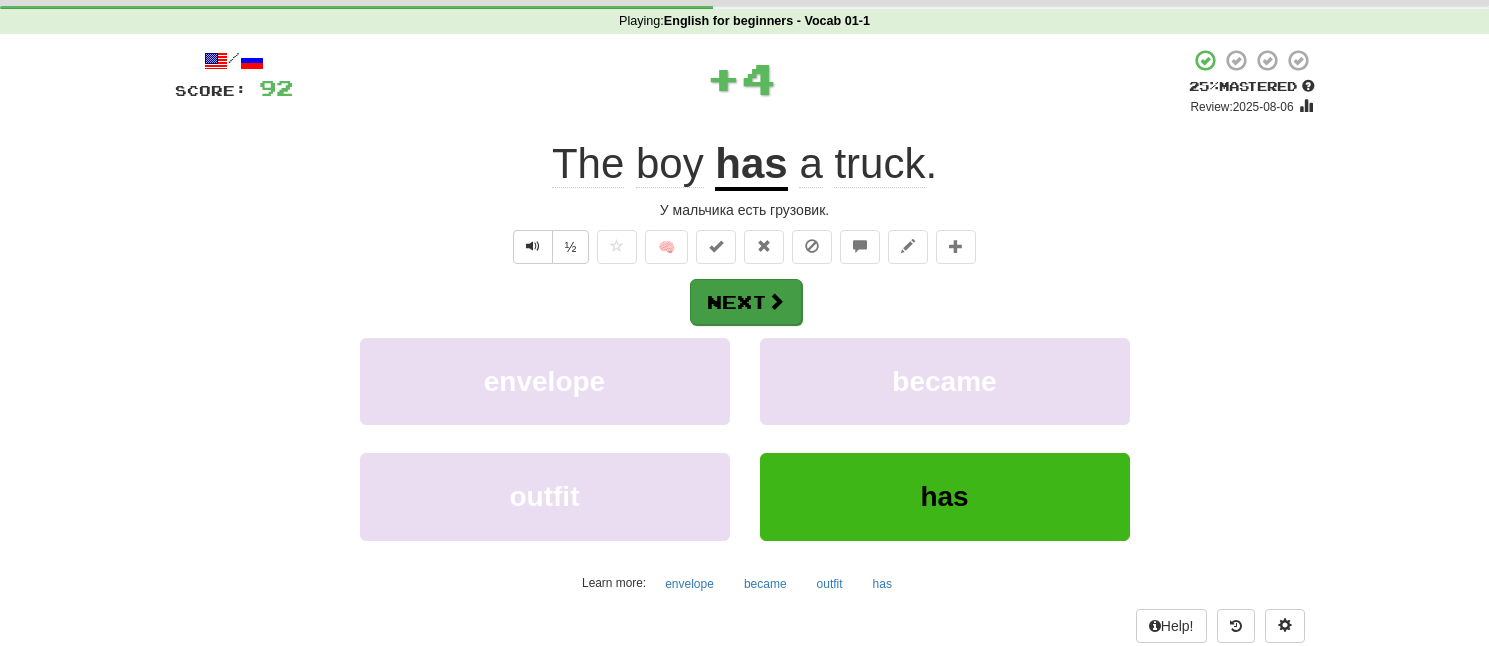 click on "Next" at bounding box center [746, 302] 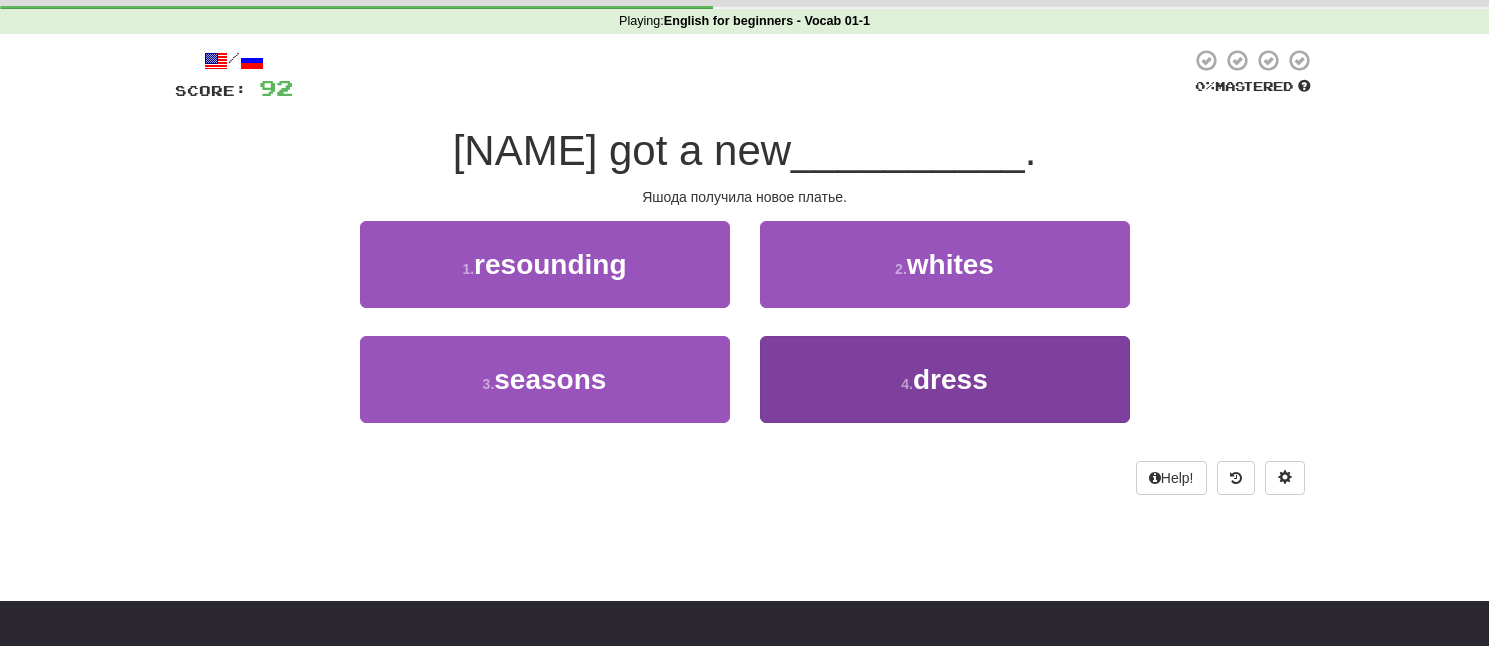 click on "4 .  dress" at bounding box center [945, 379] 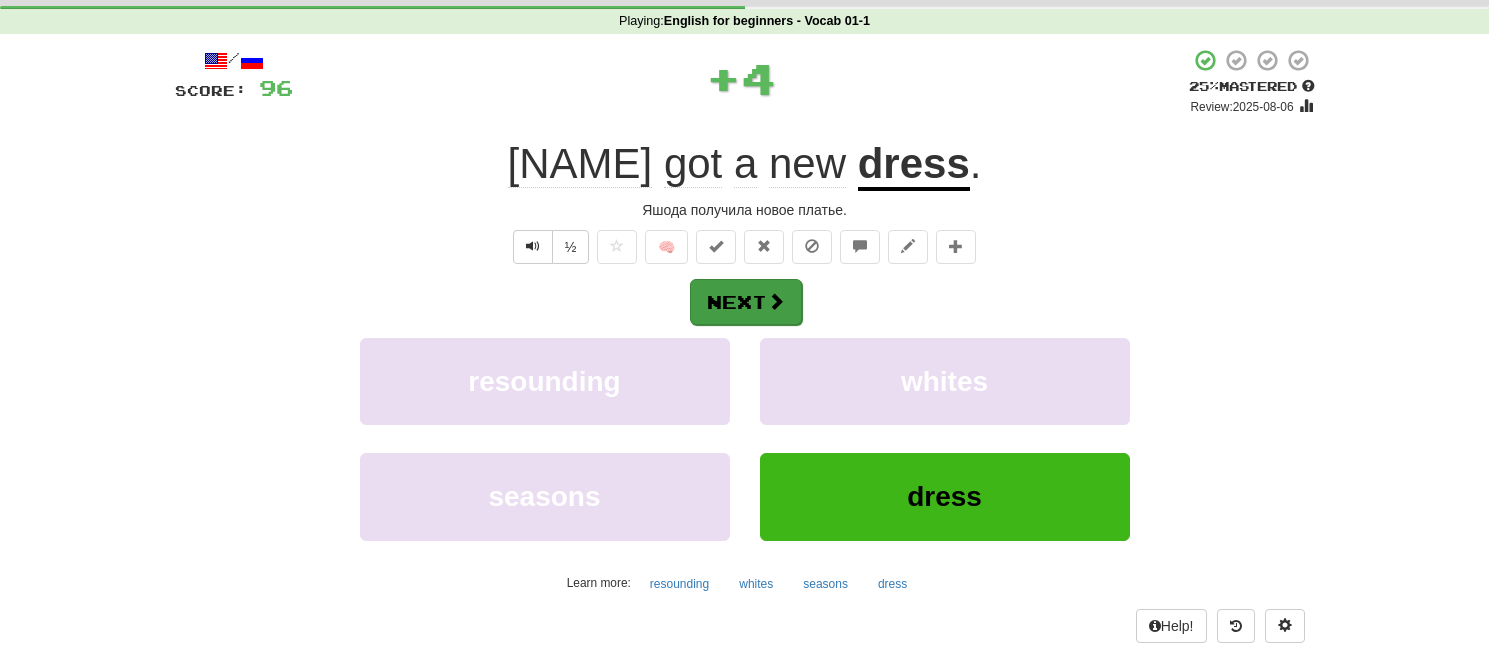 click on "Next" at bounding box center [746, 302] 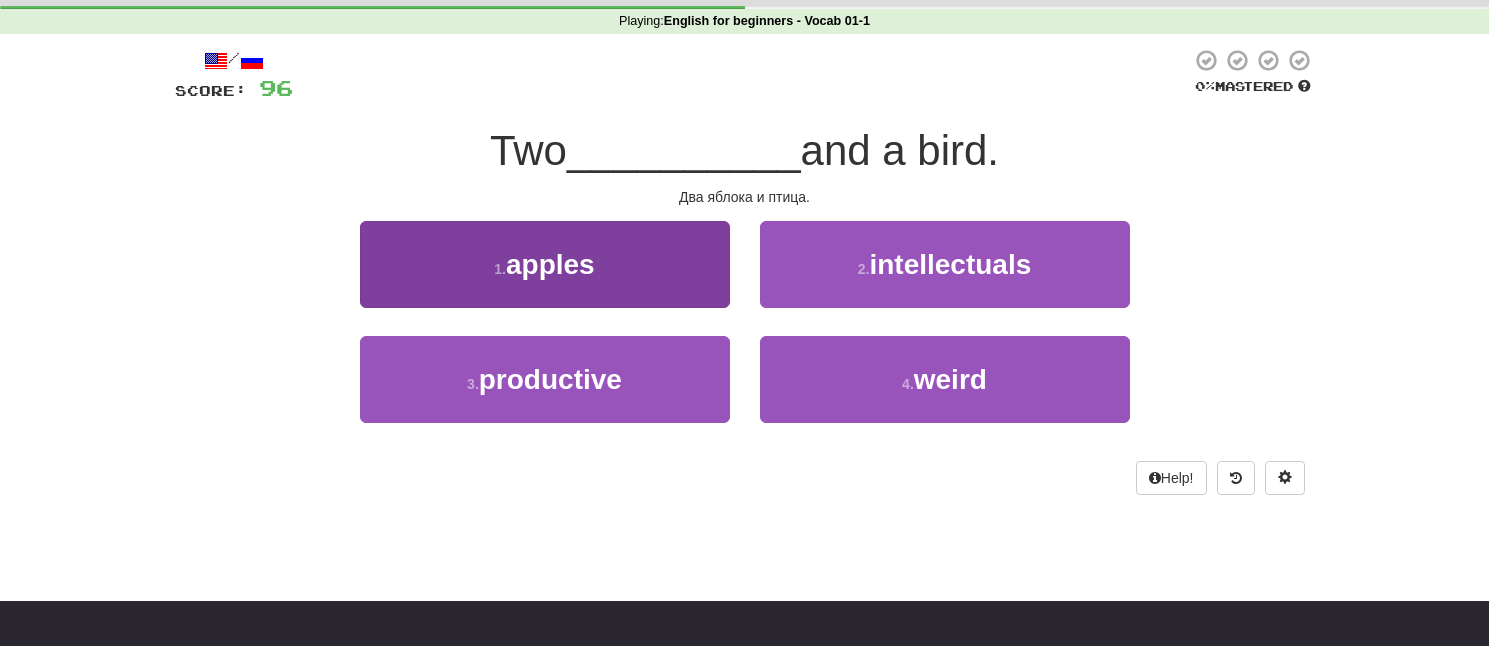 click on "1 .  apples" at bounding box center (545, 264) 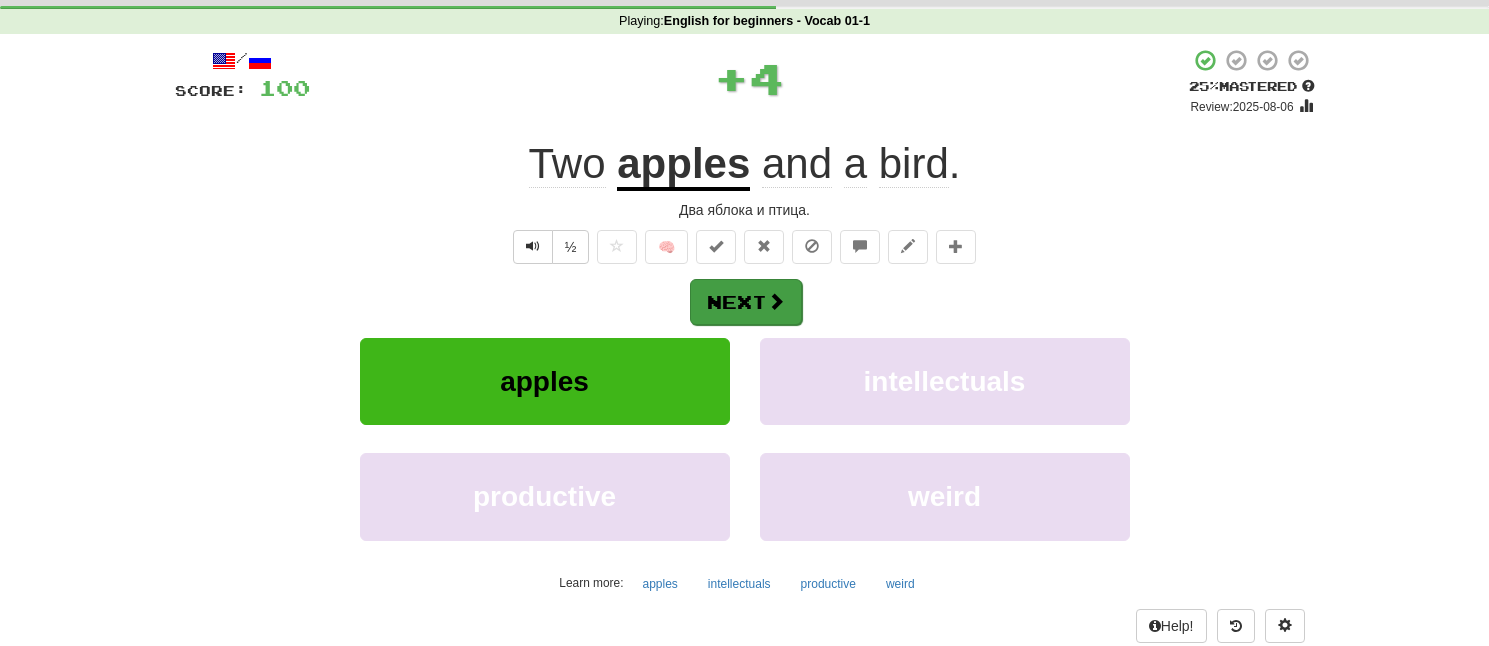 click on "Next" at bounding box center [746, 302] 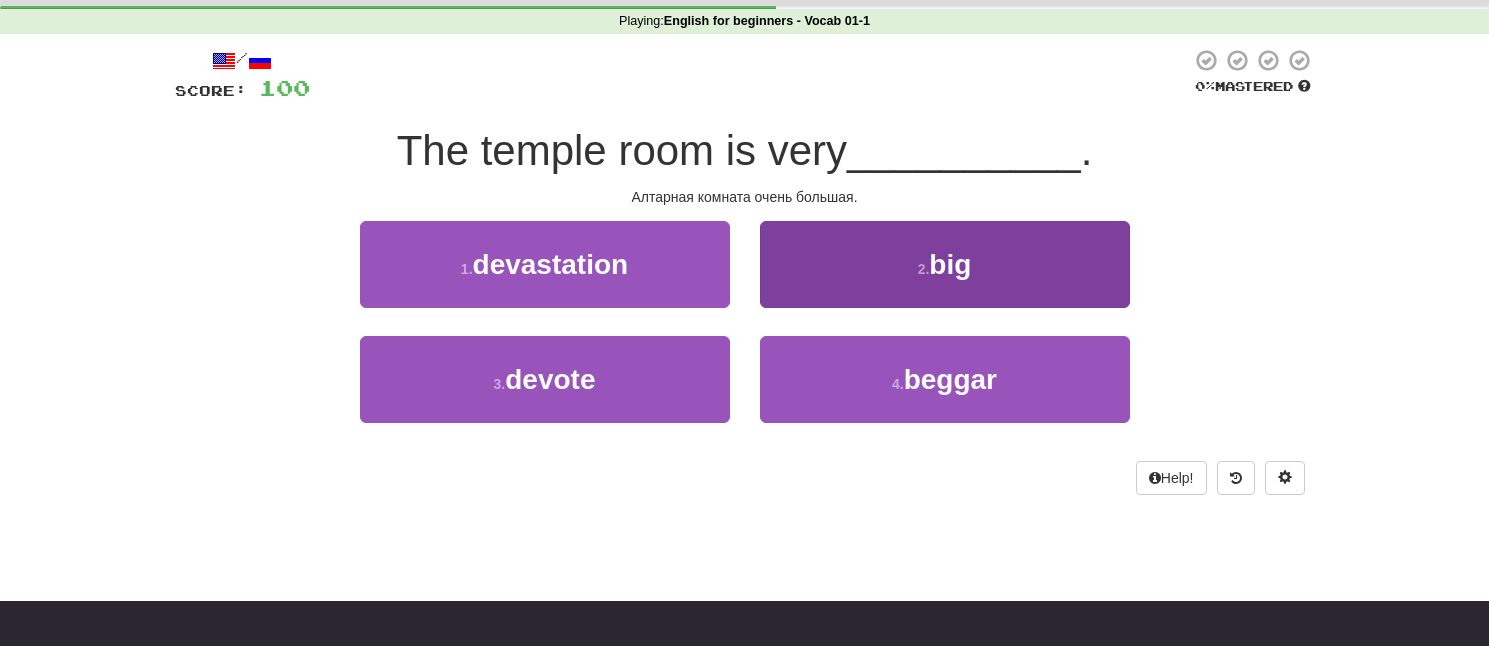 click on "2 .  big" at bounding box center (945, 264) 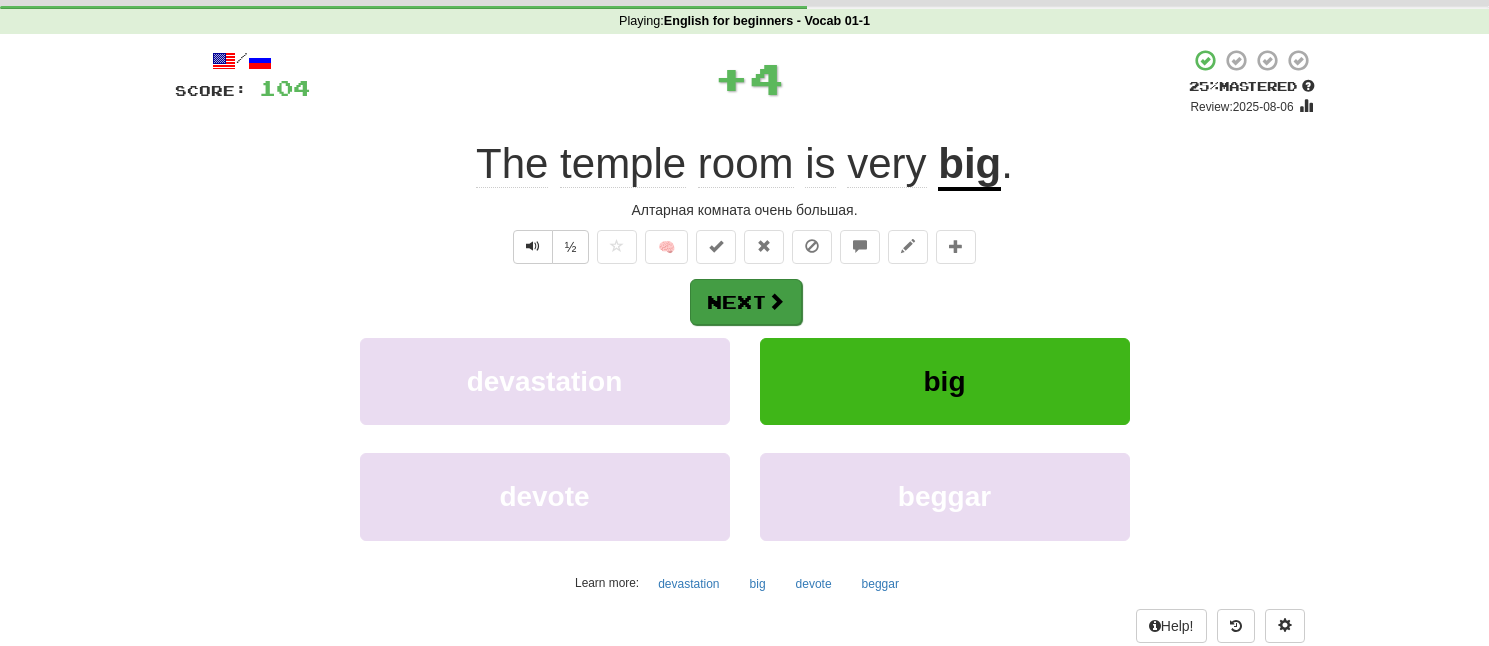 click on "Next" at bounding box center (746, 302) 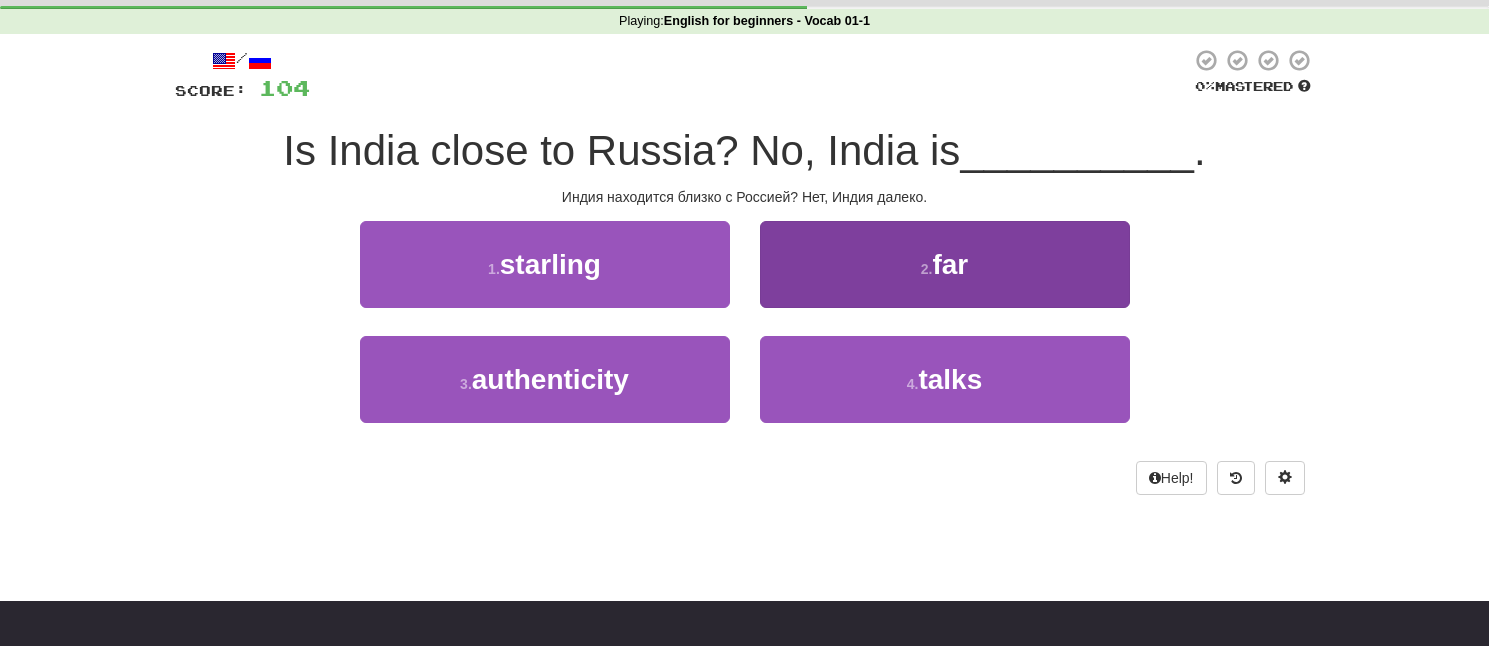 click on "2 .  far" at bounding box center (945, 264) 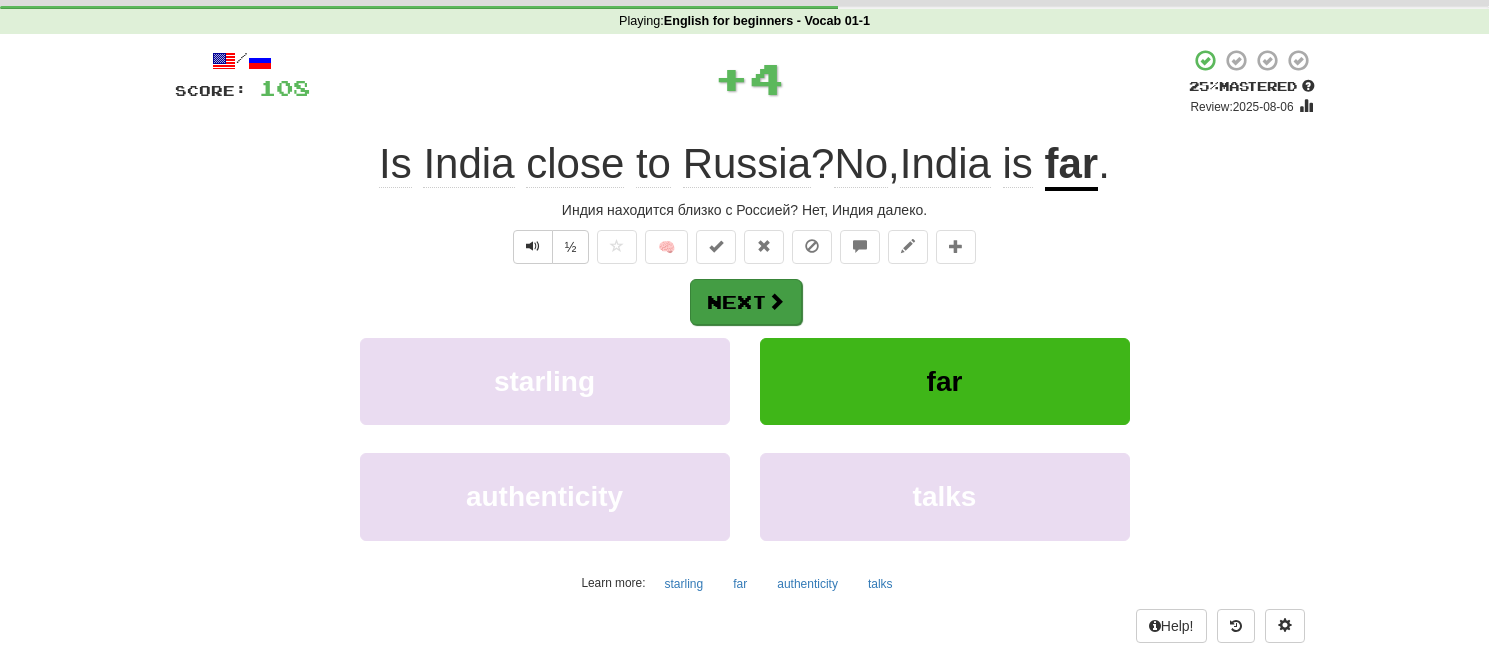 click at bounding box center [776, 301] 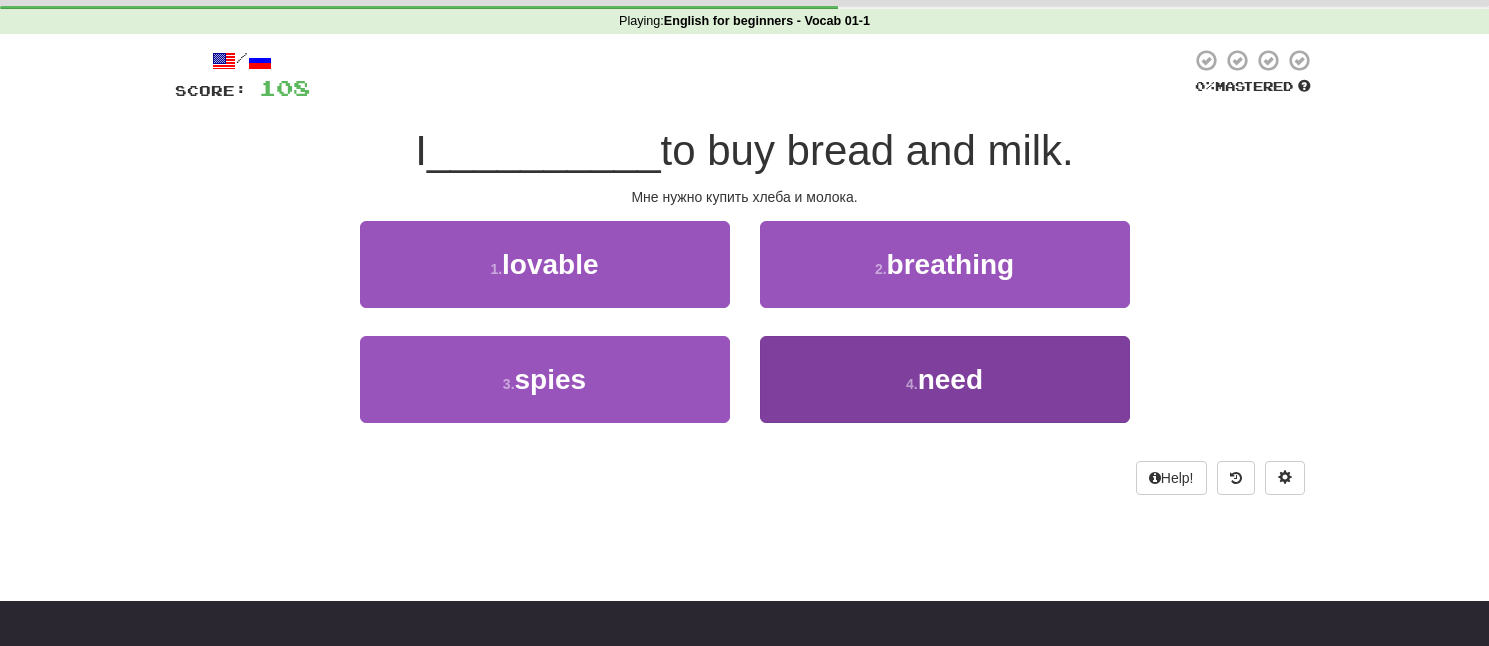 click on "4 .  need" at bounding box center (945, 379) 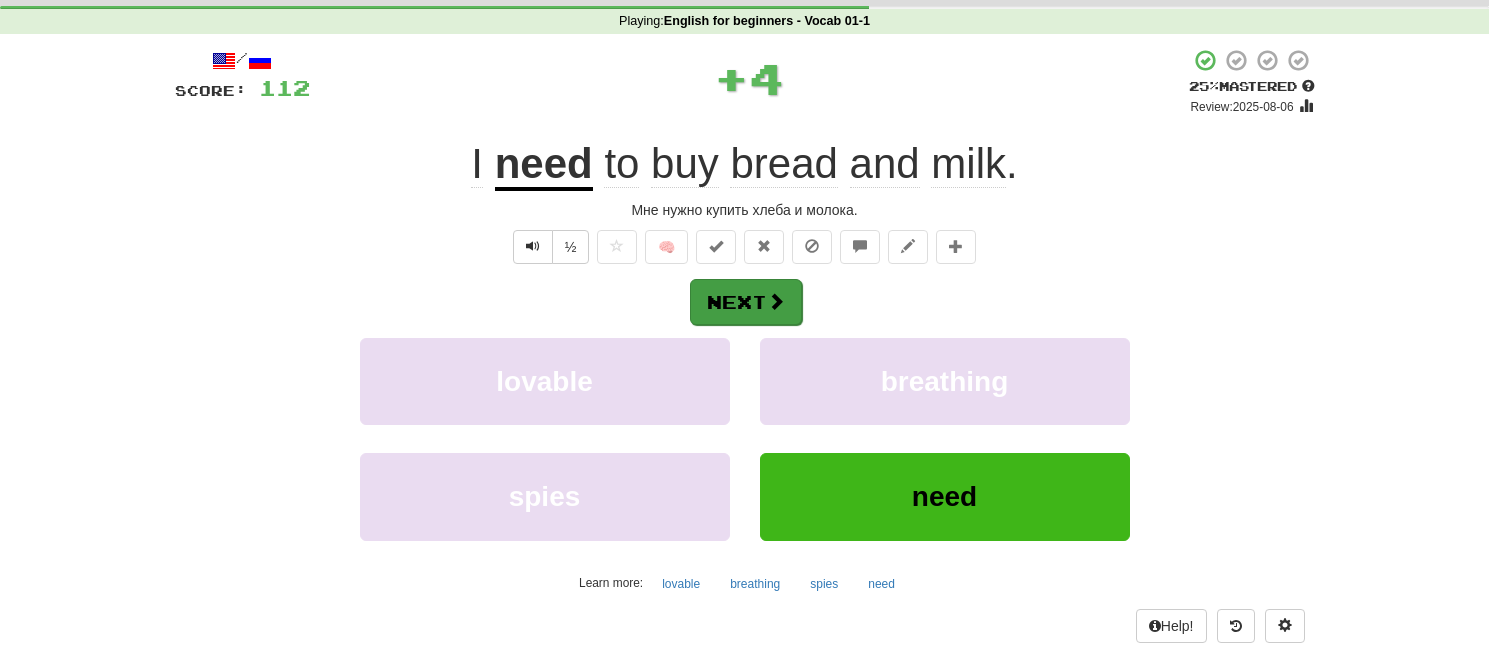click on "Next" at bounding box center (746, 302) 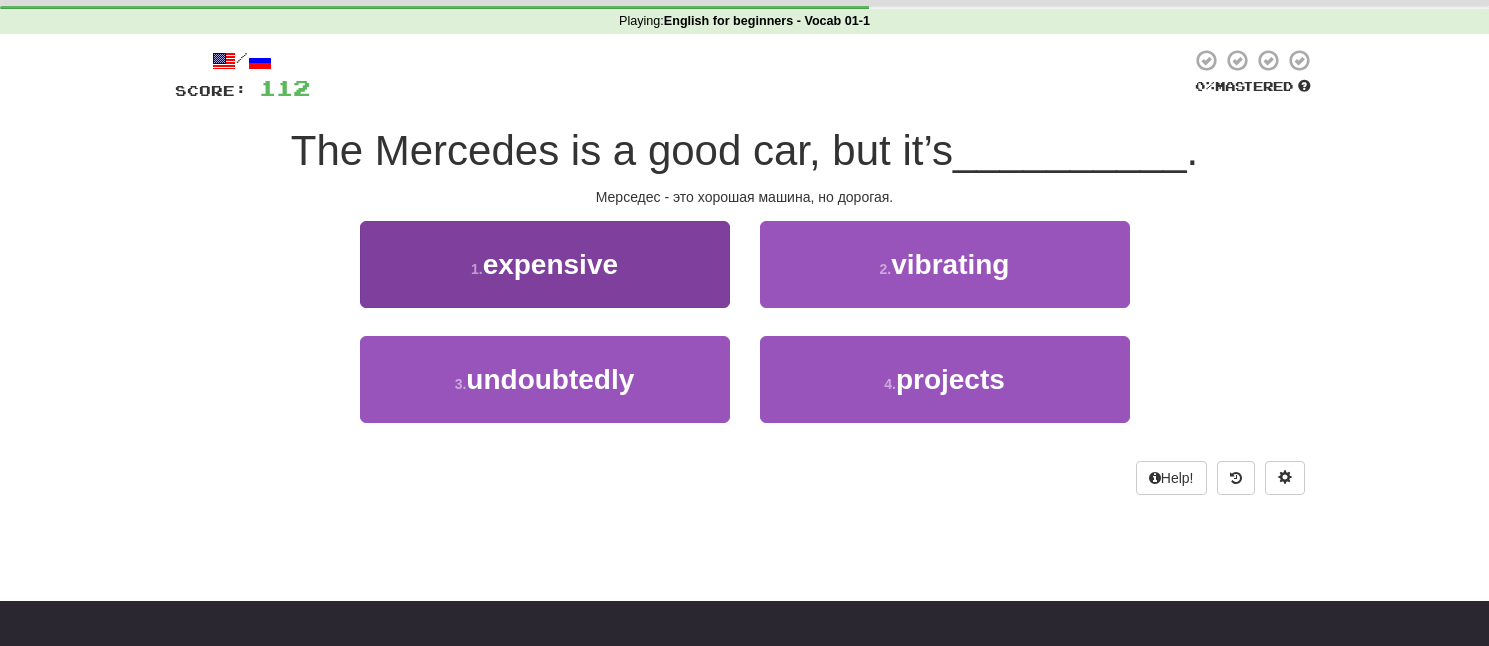 click on "expensive" at bounding box center [550, 264] 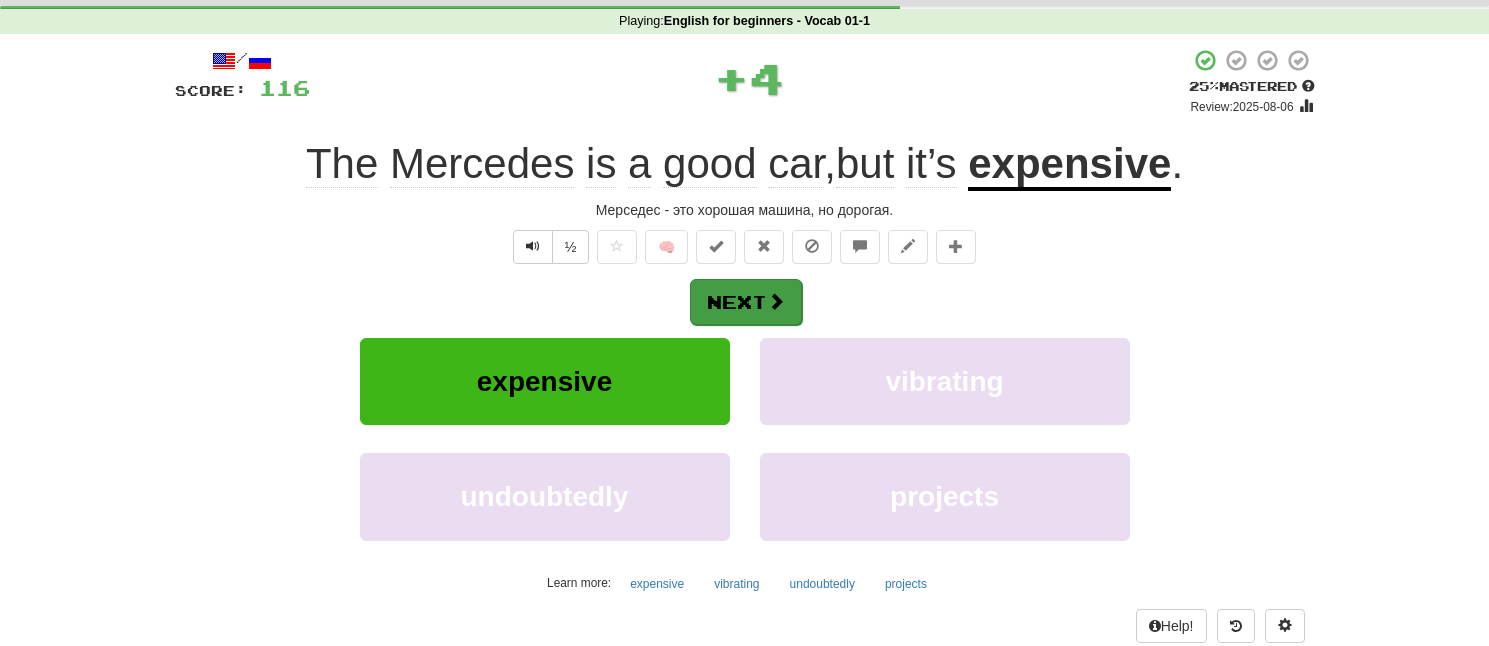 click on "Next" at bounding box center [746, 302] 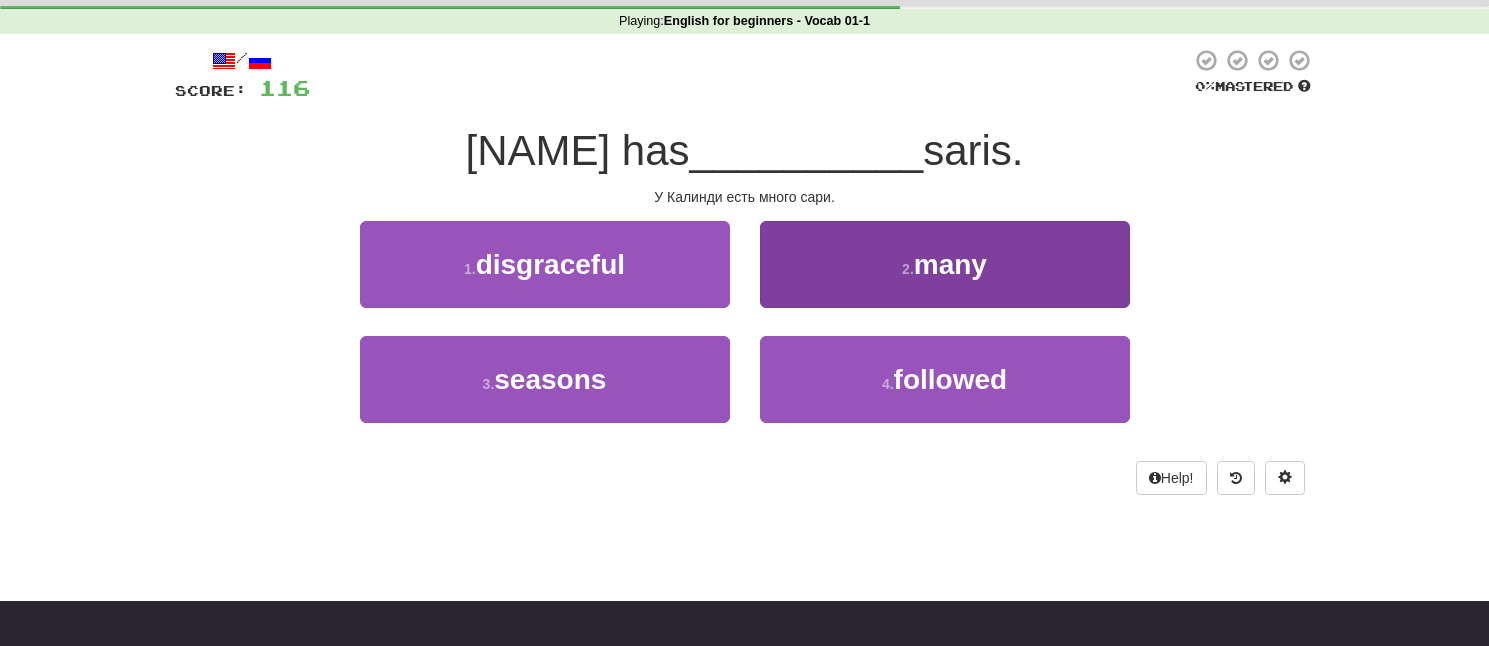 click on "2 .  many" at bounding box center (945, 264) 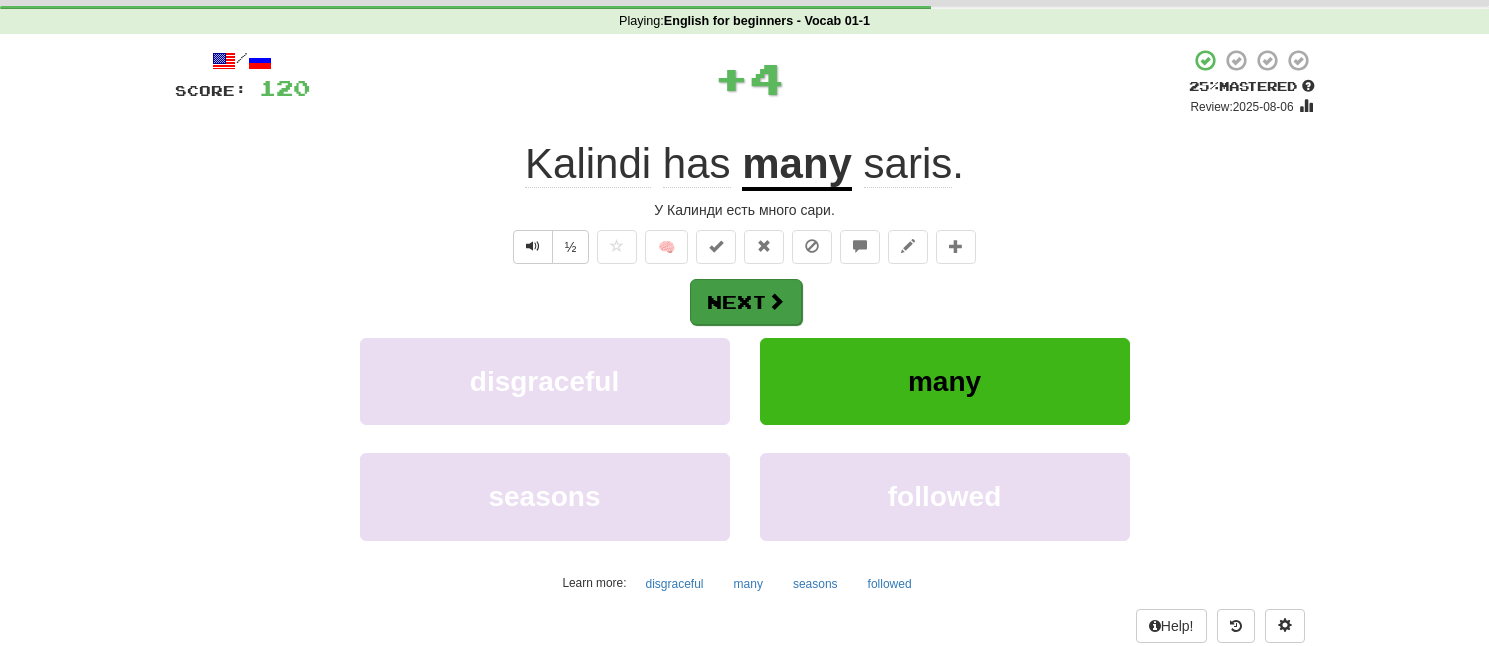 click on "Next" at bounding box center [746, 302] 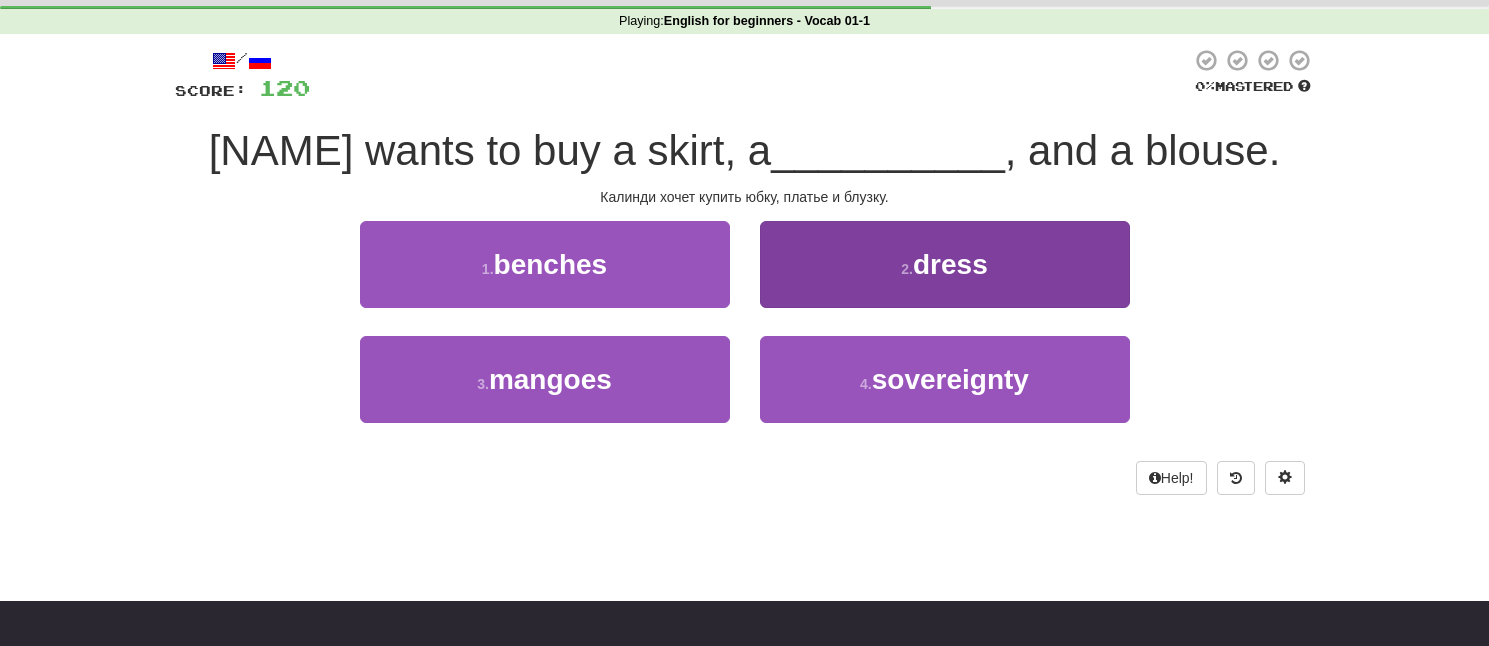 click on "2 .  dress" at bounding box center [945, 264] 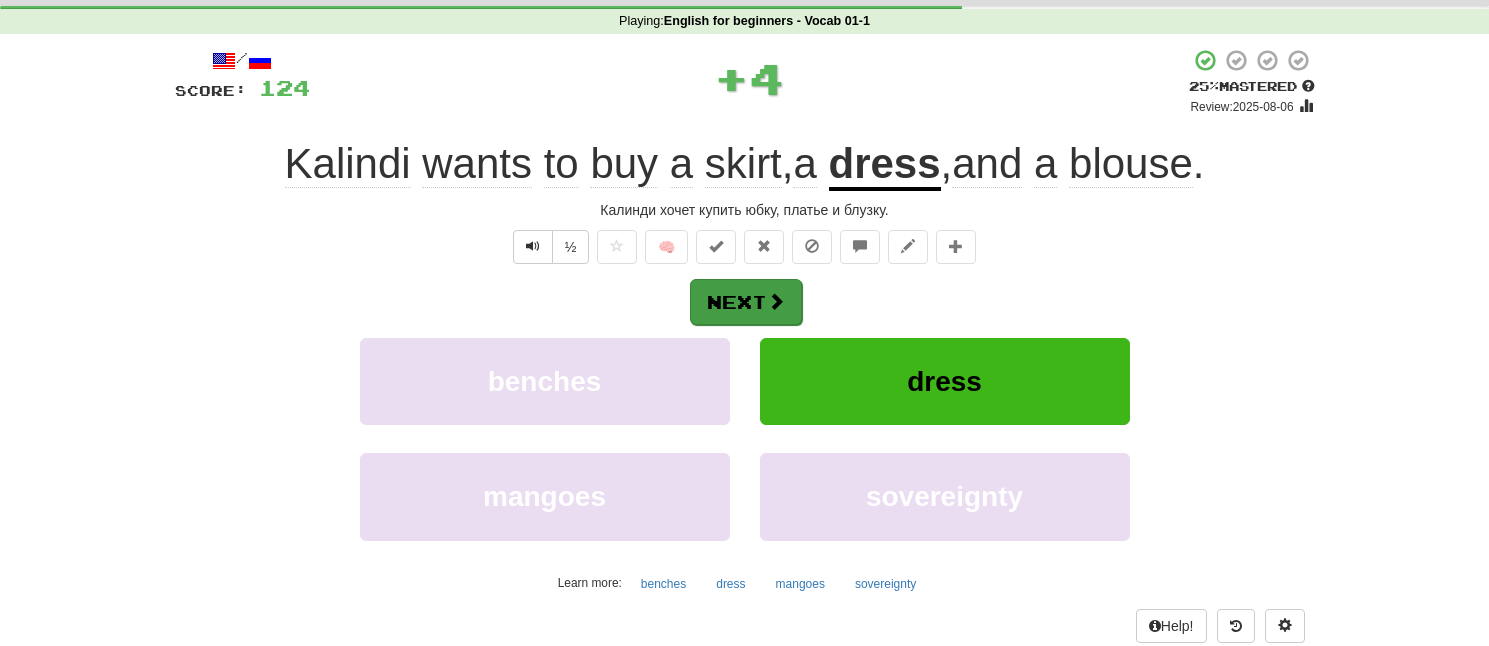 click at bounding box center [776, 301] 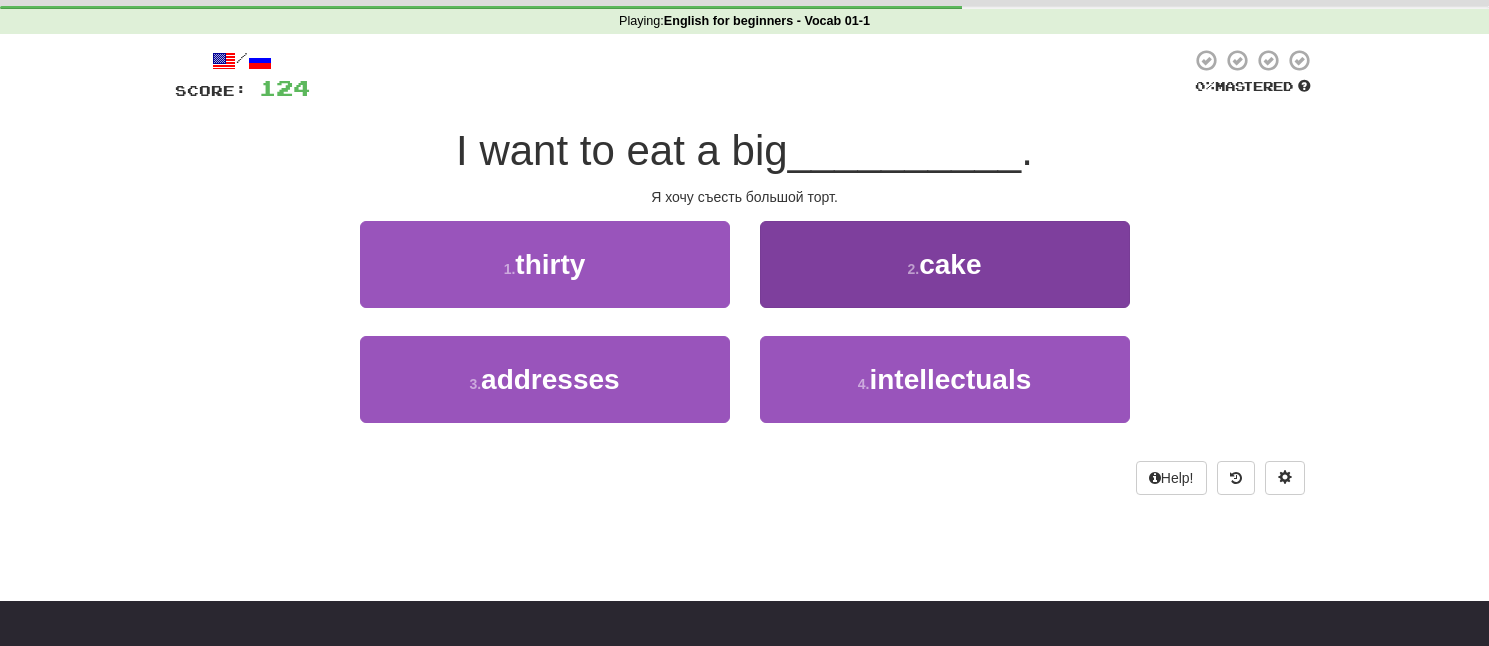 click on "2 .  cake" at bounding box center [945, 264] 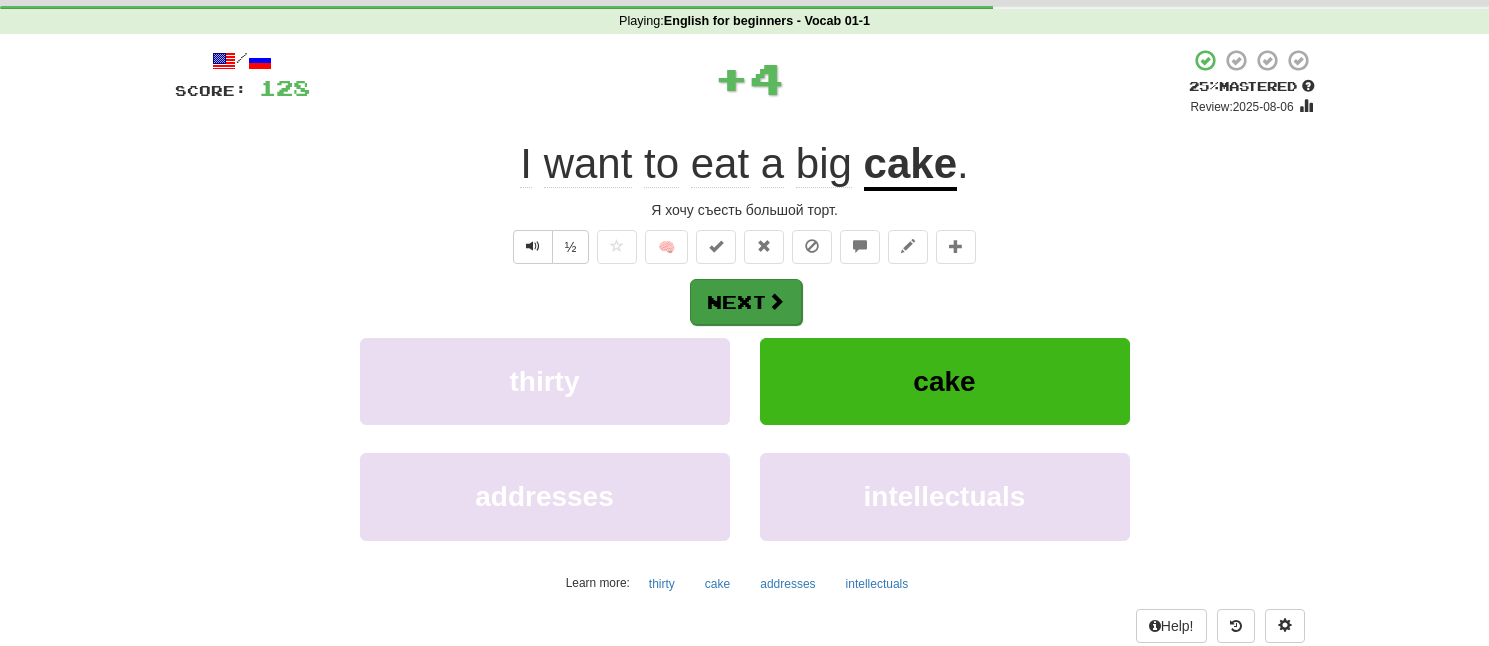click on "Next" at bounding box center [746, 302] 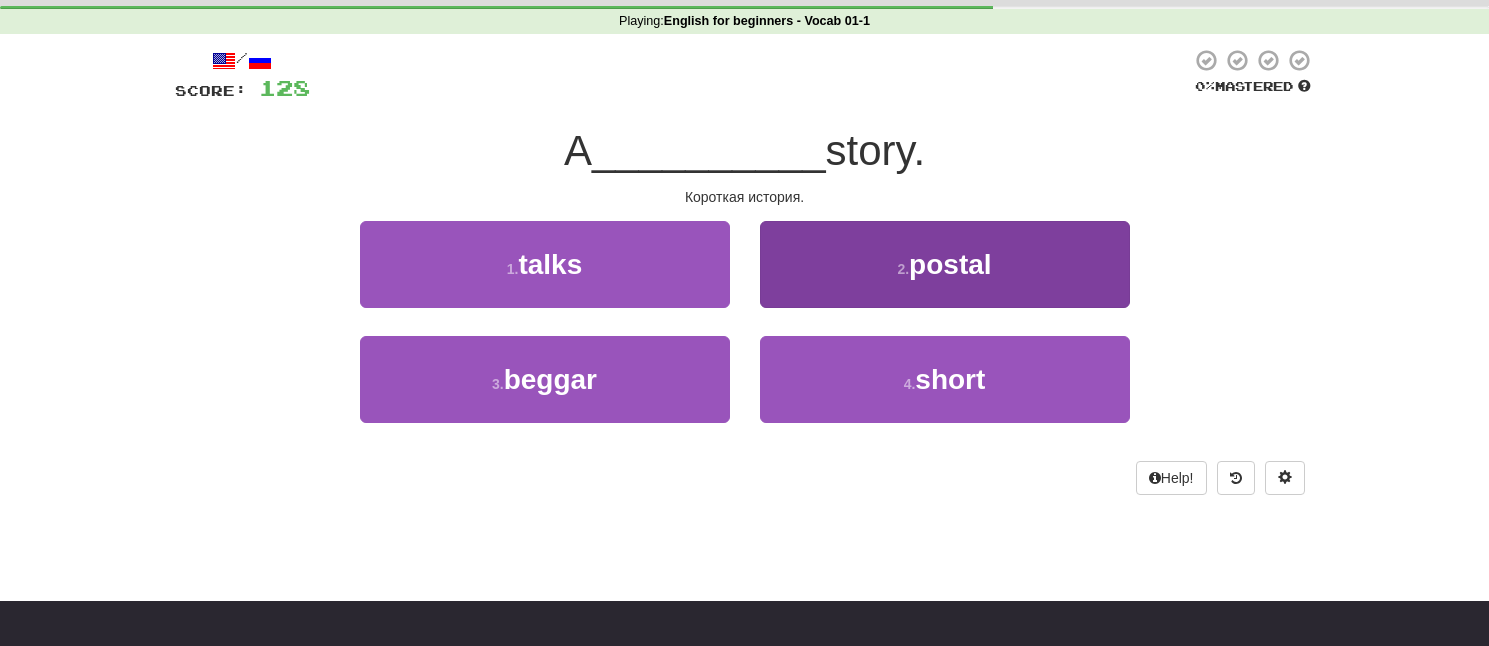 click on "4 .  short" at bounding box center [945, 379] 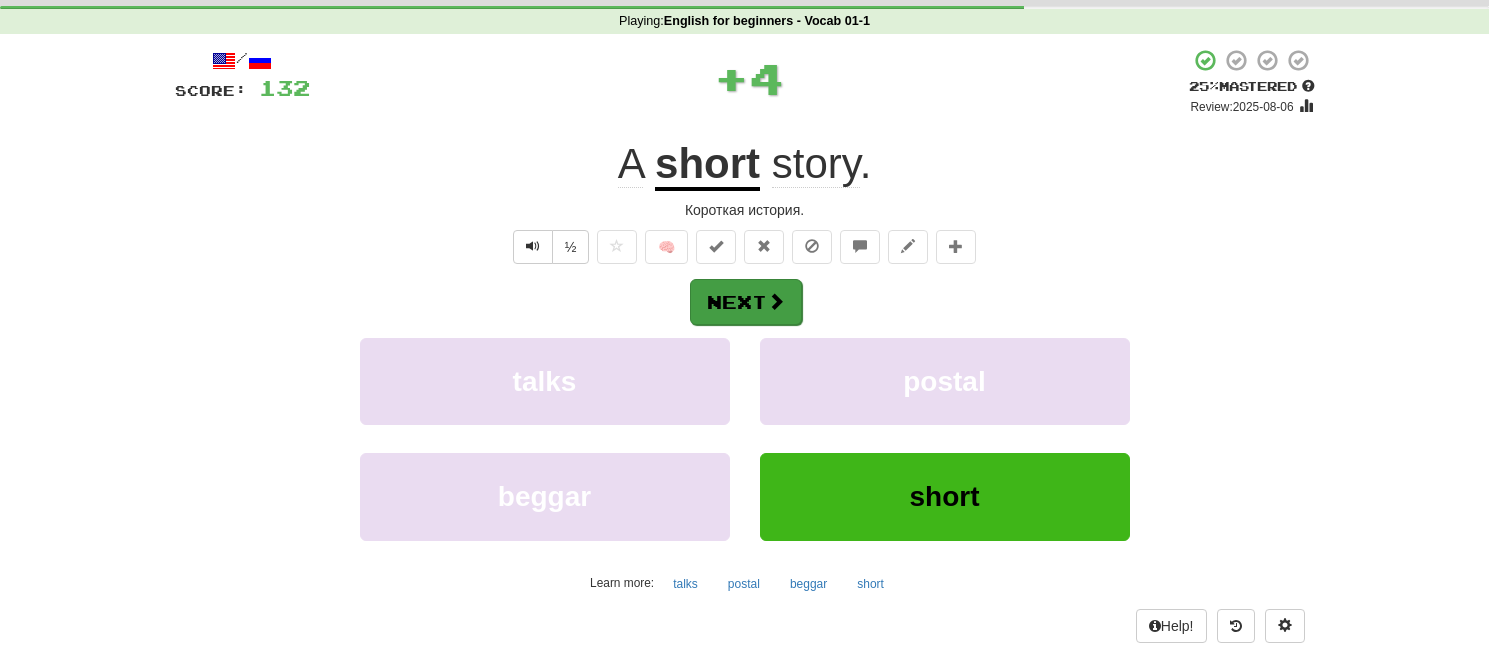 click on "Next" at bounding box center [746, 302] 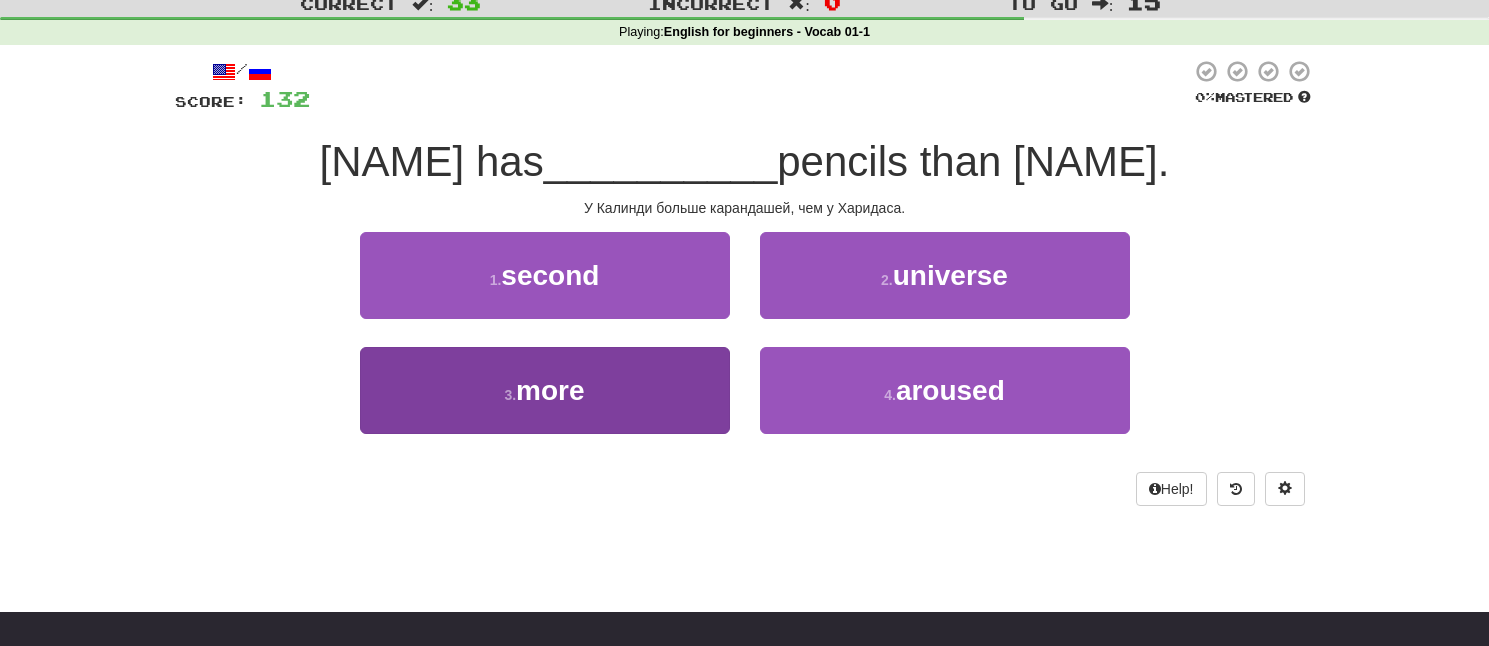 scroll, scrollTop: 84, scrollLeft: 0, axis: vertical 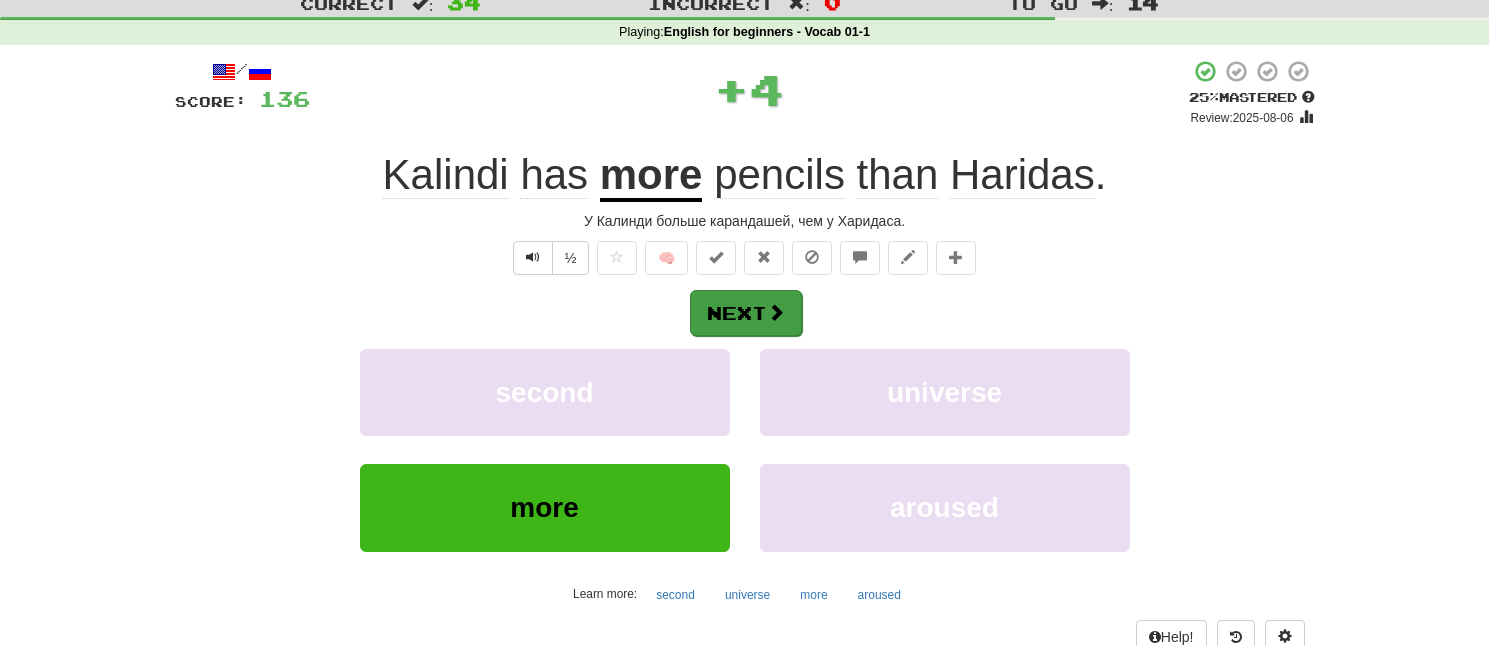 click on "Next" at bounding box center (746, 313) 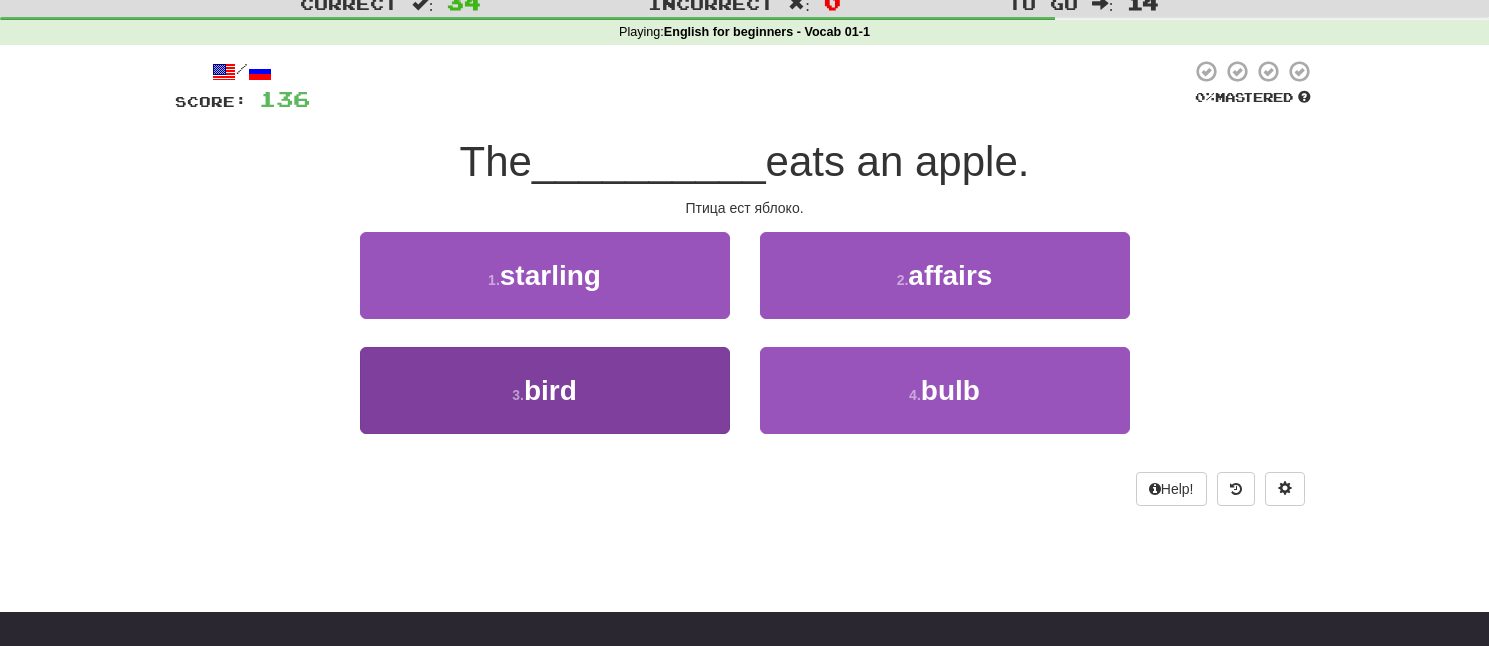 click on "3 .  bird" at bounding box center [545, 390] 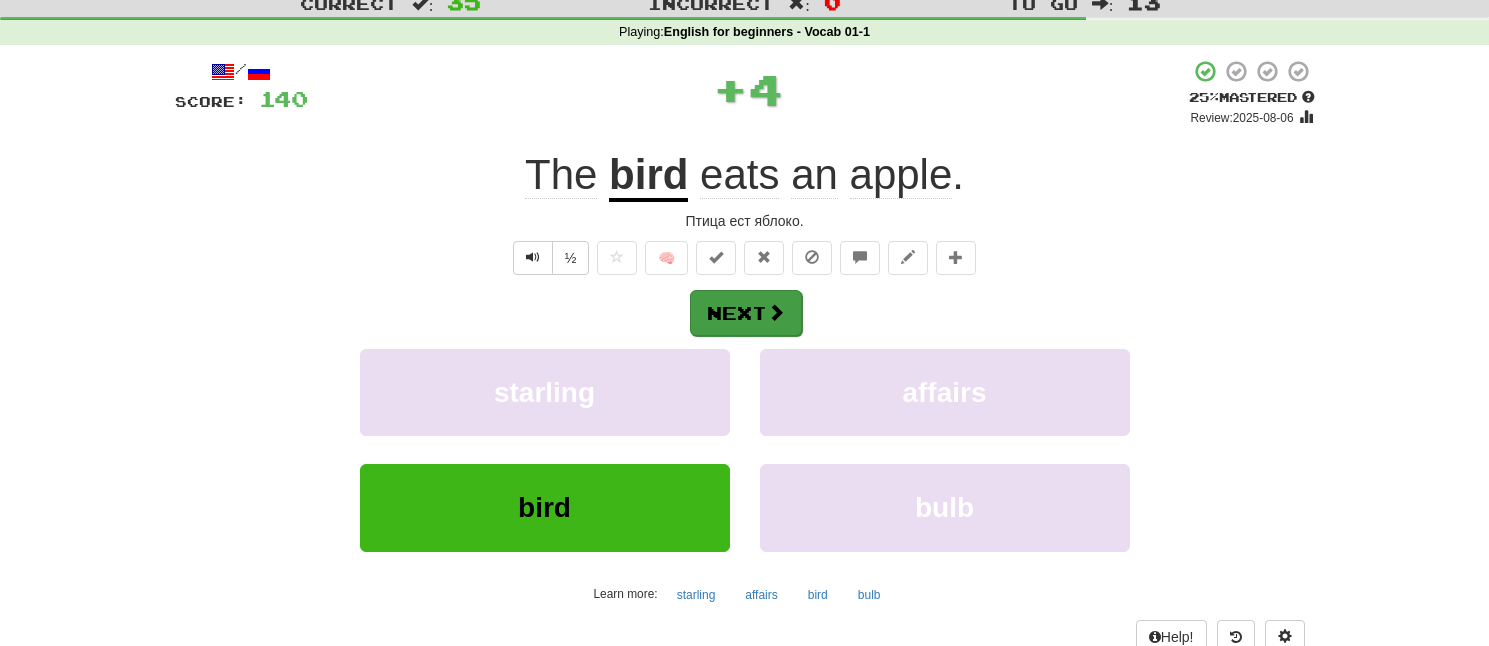 click on "Next" at bounding box center [746, 313] 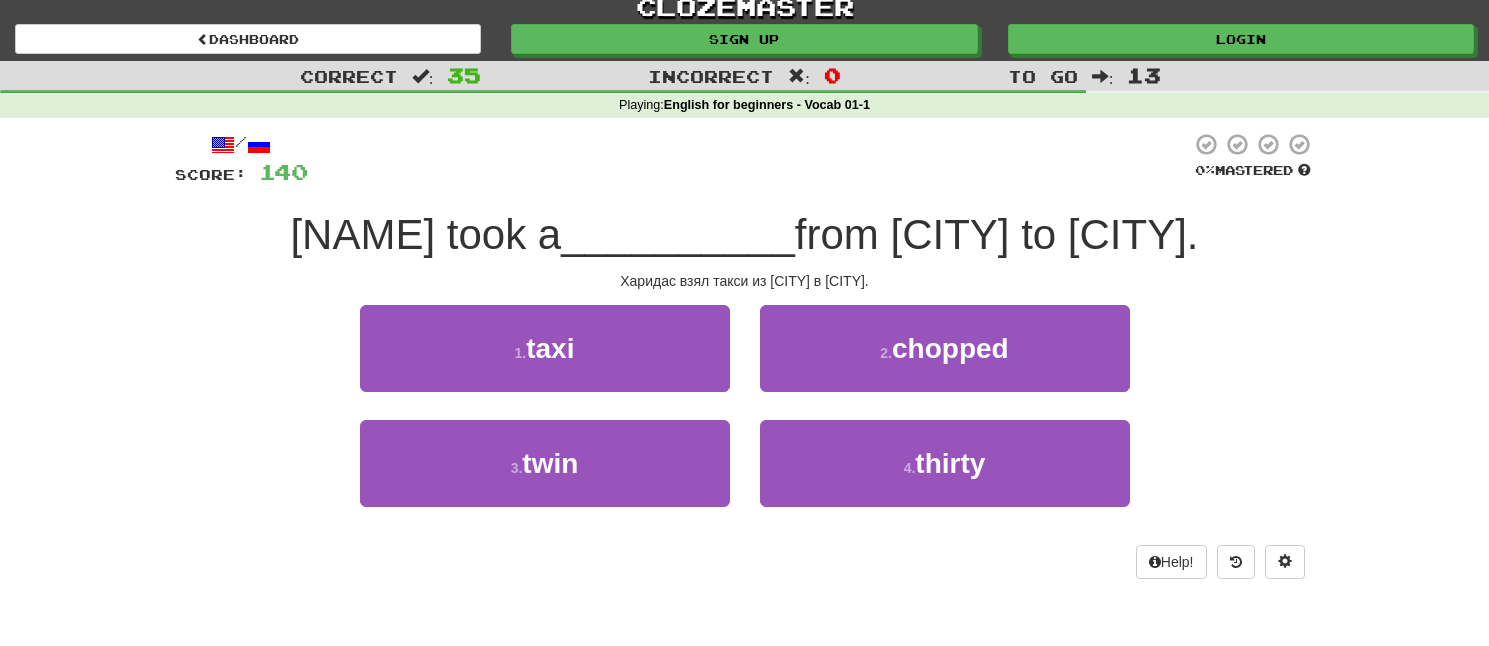 scroll, scrollTop: 10, scrollLeft: 0, axis: vertical 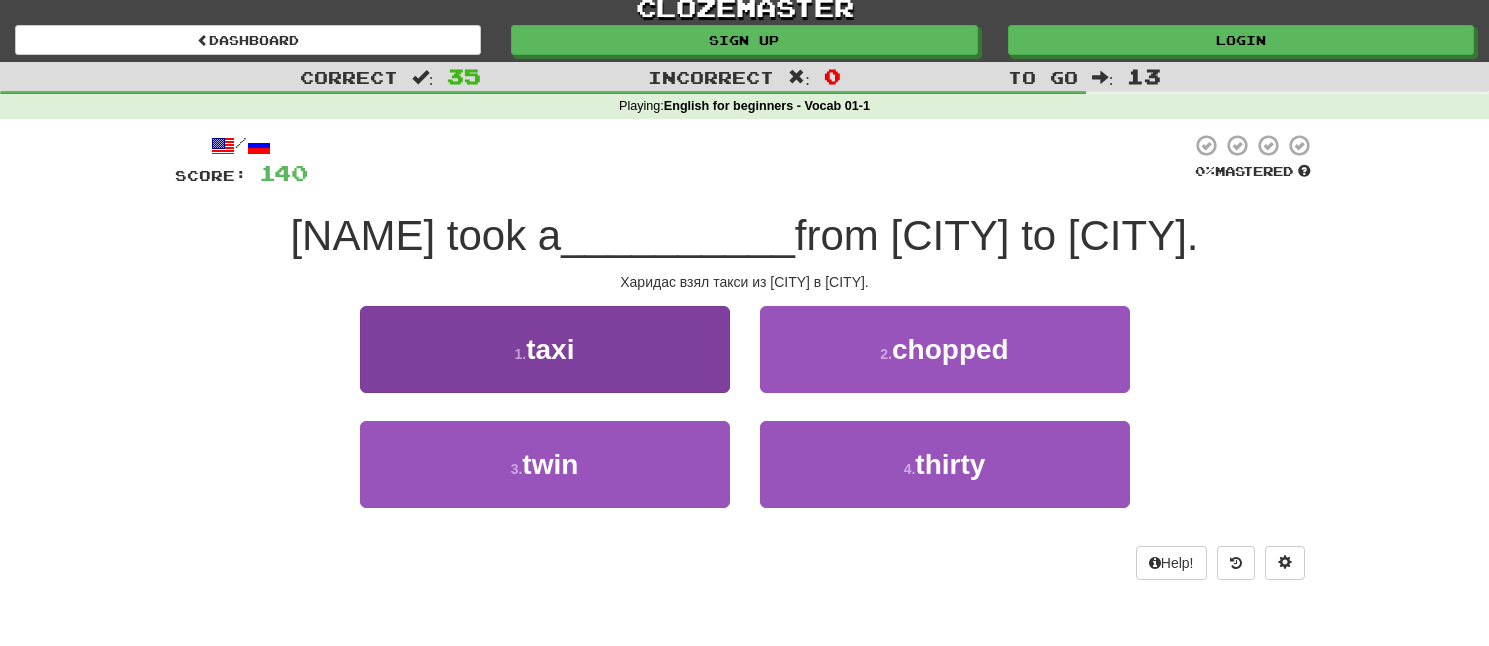 click on "1 .  taxi" at bounding box center [545, 349] 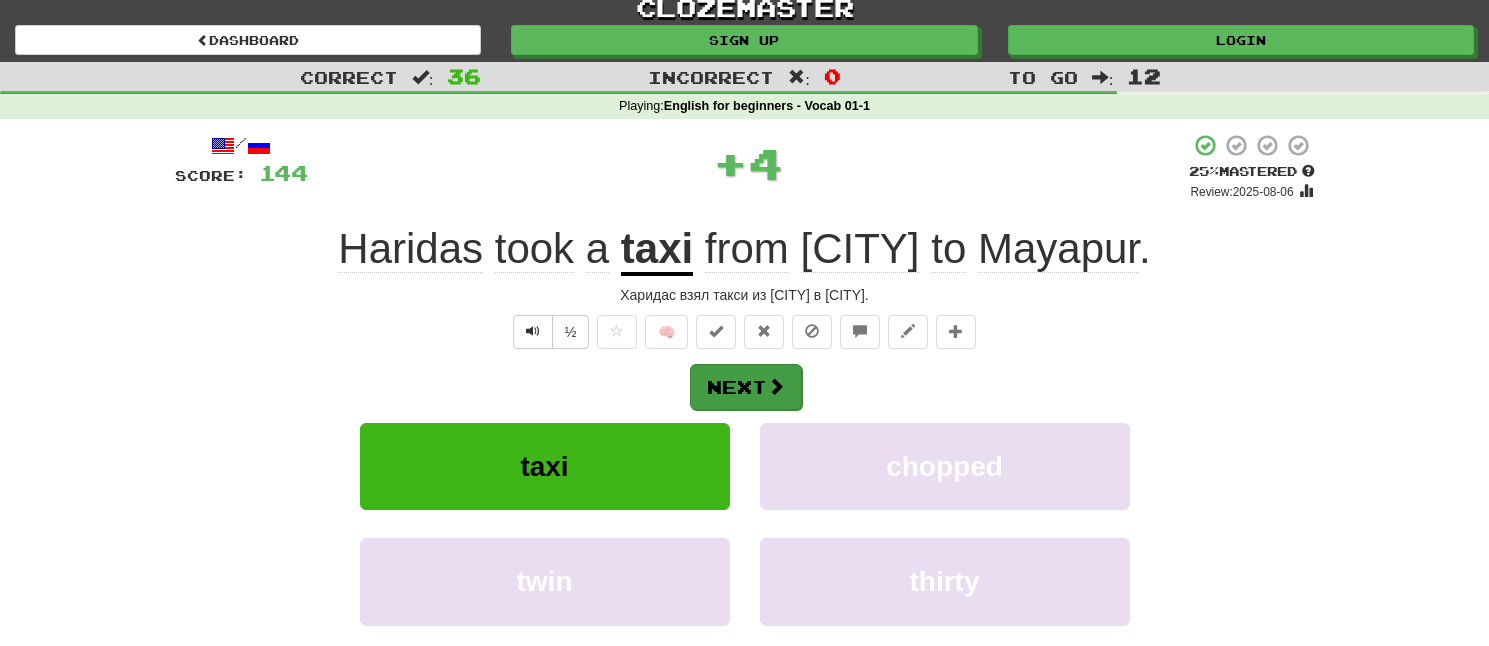 click on "Next" at bounding box center (746, 387) 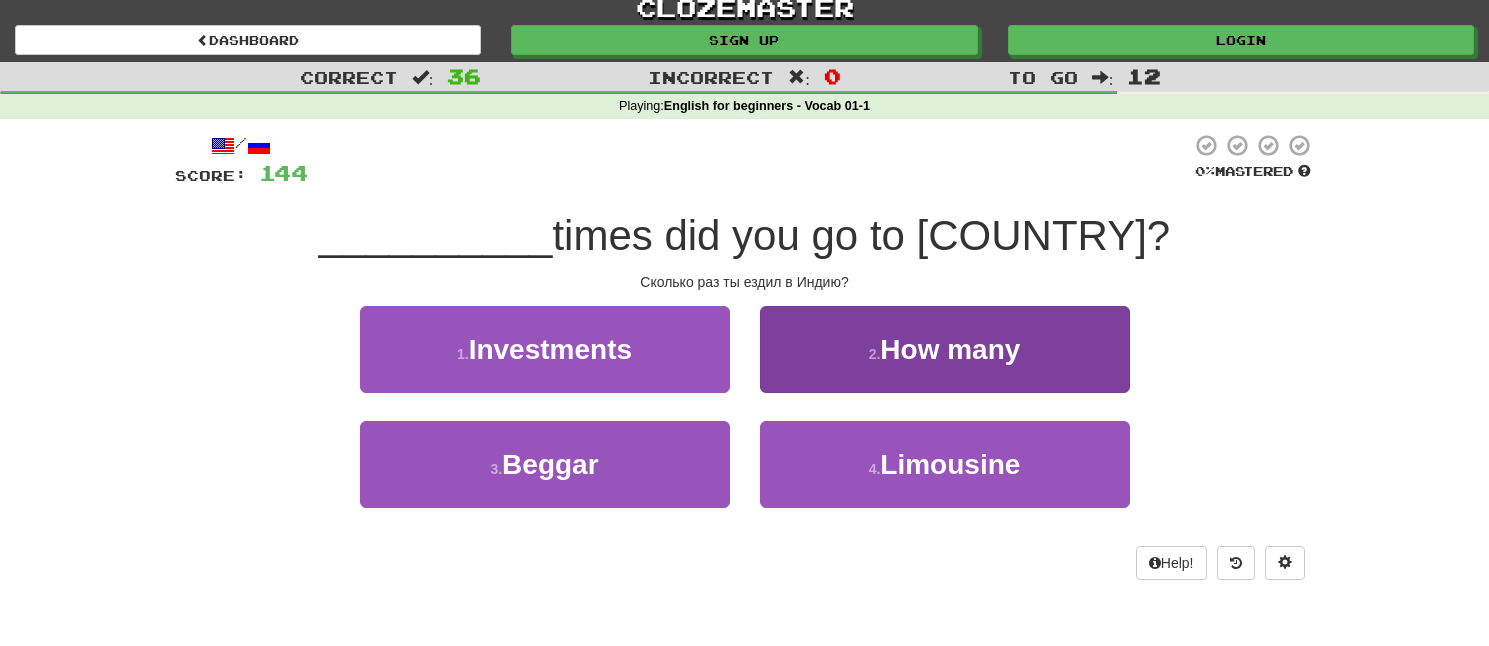click on "2 .  How many" at bounding box center (945, 349) 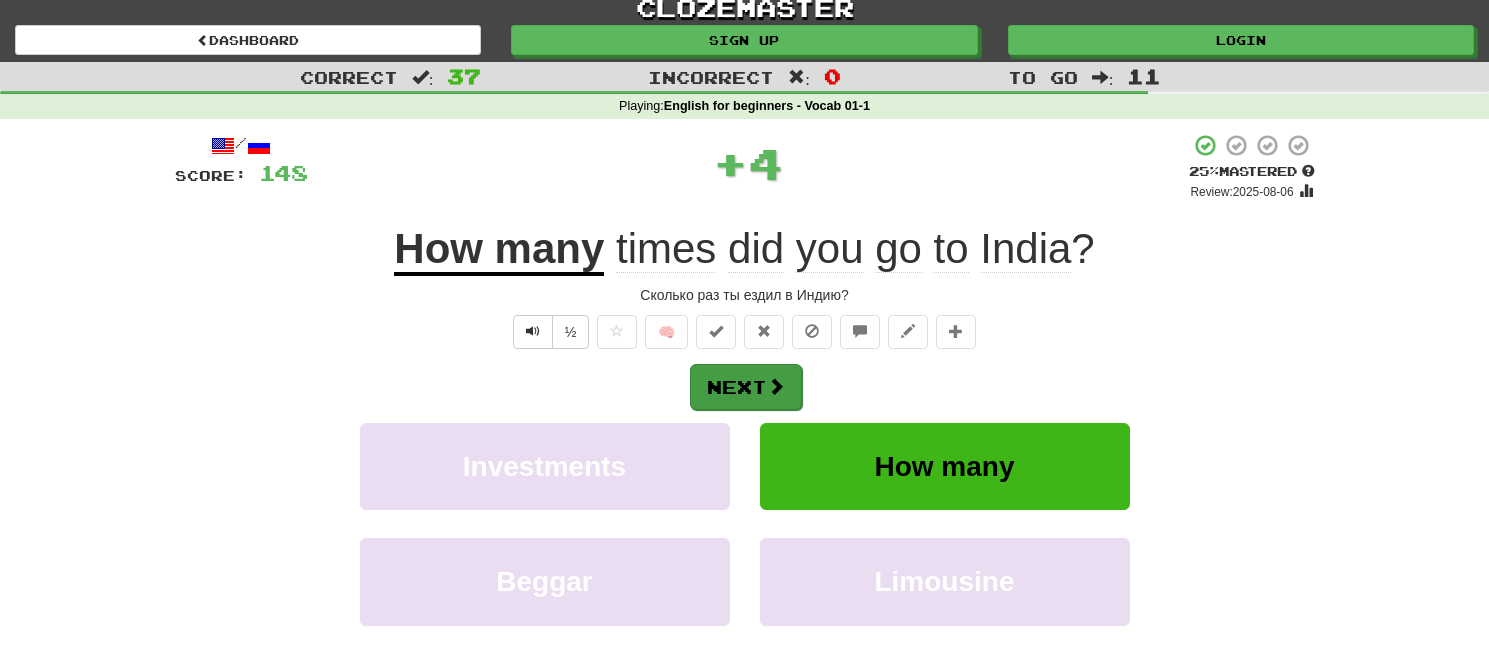 click on "Next" at bounding box center [746, 387] 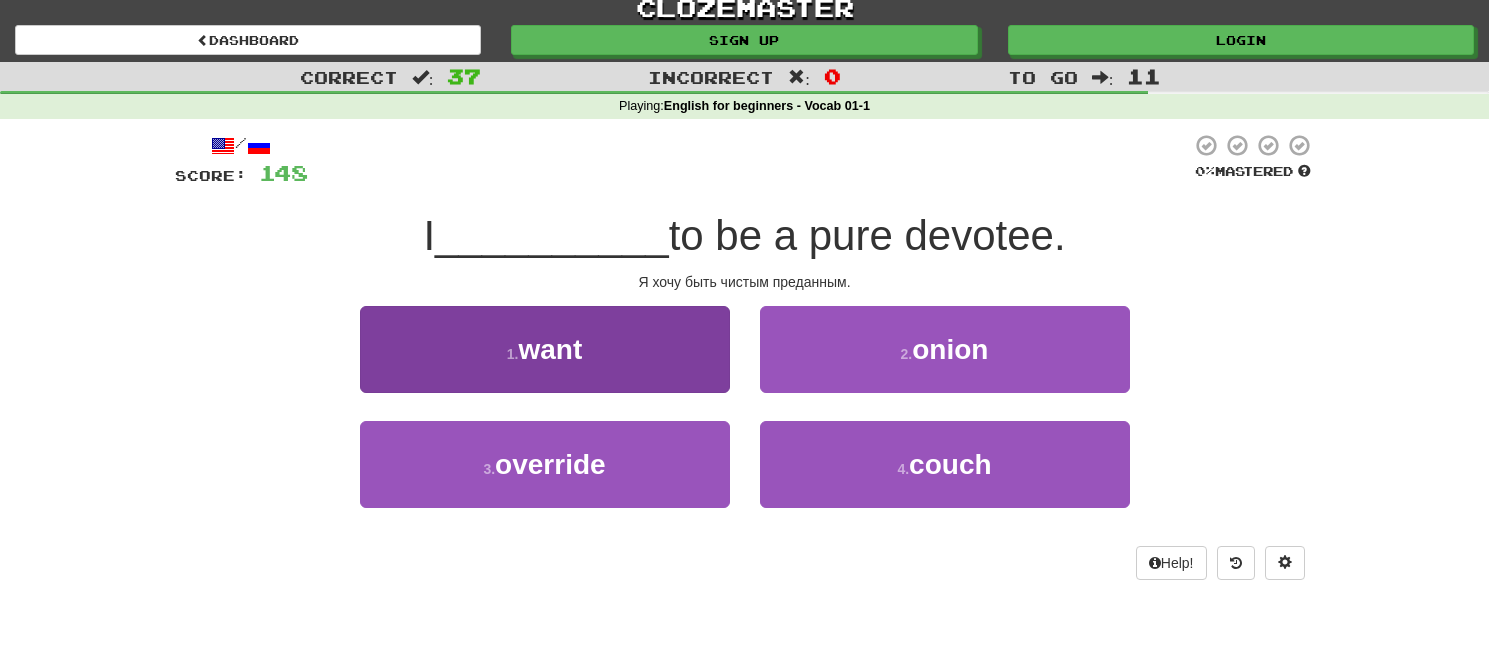 click on "1 .  want" at bounding box center (545, 349) 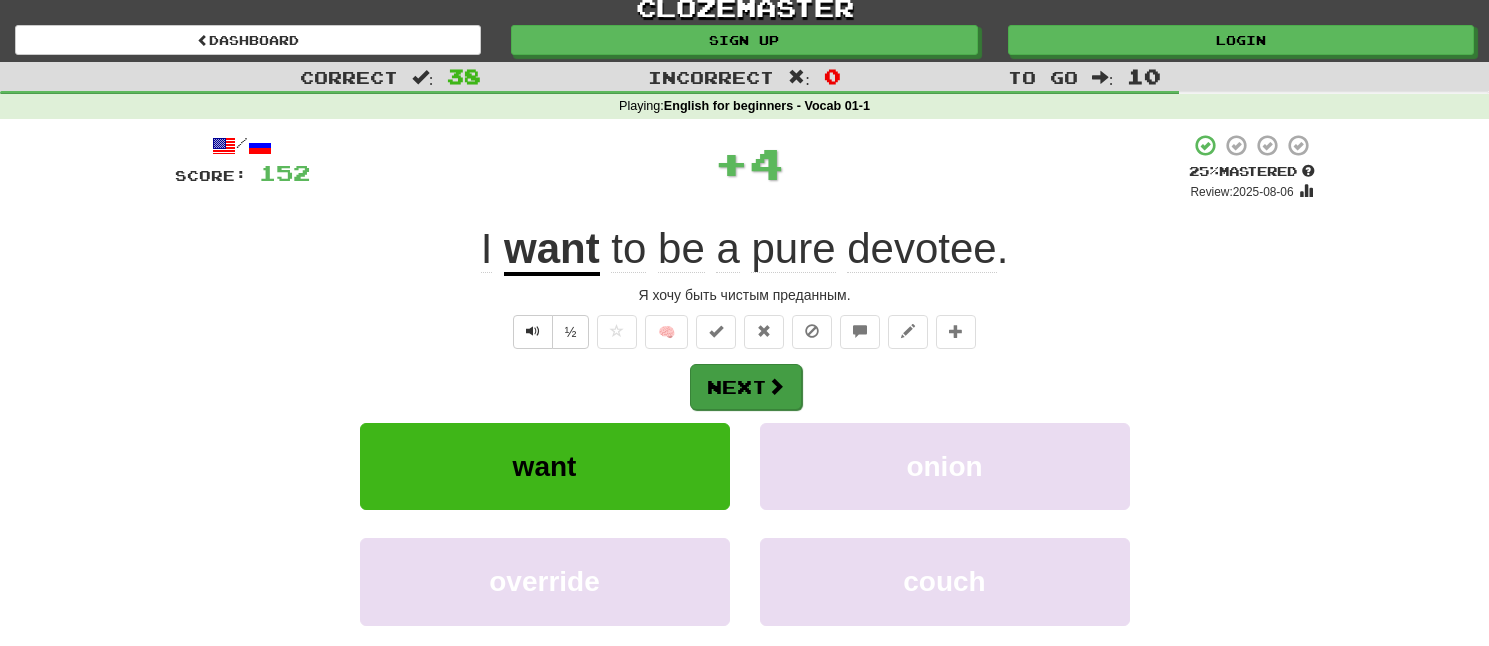 click on "Next" at bounding box center (746, 387) 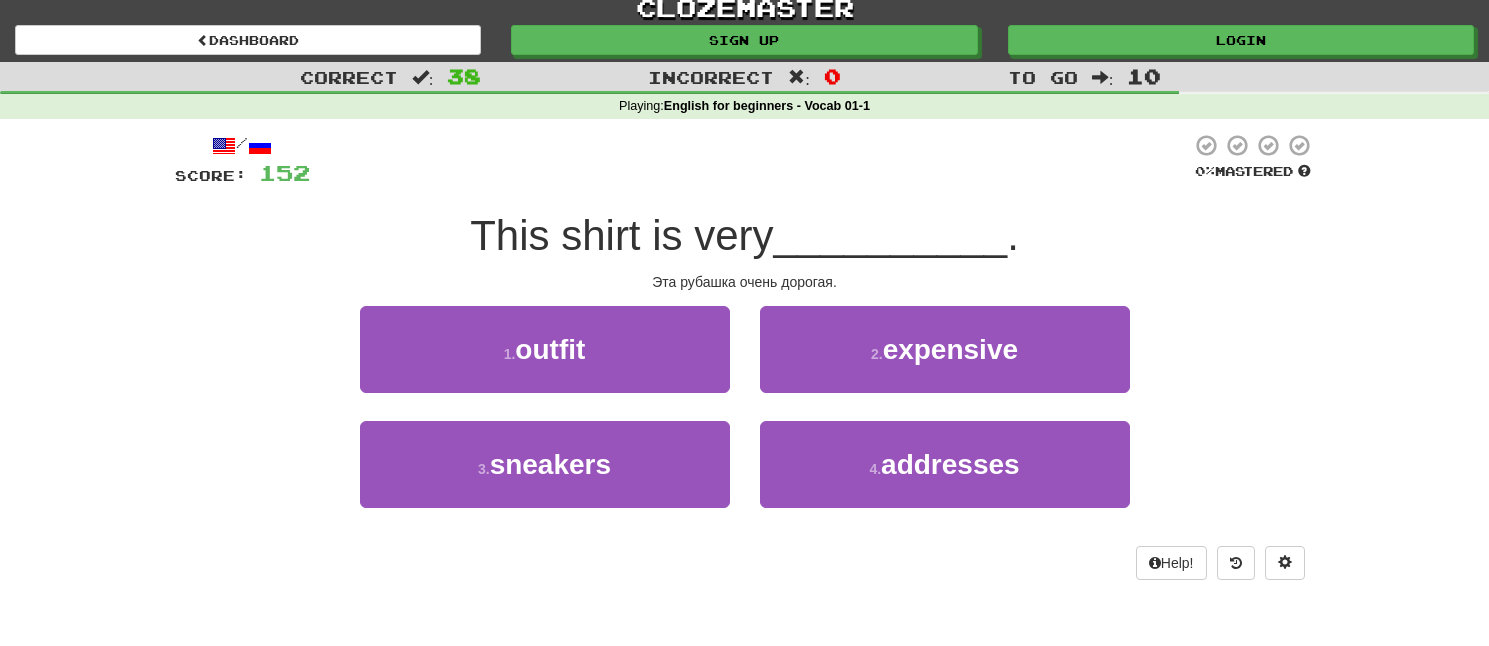 drag, startPoint x: 853, startPoint y: 352, endPoint x: 841, endPoint y: 359, distance: 13.892444 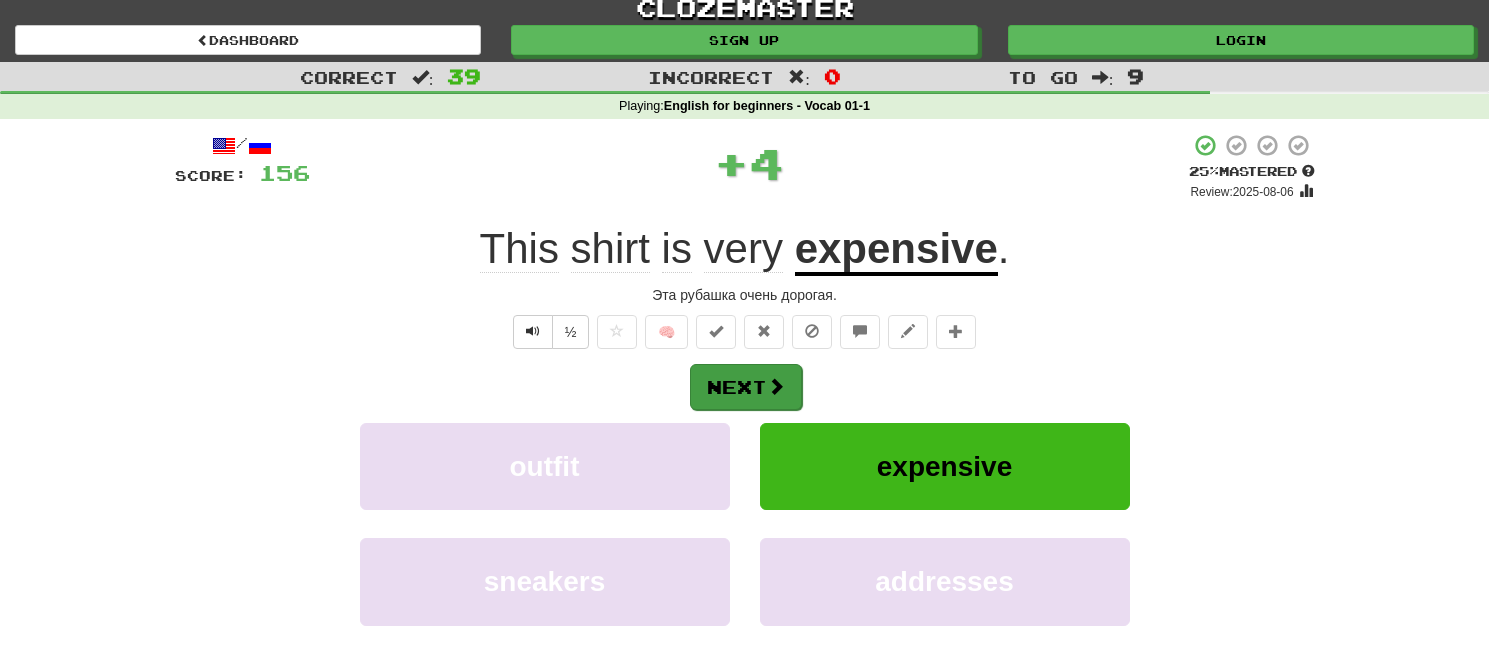 click on "Next" at bounding box center [746, 387] 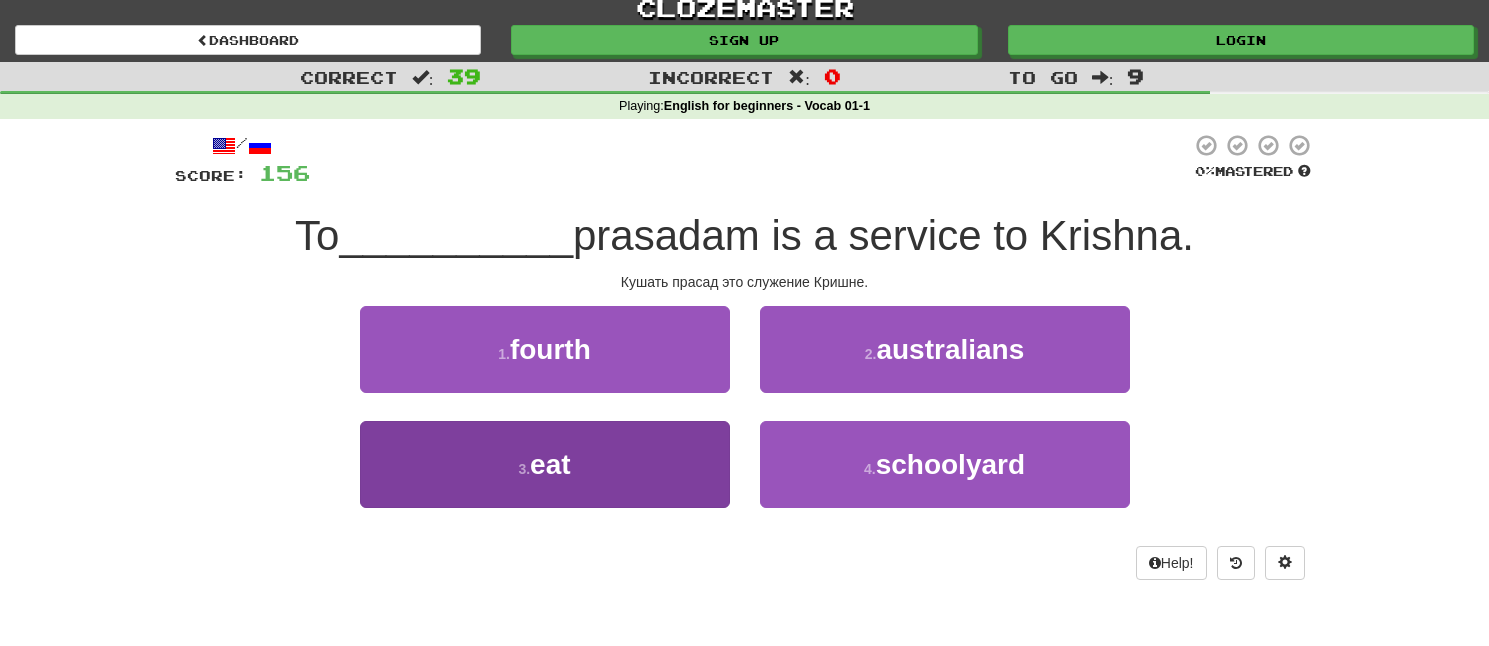 click on "3 .  eat" at bounding box center (545, 464) 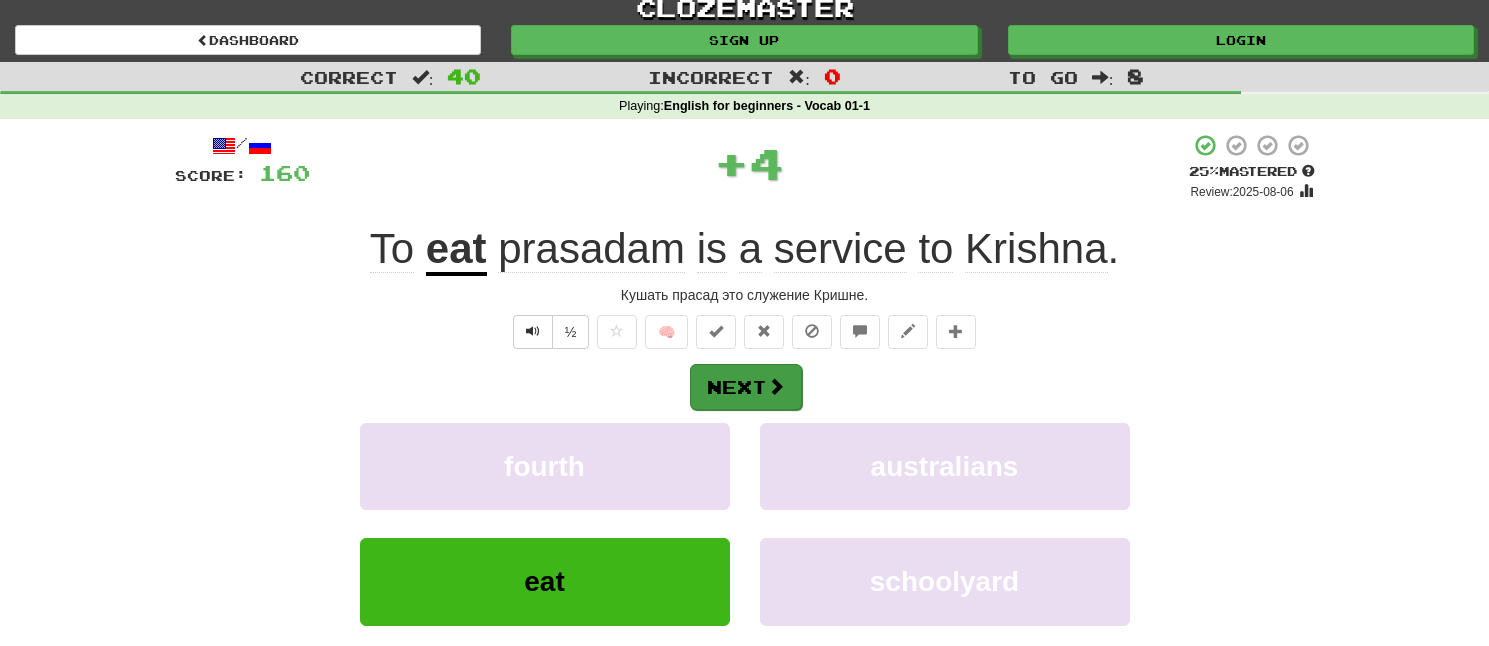 click on "Next" at bounding box center [746, 387] 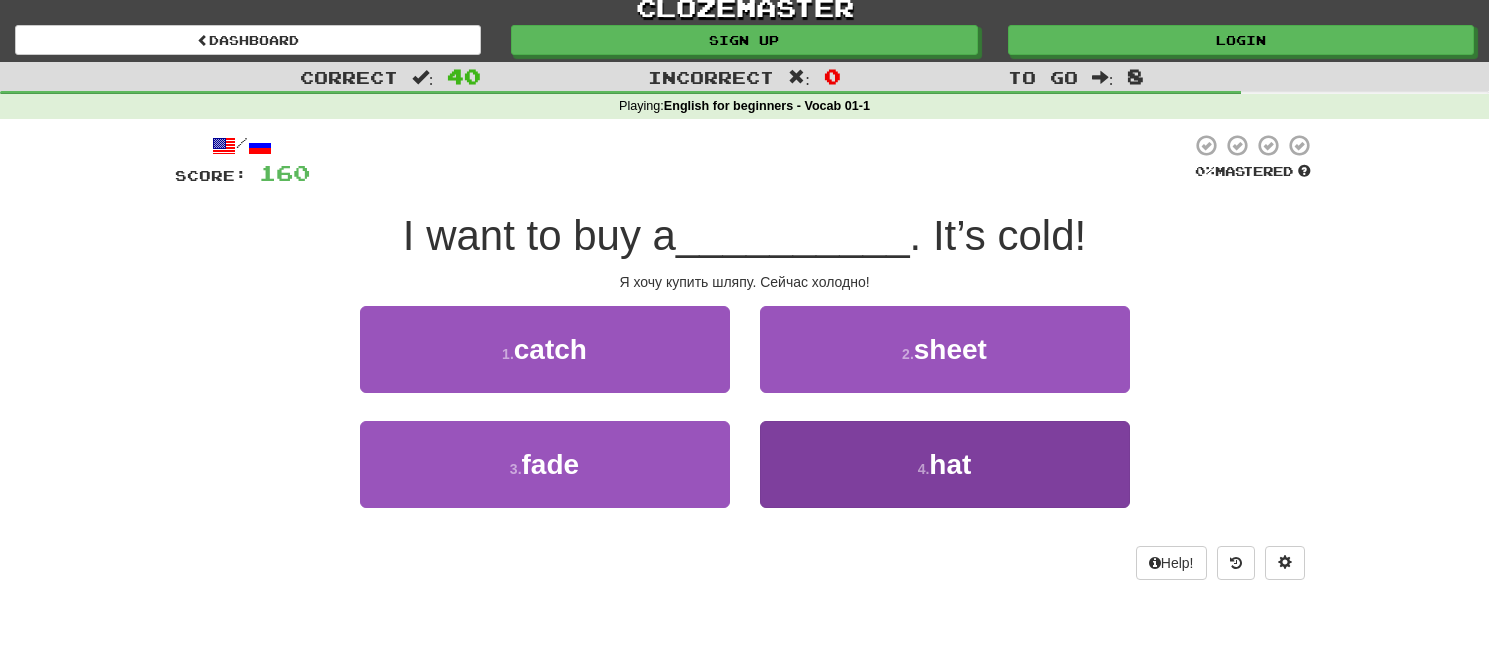 click on "hat" at bounding box center [950, 464] 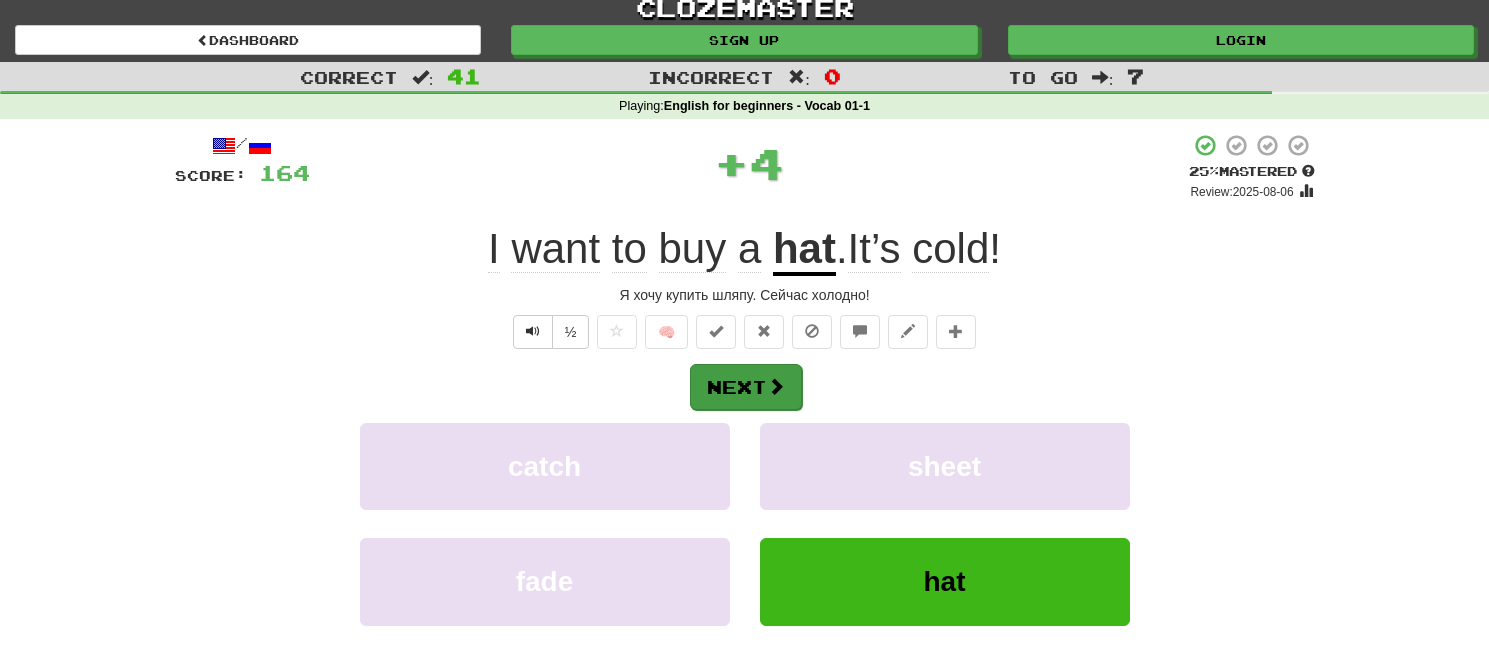 click on "Next" at bounding box center [746, 387] 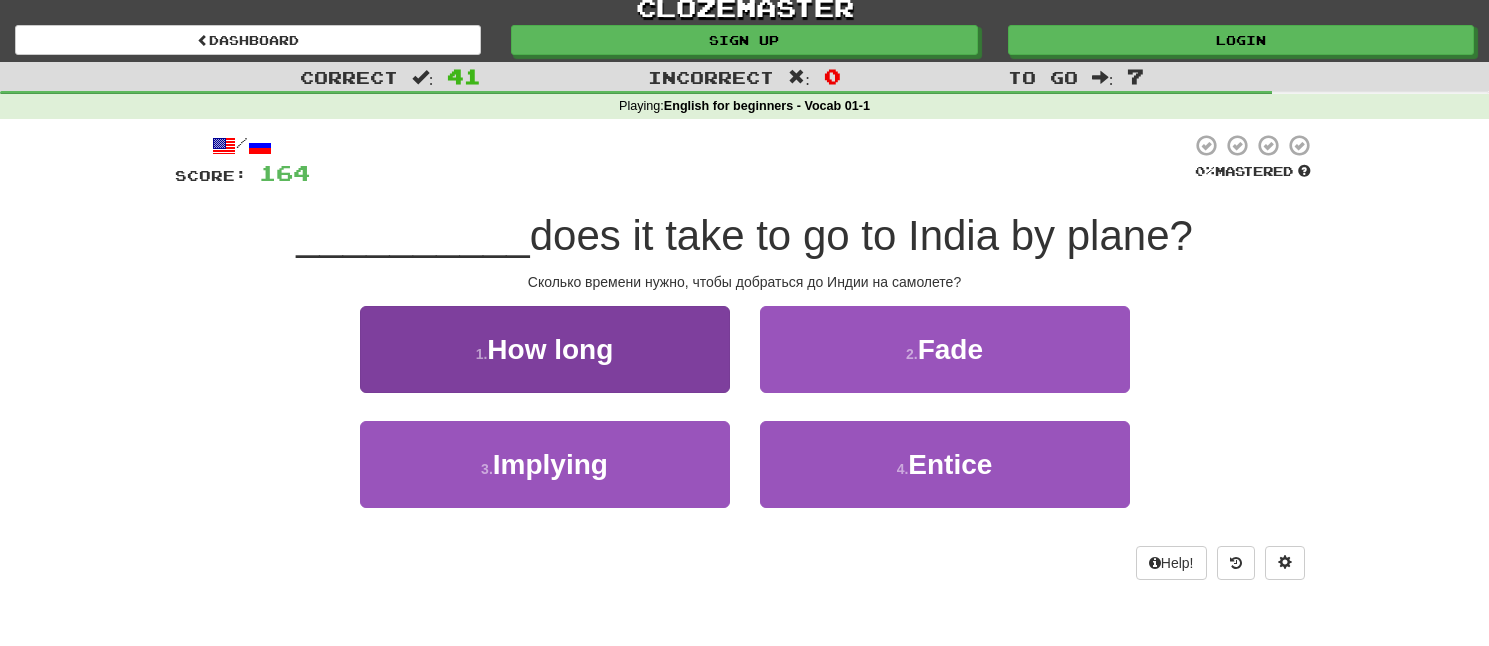 click on "1 .  How long" at bounding box center (545, 349) 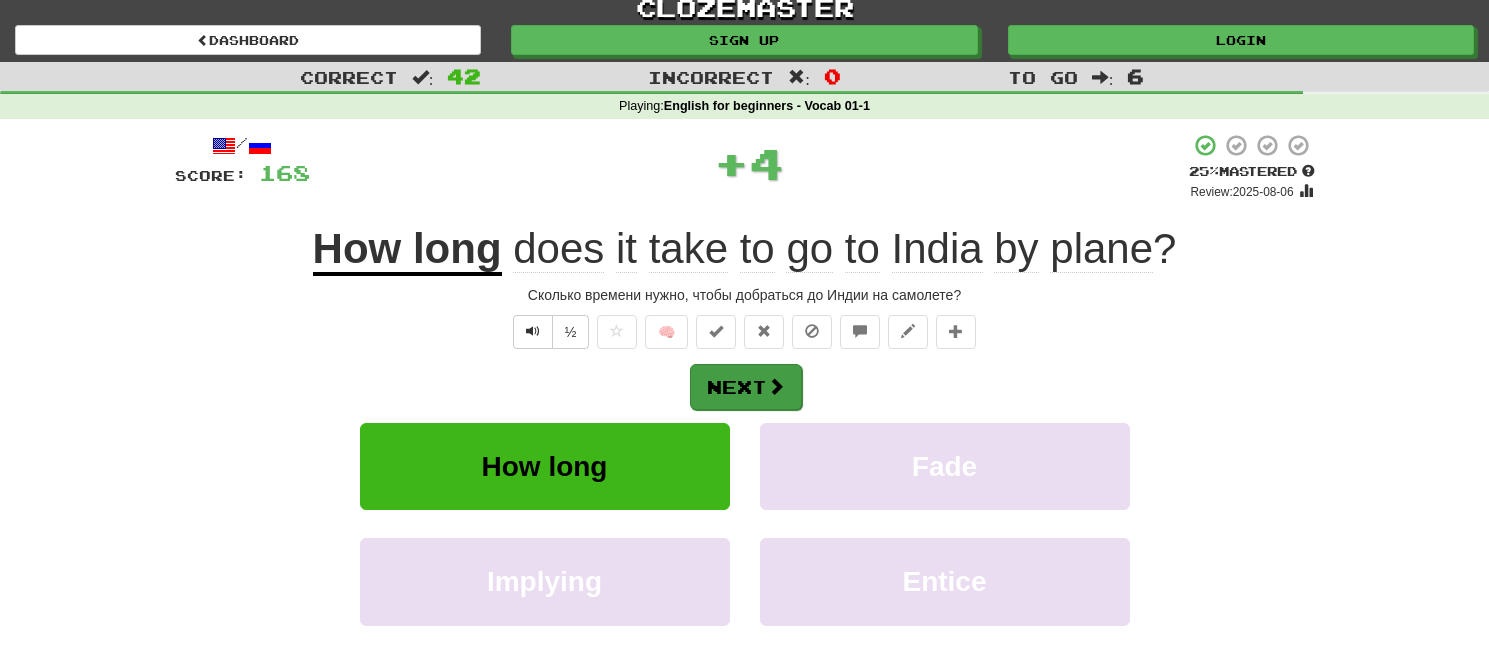 click on "Next" at bounding box center (746, 387) 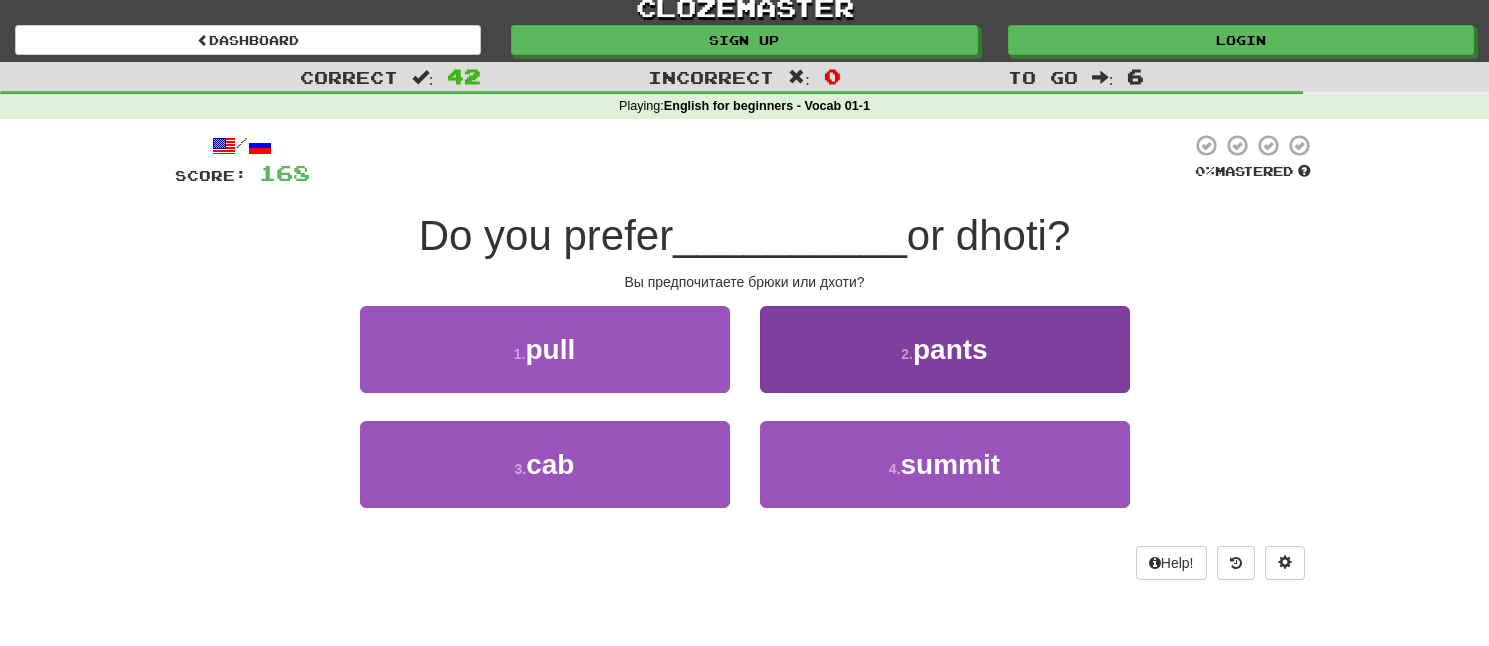click on "2 .  pants" at bounding box center (945, 349) 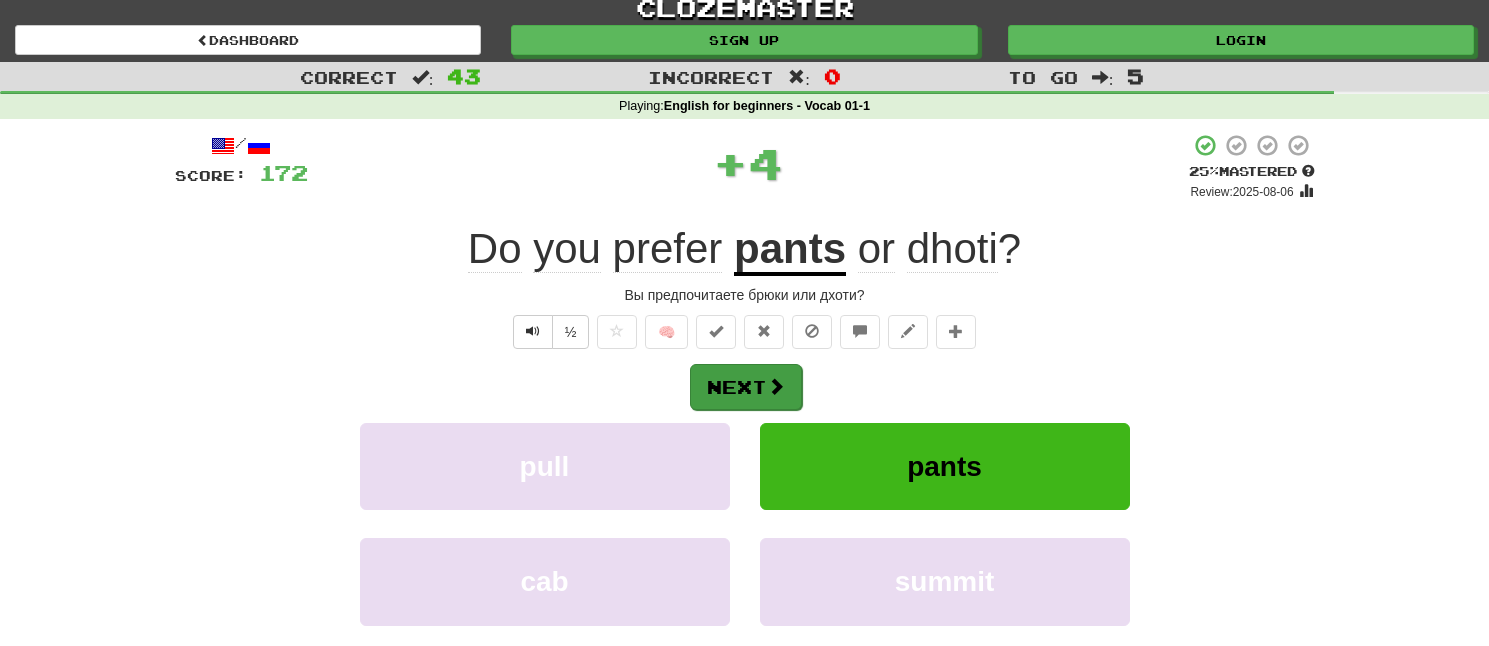 click at bounding box center [776, 386] 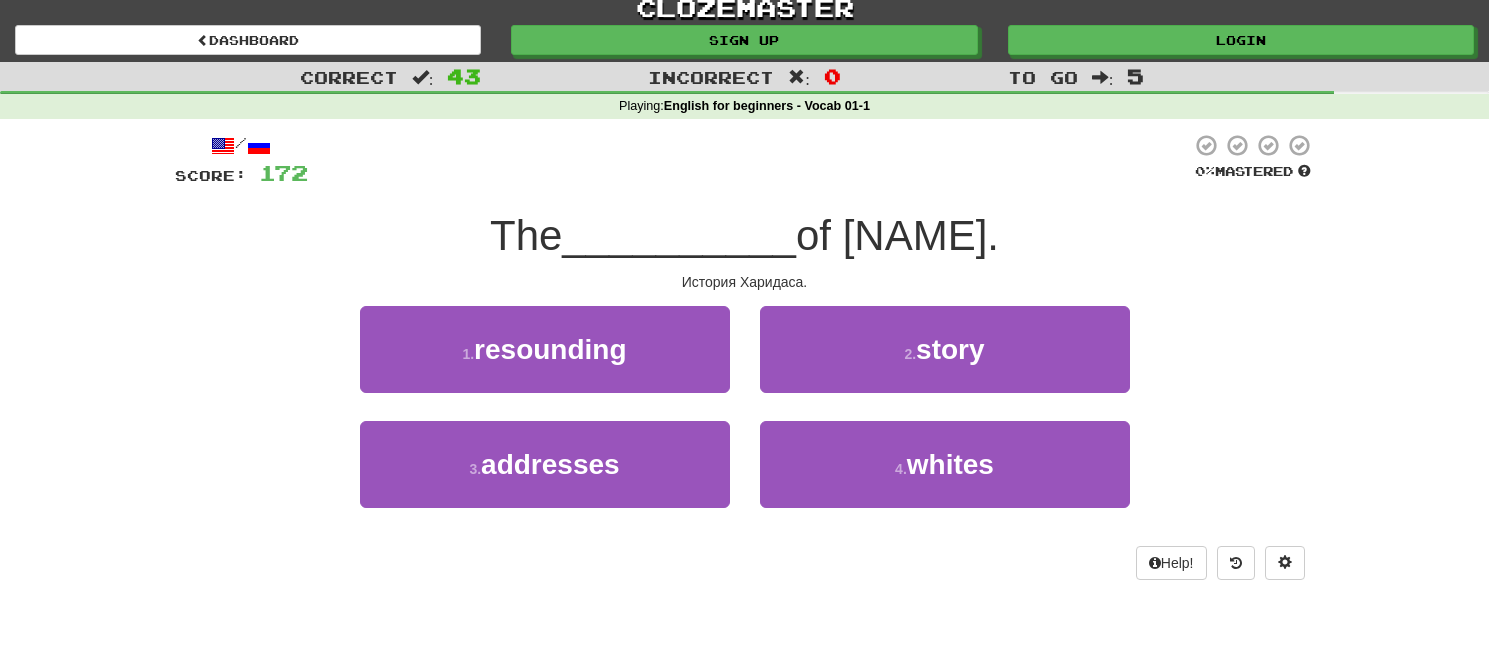 click on "2 .  story" at bounding box center [945, 349] 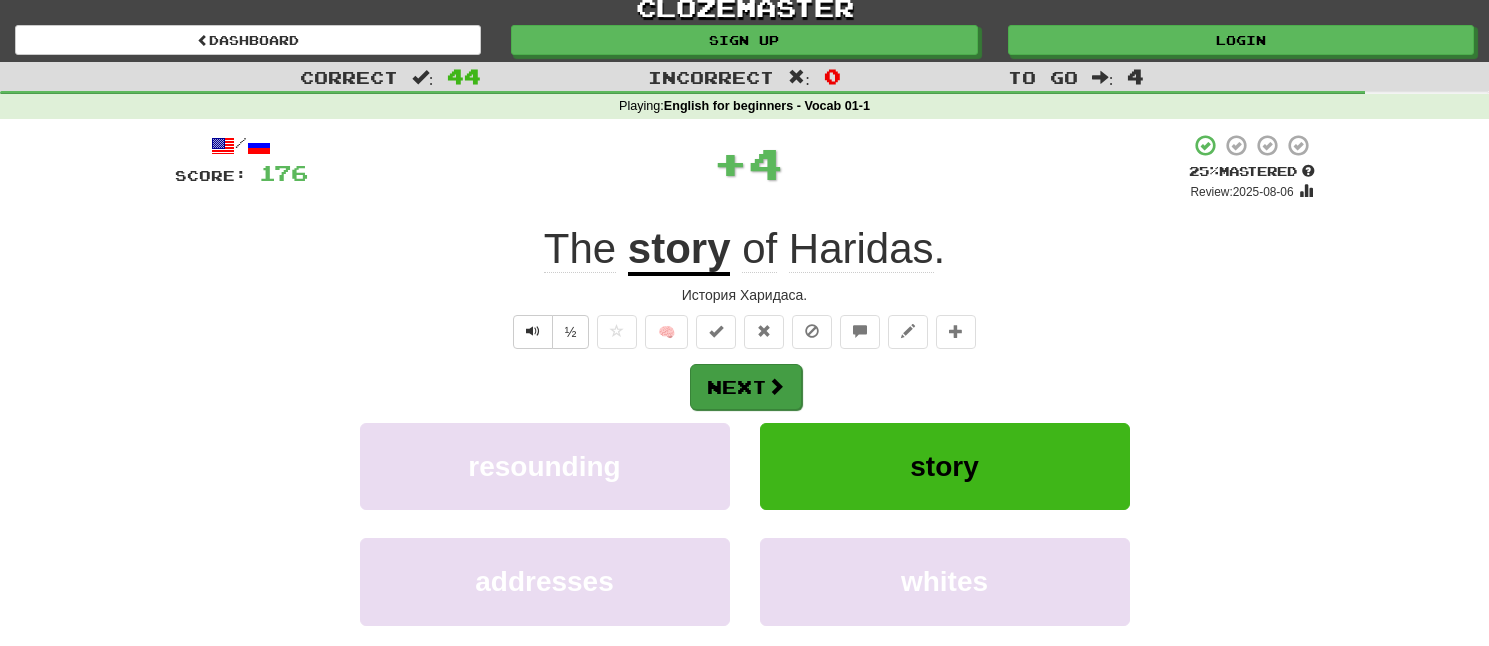 click on "Next" at bounding box center [746, 387] 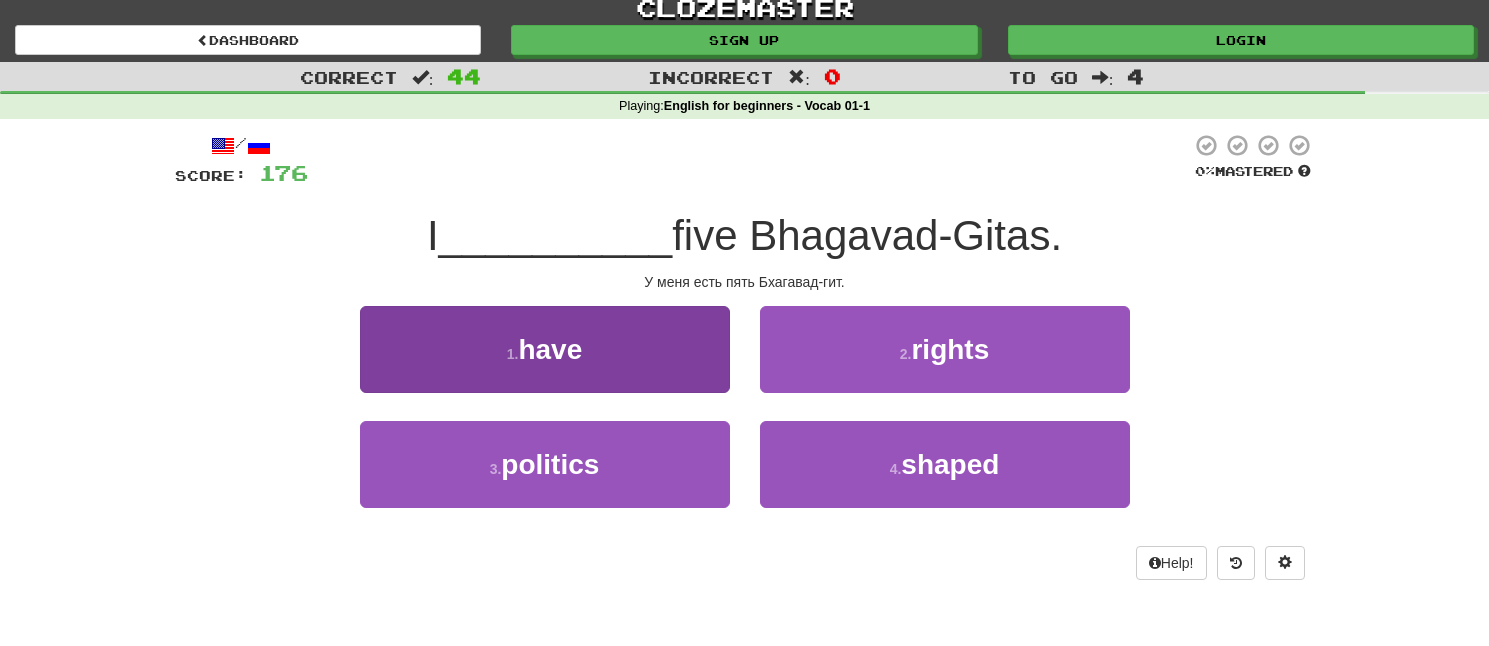 click on "1 .  have" at bounding box center (545, 349) 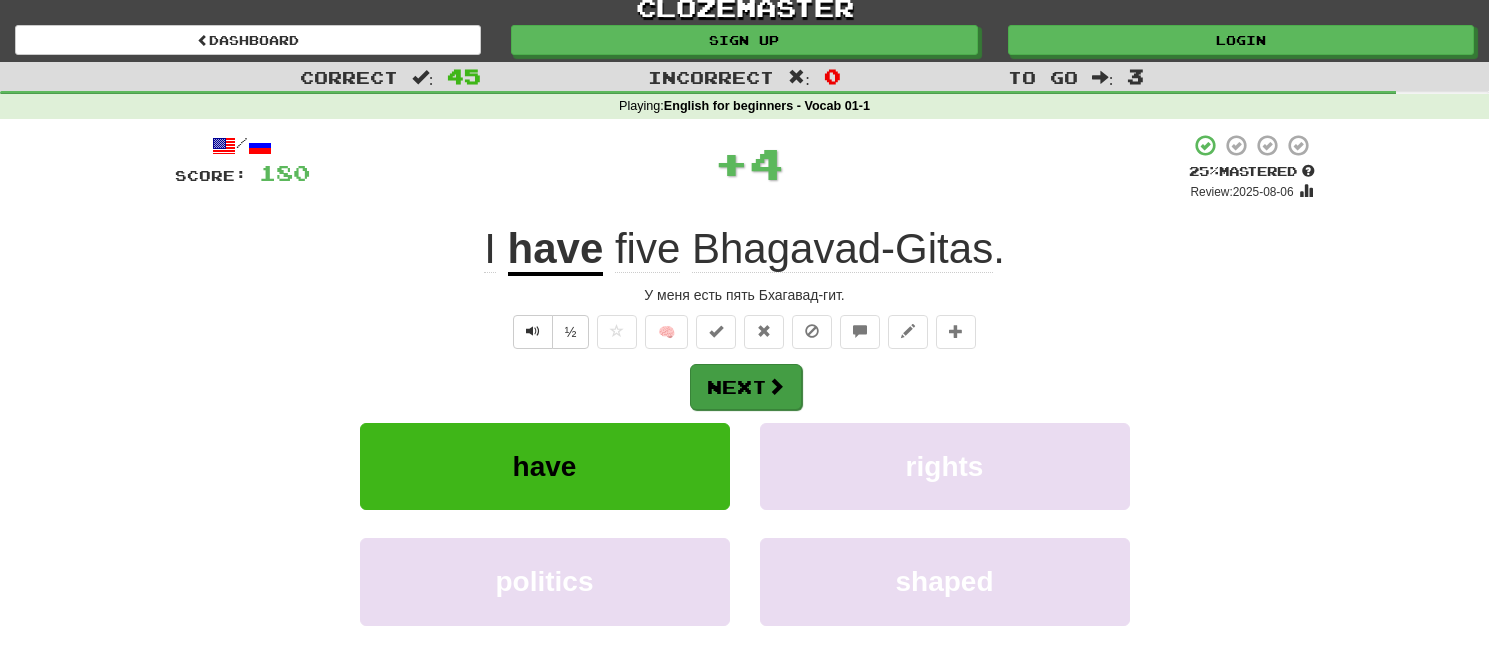 click on "Next" at bounding box center (746, 387) 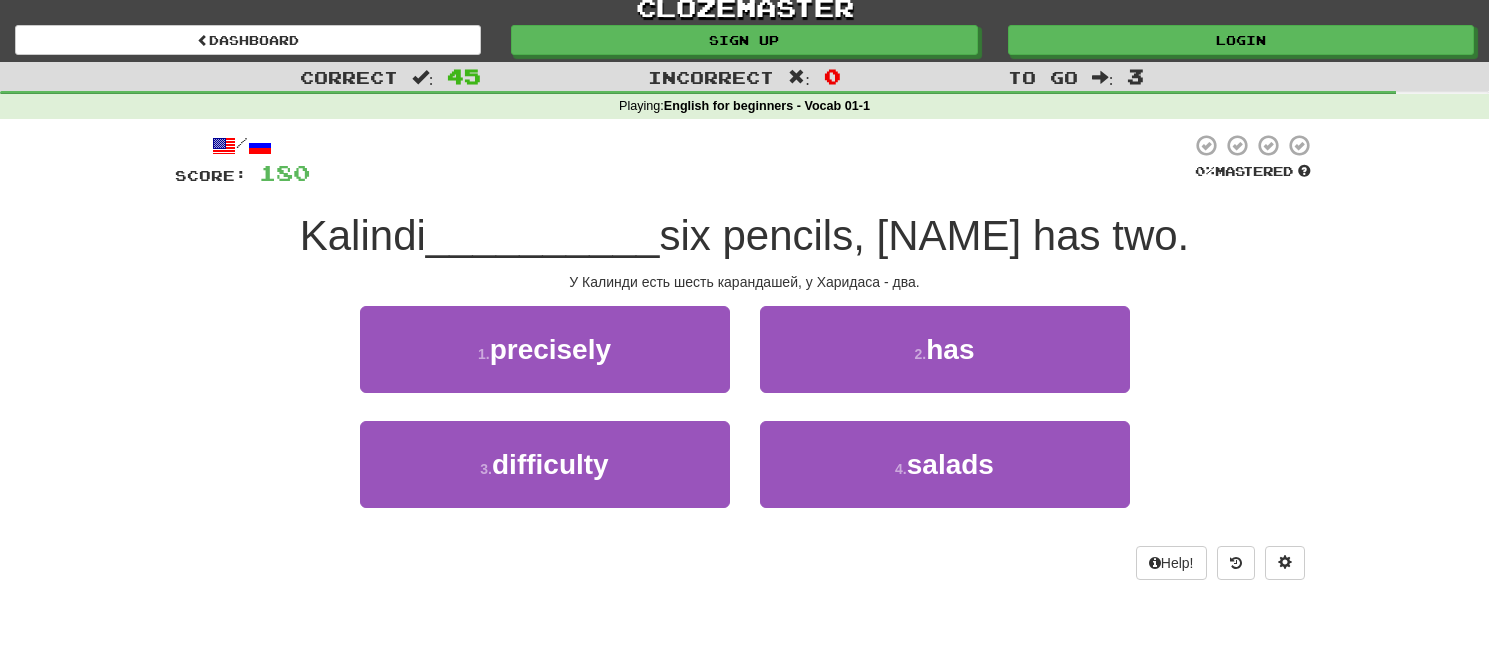 click on "2 .  has" at bounding box center [945, 349] 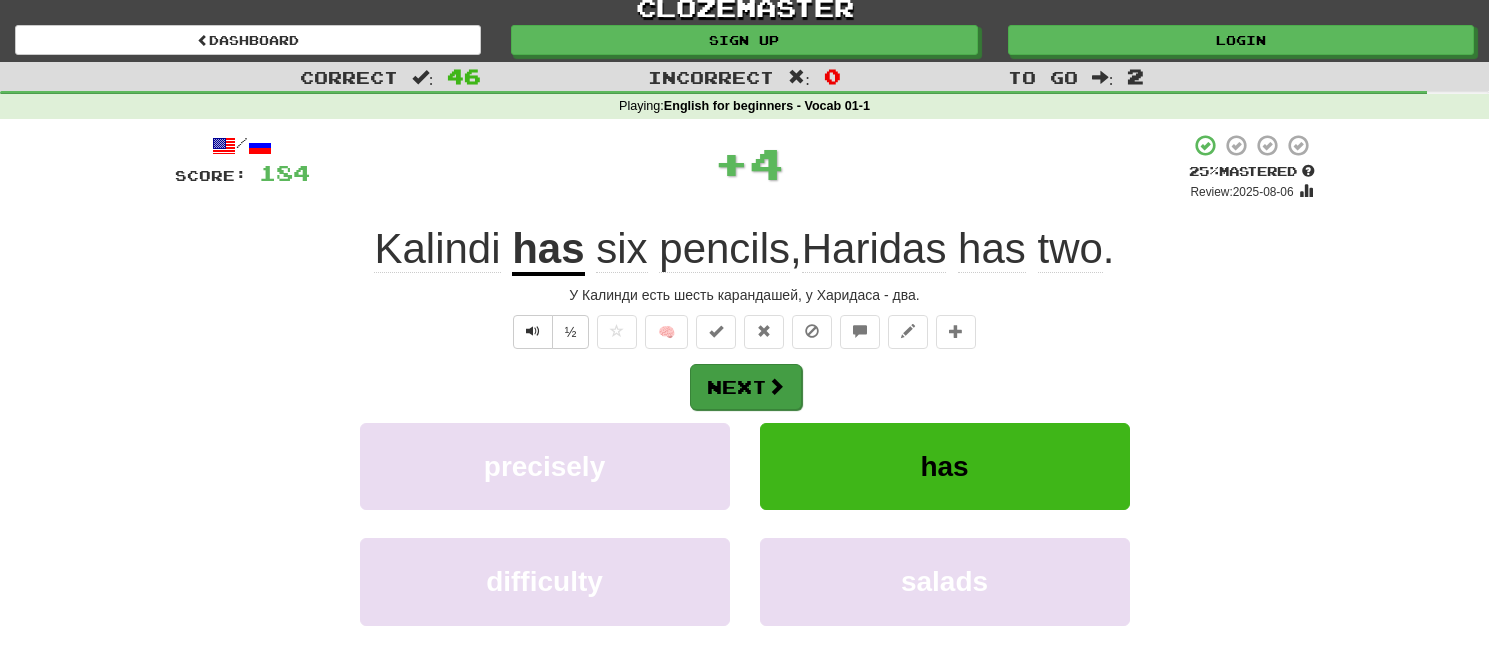 click on "Next" at bounding box center (746, 387) 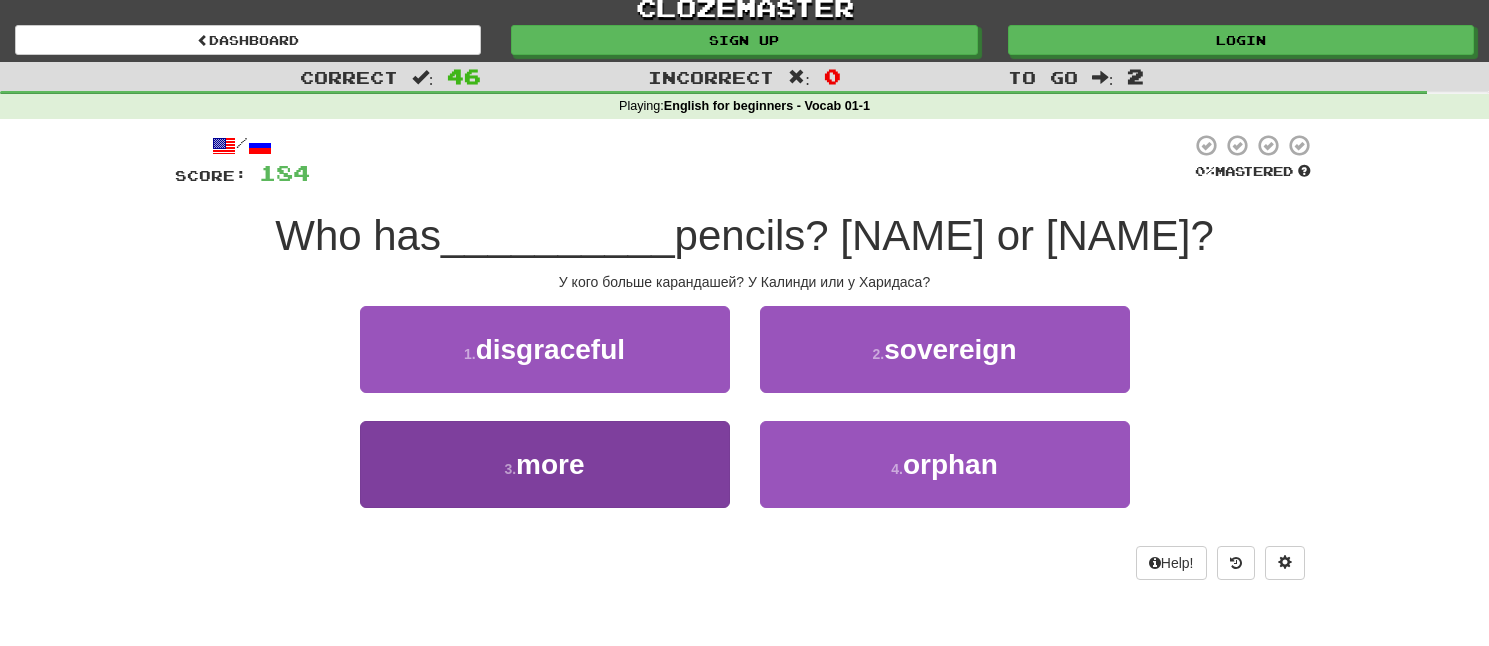 click on "3 .  more" at bounding box center (545, 464) 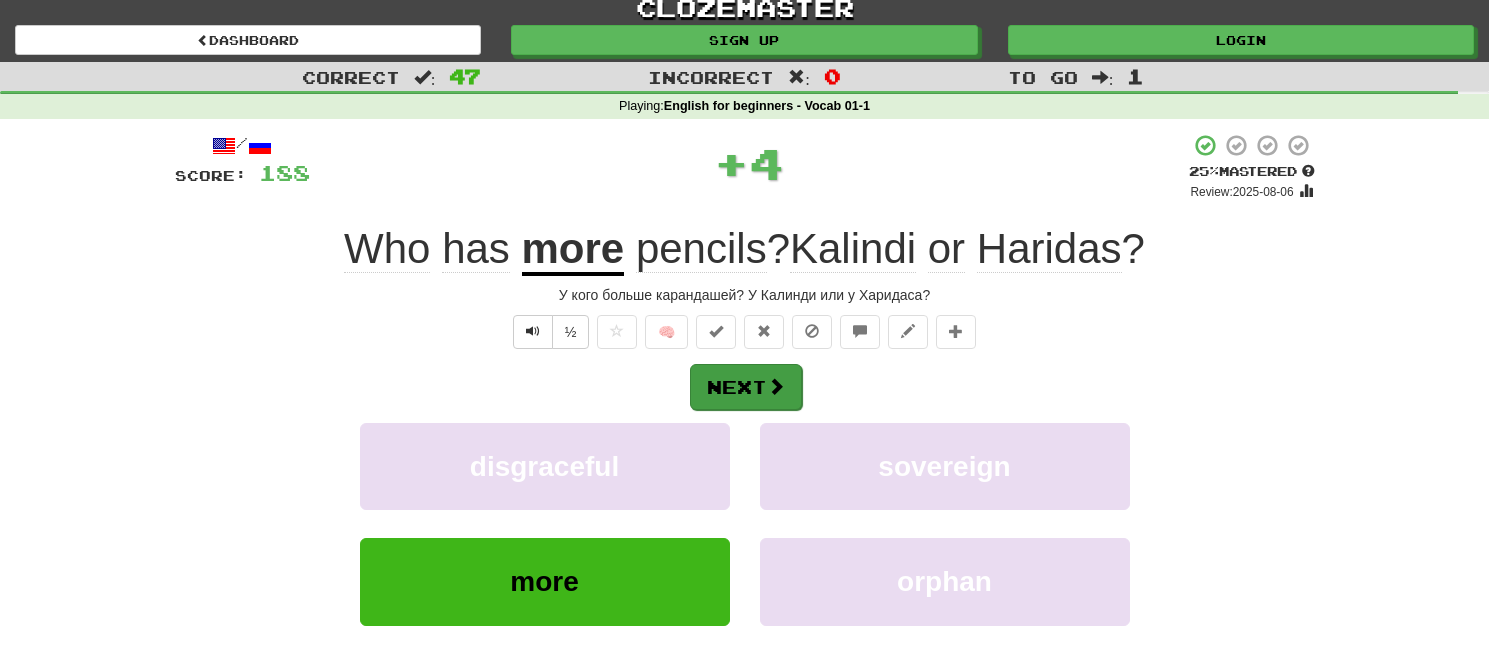 click on "Next" at bounding box center [746, 387] 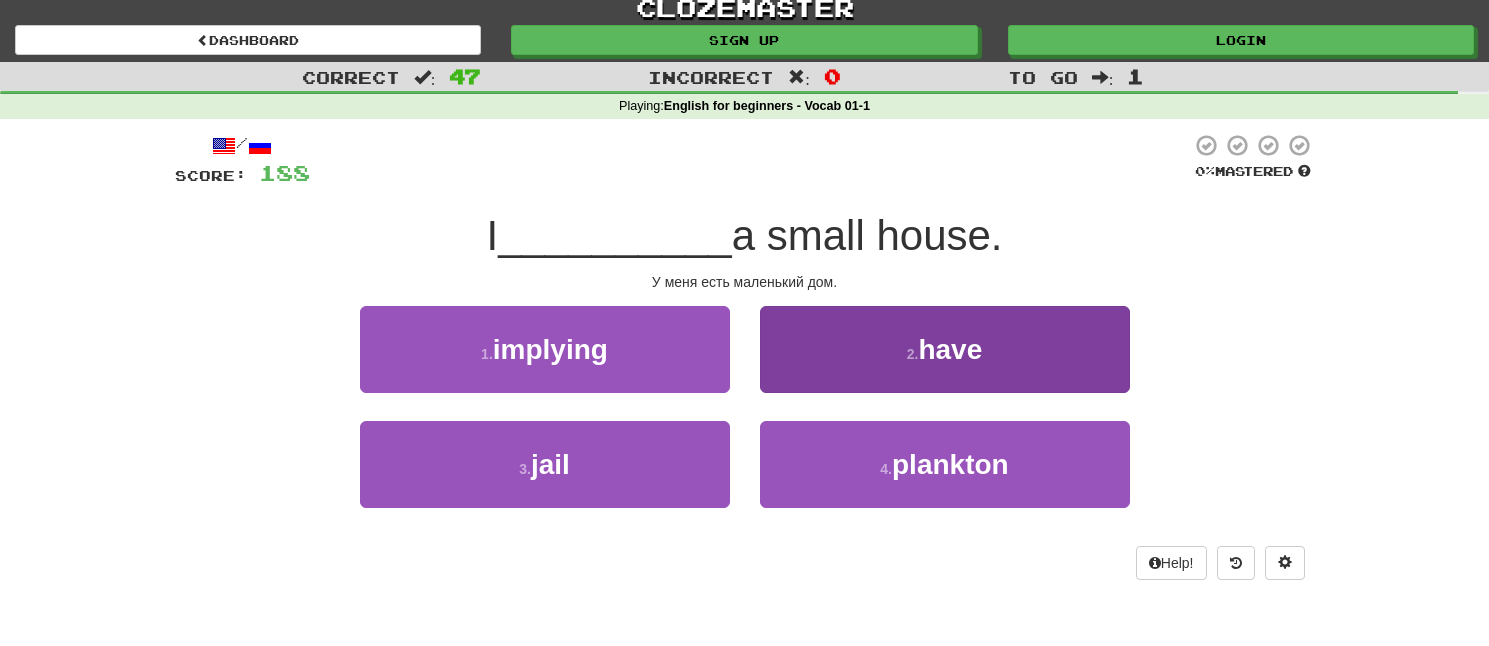 click on "2 .  have" at bounding box center [945, 349] 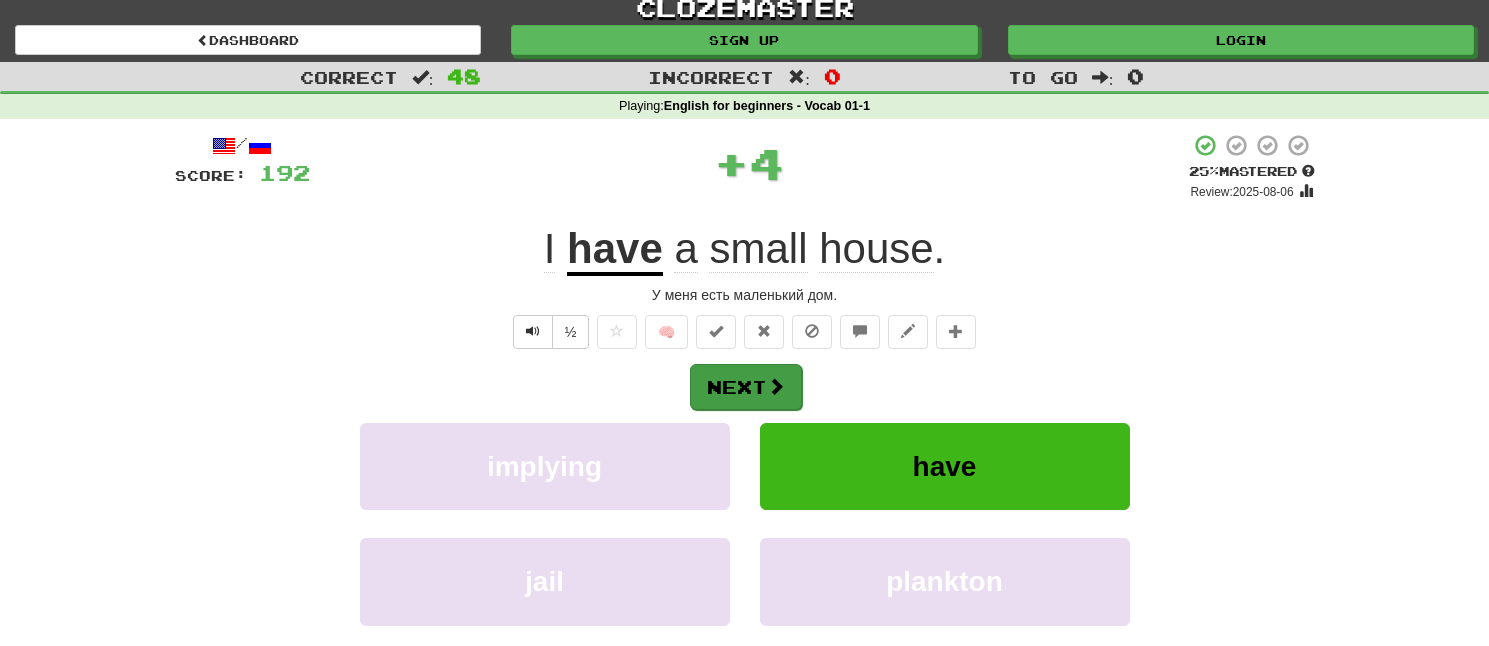 click on "Next" at bounding box center [746, 387] 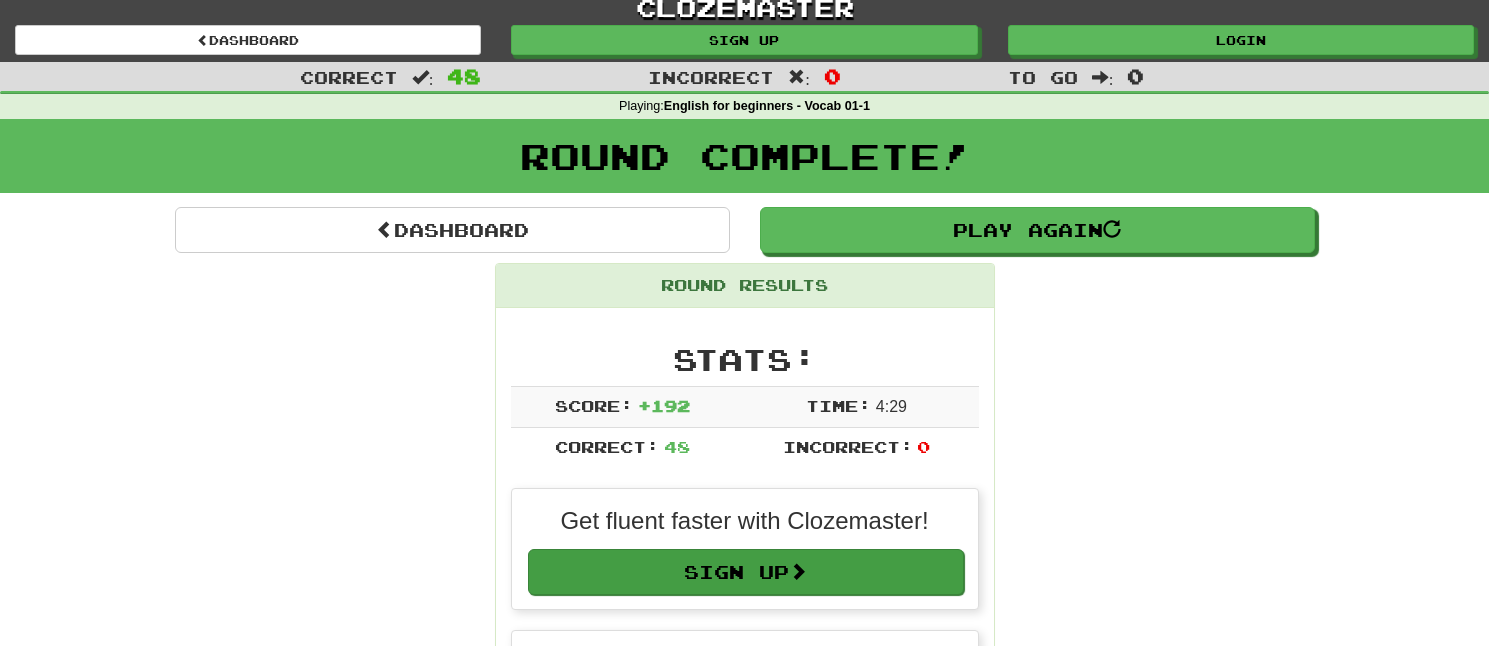click on "Sign Up" at bounding box center [746, 572] 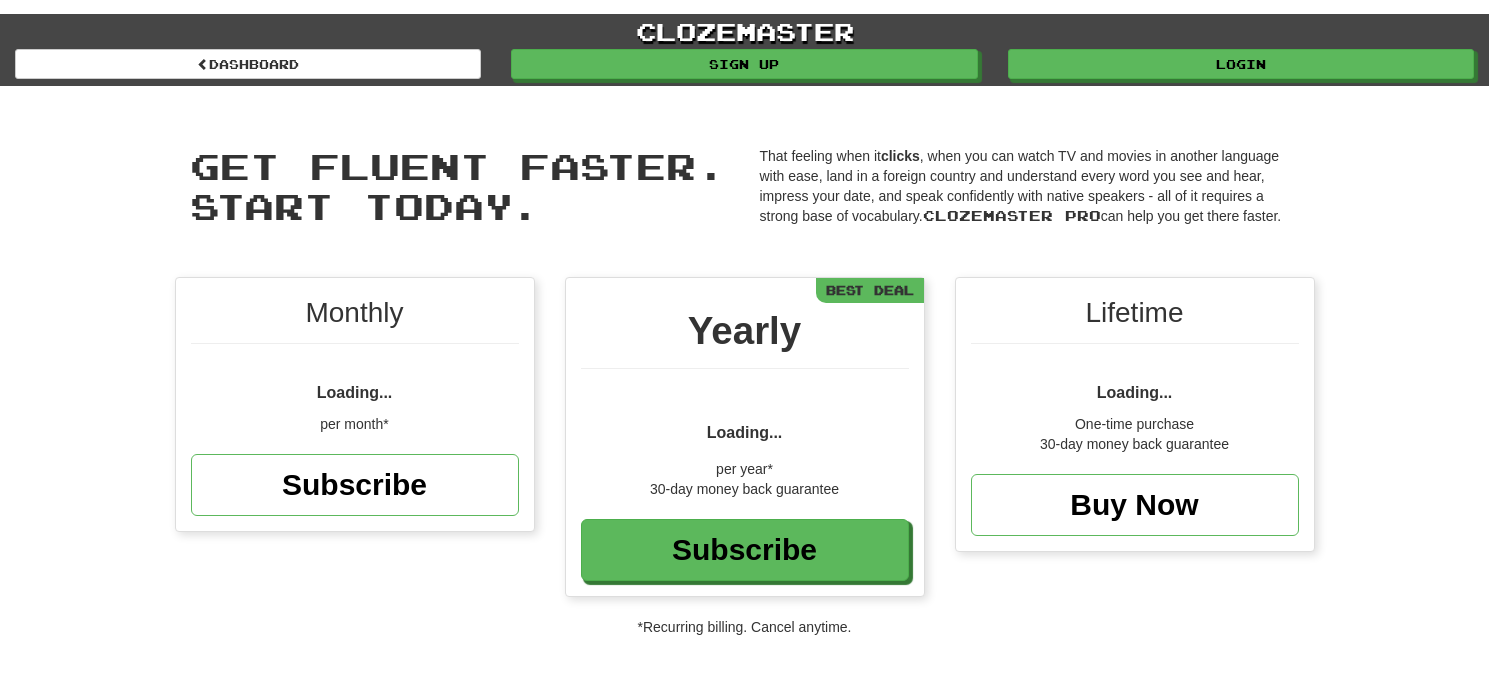 scroll, scrollTop: 0, scrollLeft: 0, axis: both 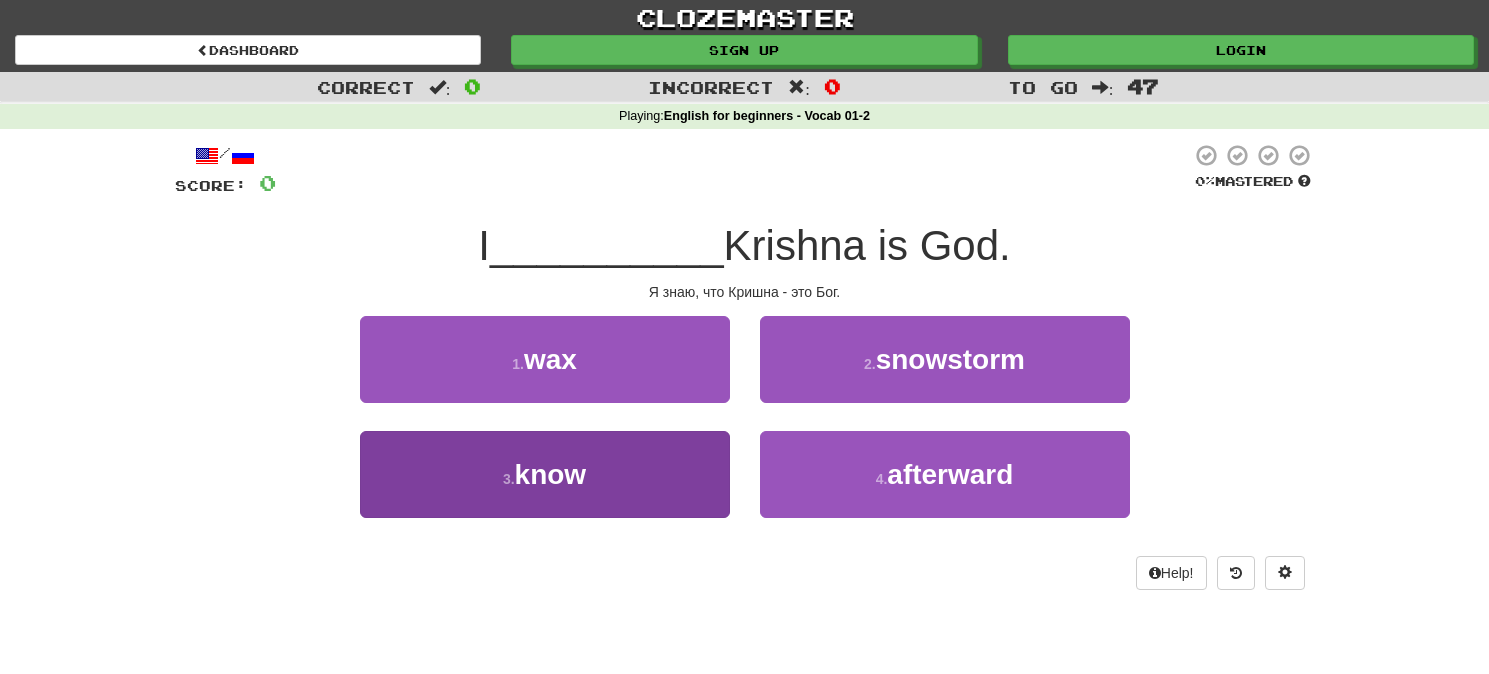 click on "3 .  know" at bounding box center (545, 474) 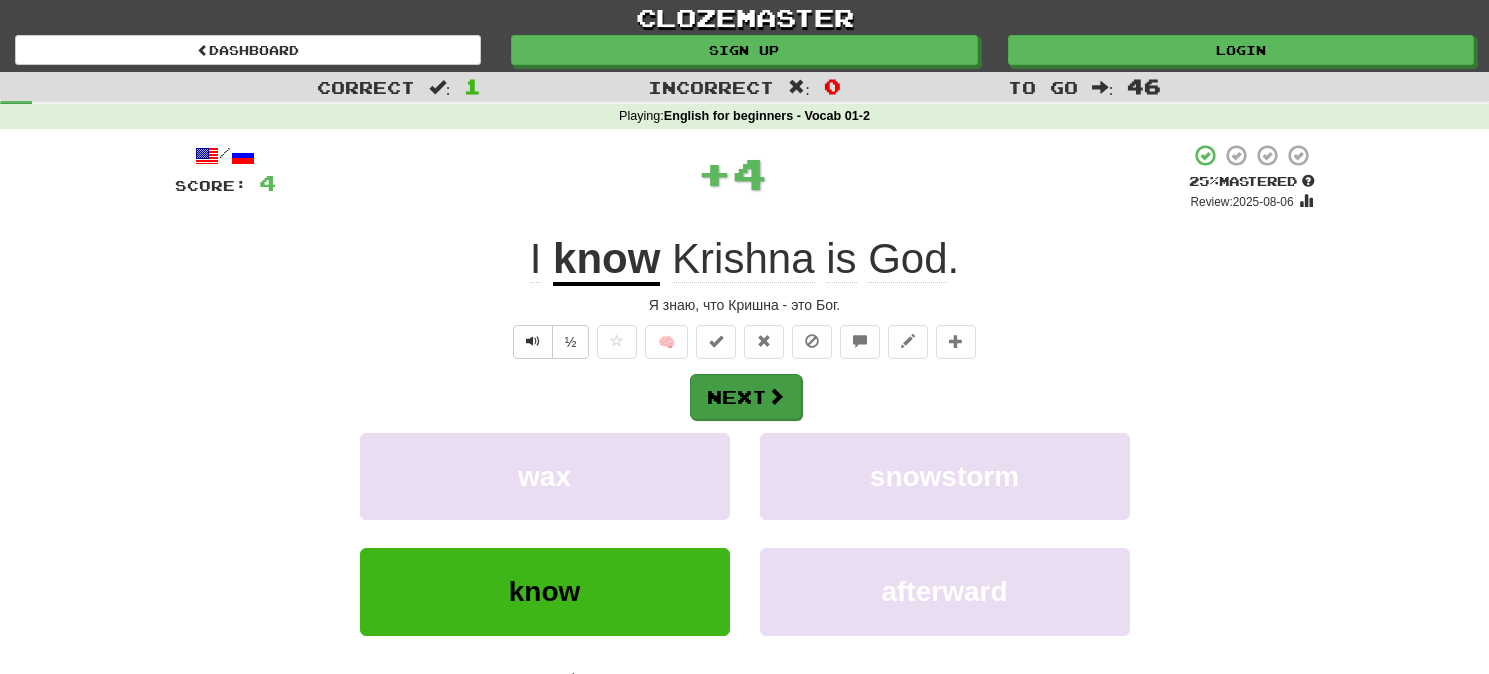 click on "Next" at bounding box center (746, 397) 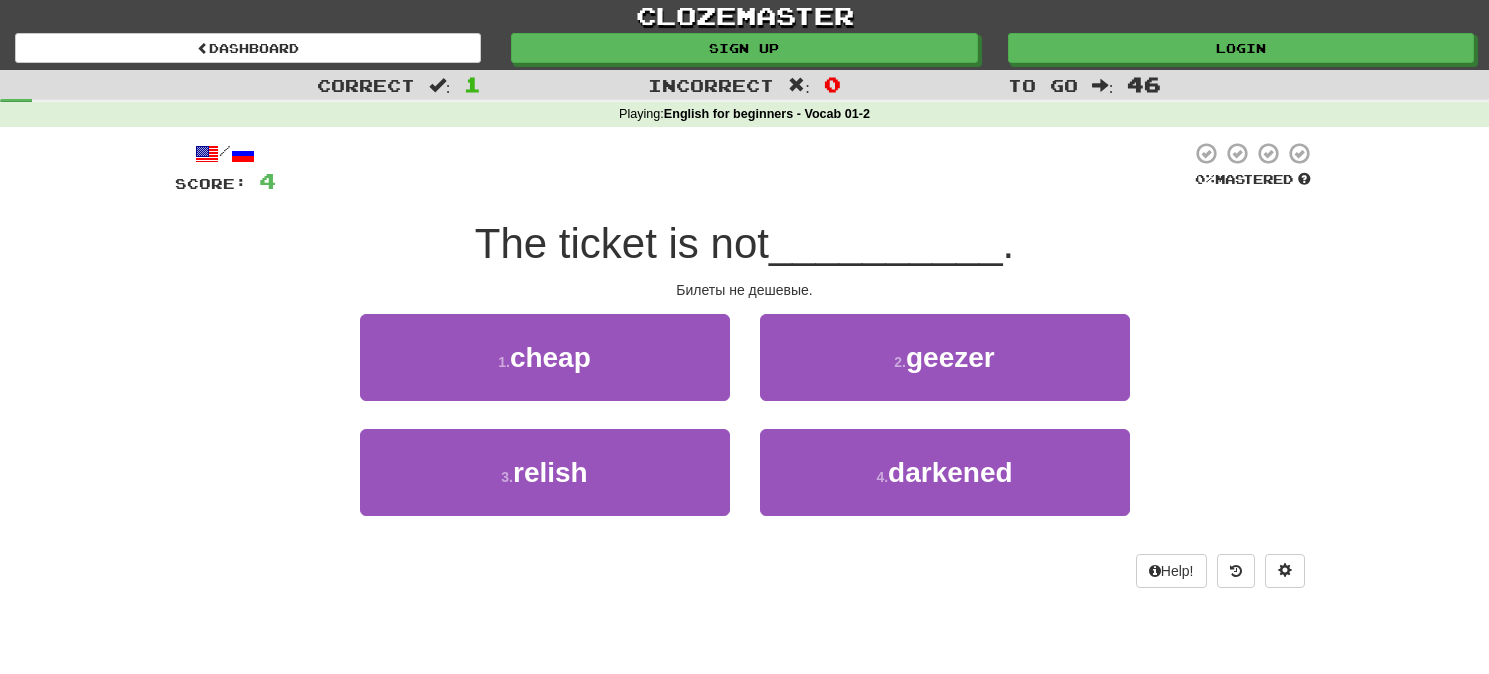 scroll, scrollTop: 1, scrollLeft: 0, axis: vertical 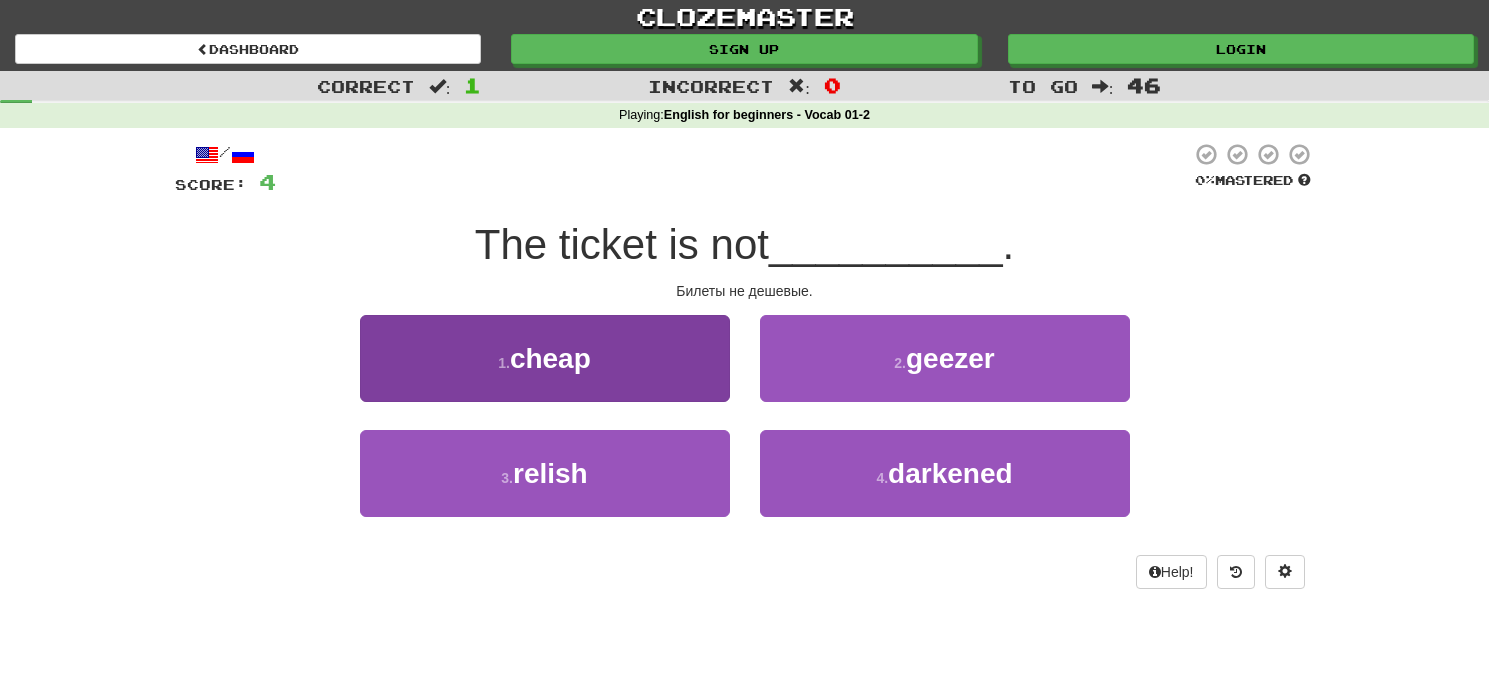 click on "1 .  cheap" at bounding box center [545, 358] 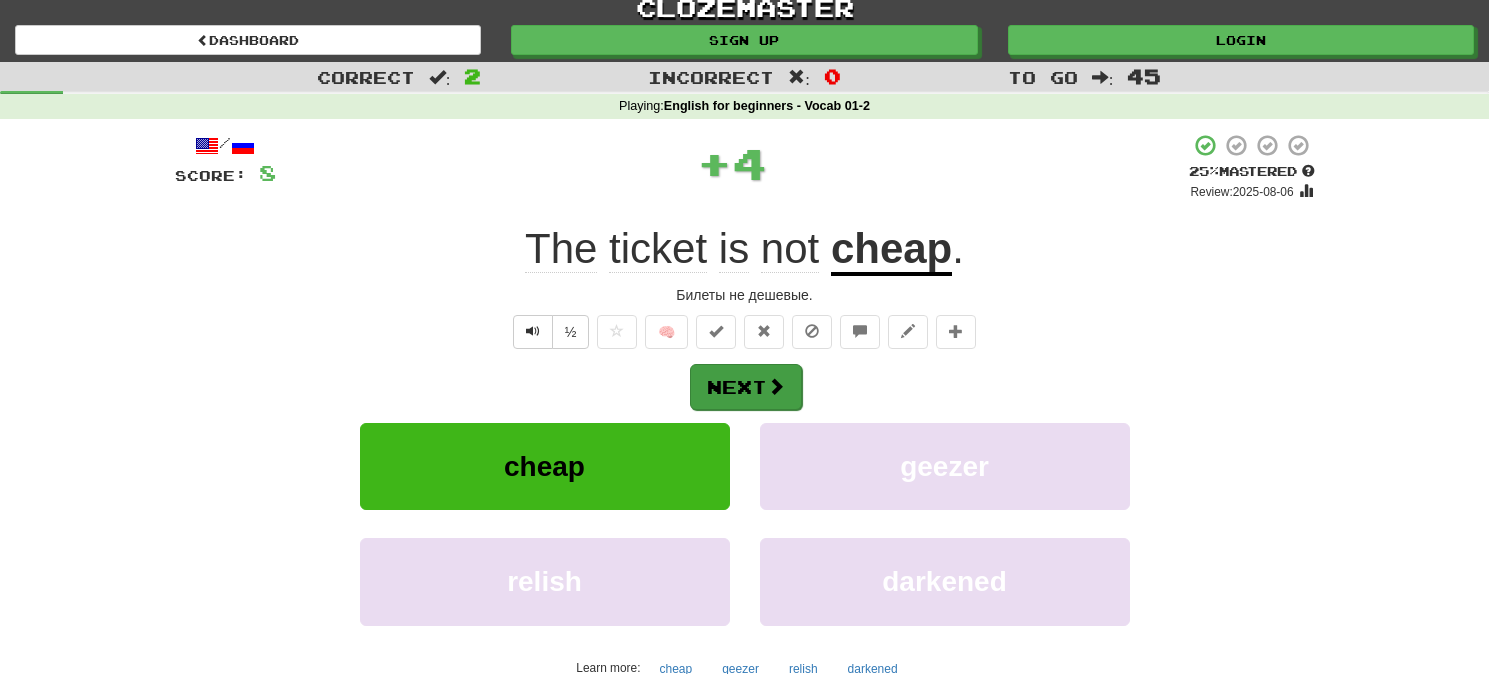 scroll, scrollTop: 12, scrollLeft: 1, axis: both 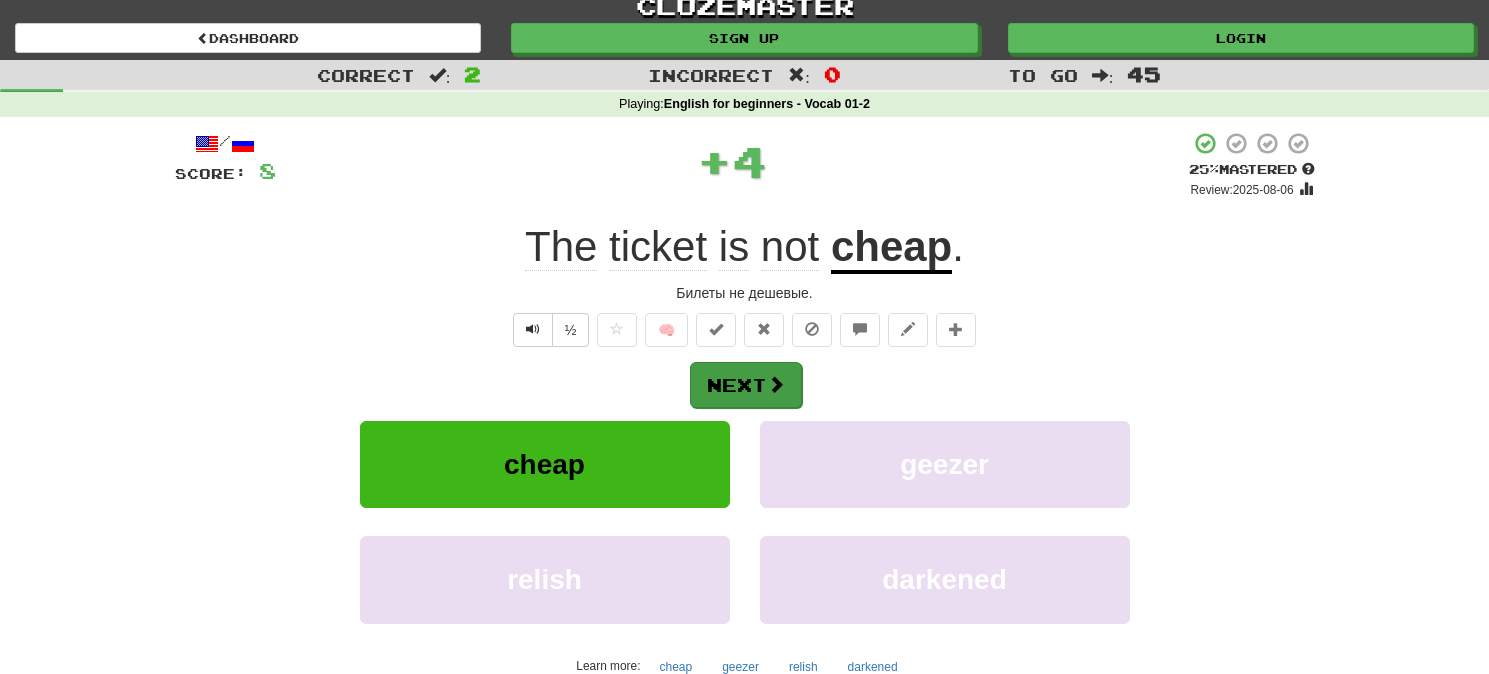 click on "Next" at bounding box center [746, 385] 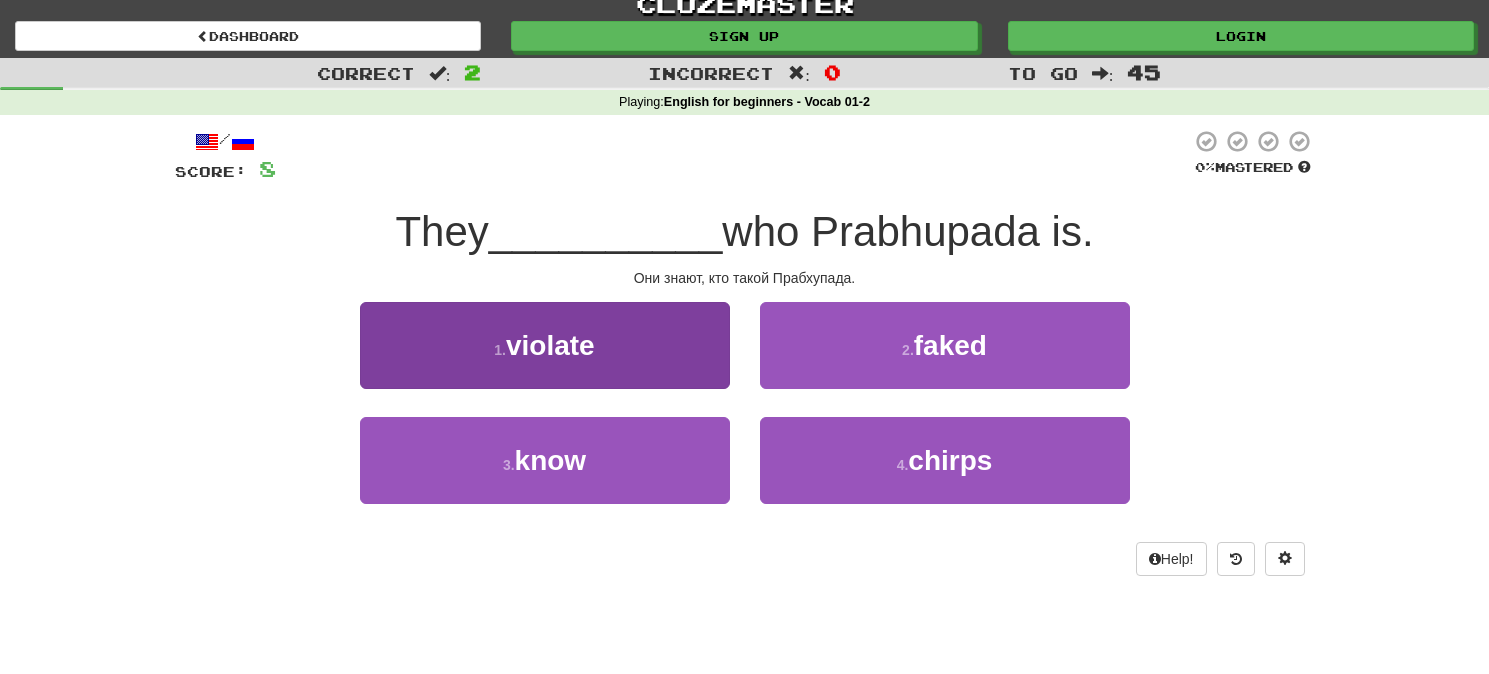 scroll, scrollTop: 16, scrollLeft: 0, axis: vertical 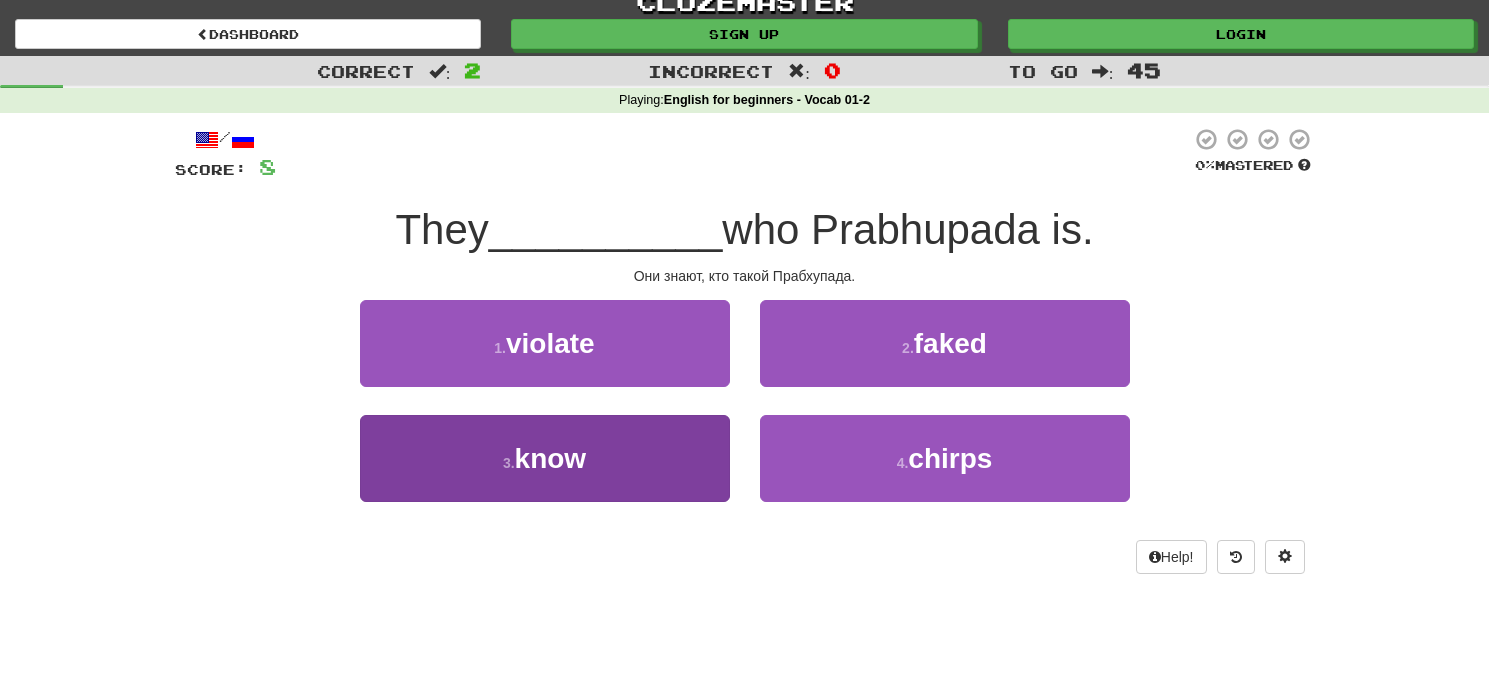click on "3 .  know" at bounding box center [545, 458] 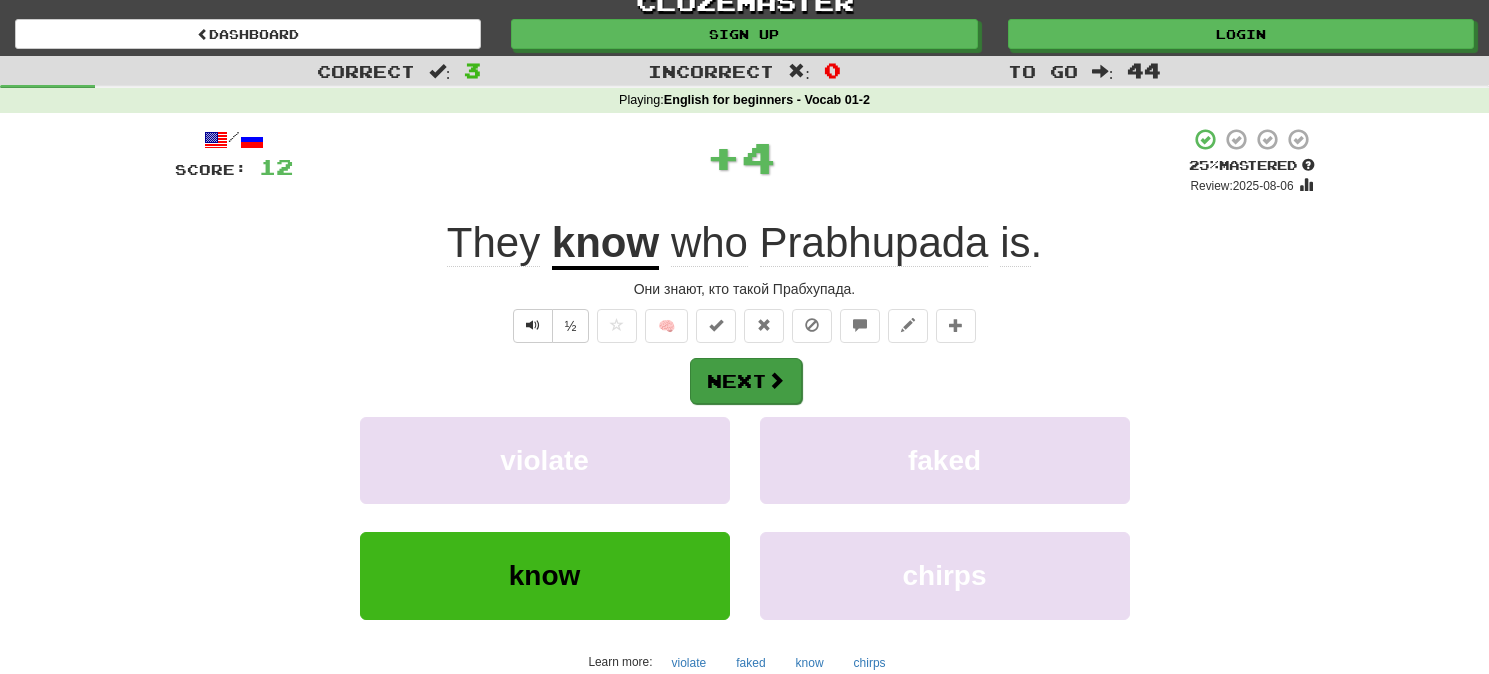 click on "Next" at bounding box center (746, 381) 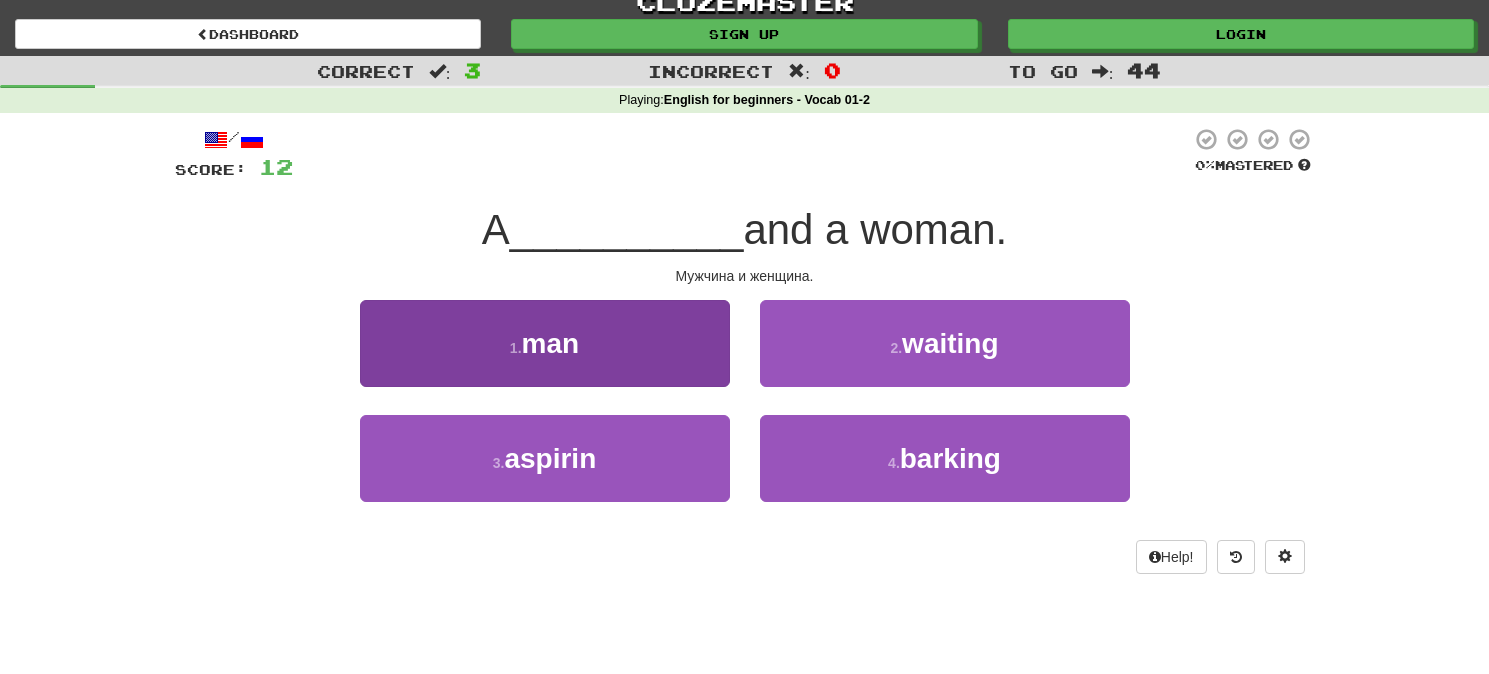 scroll, scrollTop: 16, scrollLeft: 0, axis: vertical 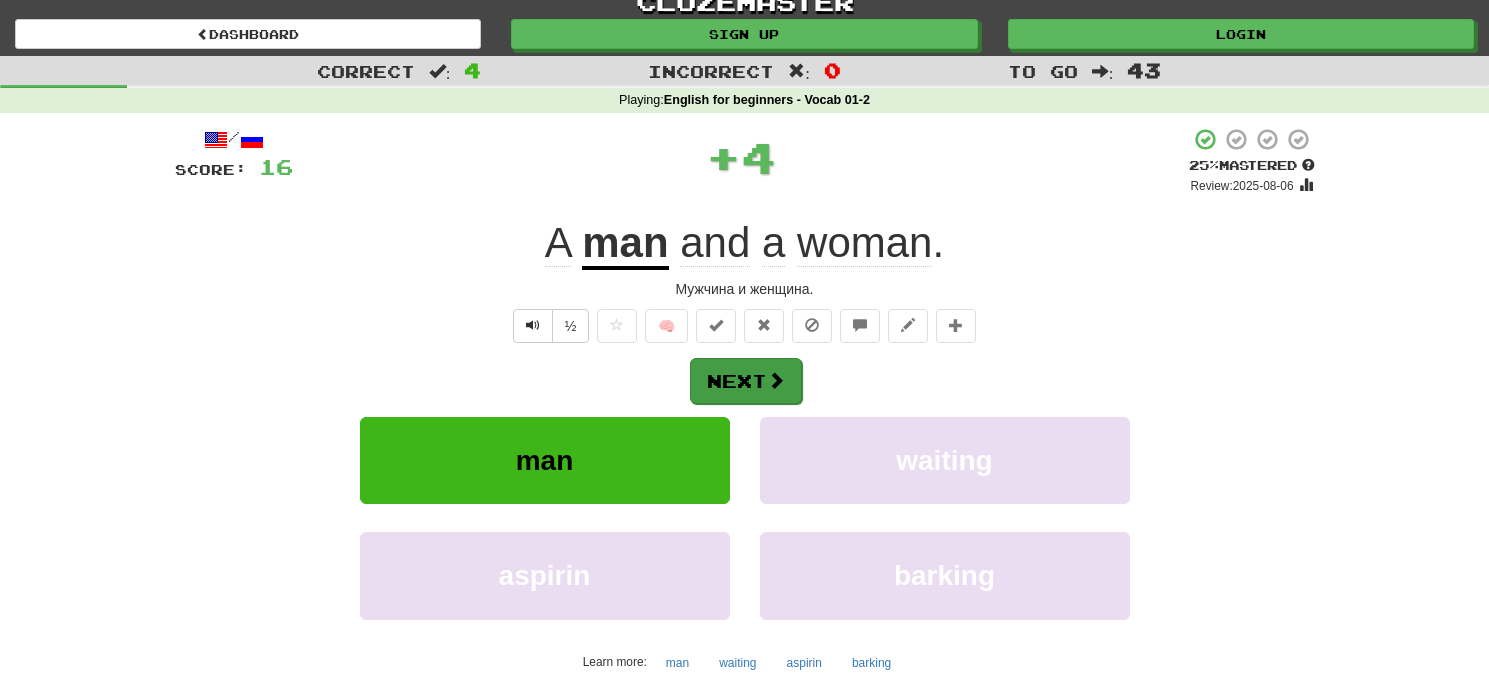 click on "Next" at bounding box center (746, 381) 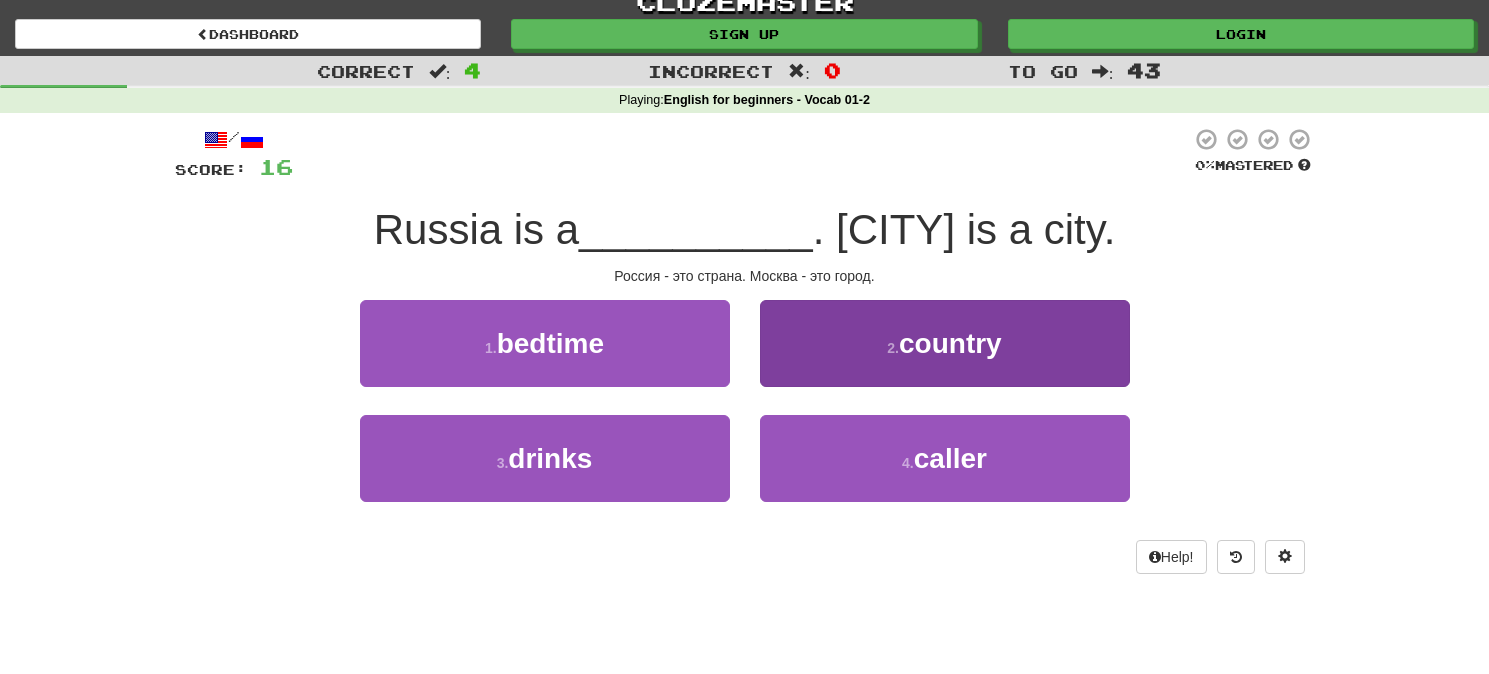 click on "2 .  country" at bounding box center (945, 343) 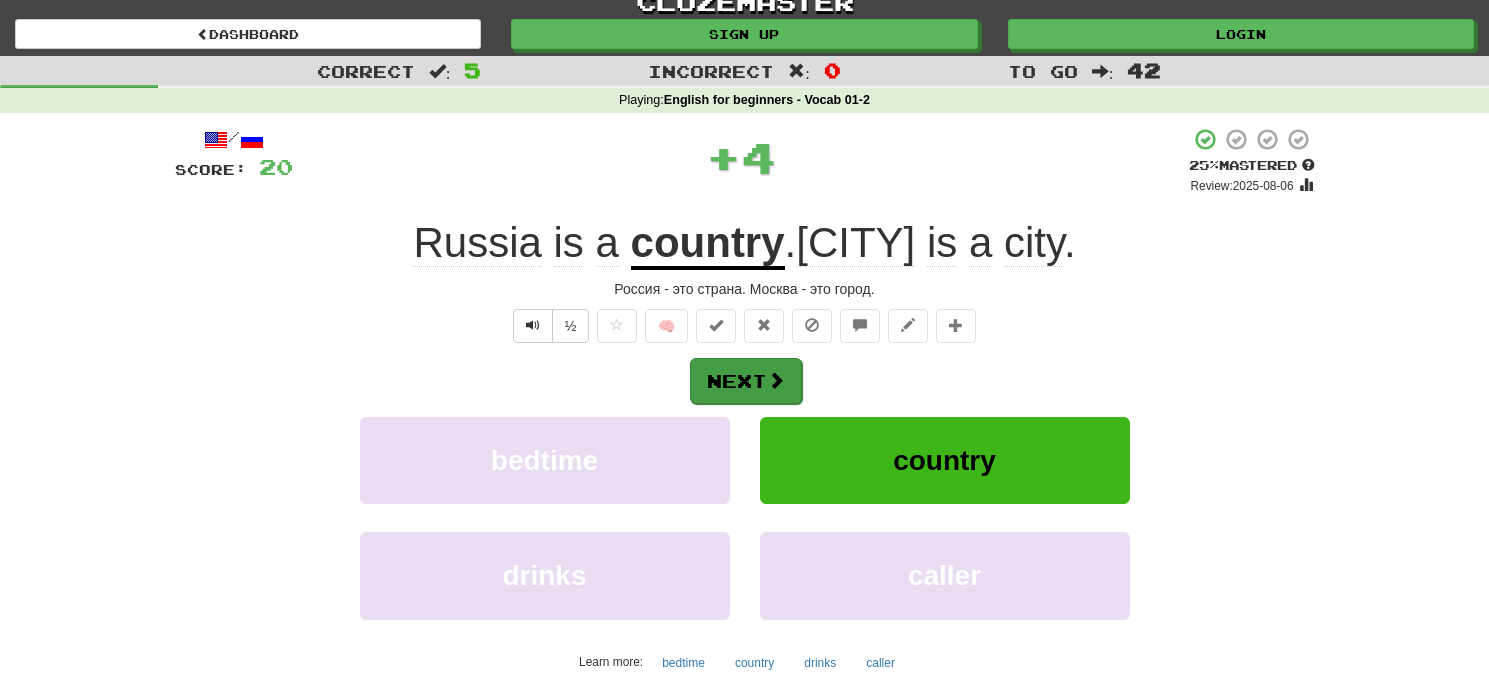 click at bounding box center (776, 380) 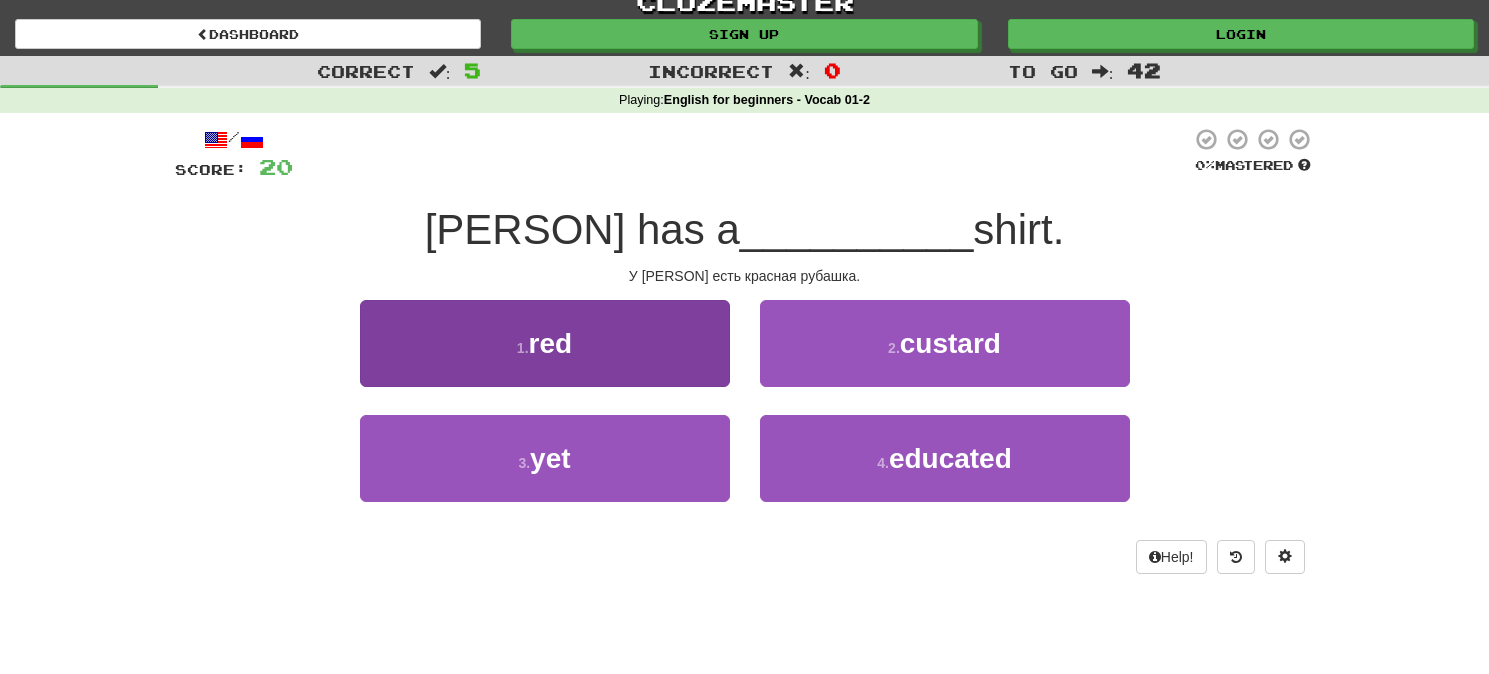 click on "1 .  red" at bounding box center [545, 343] 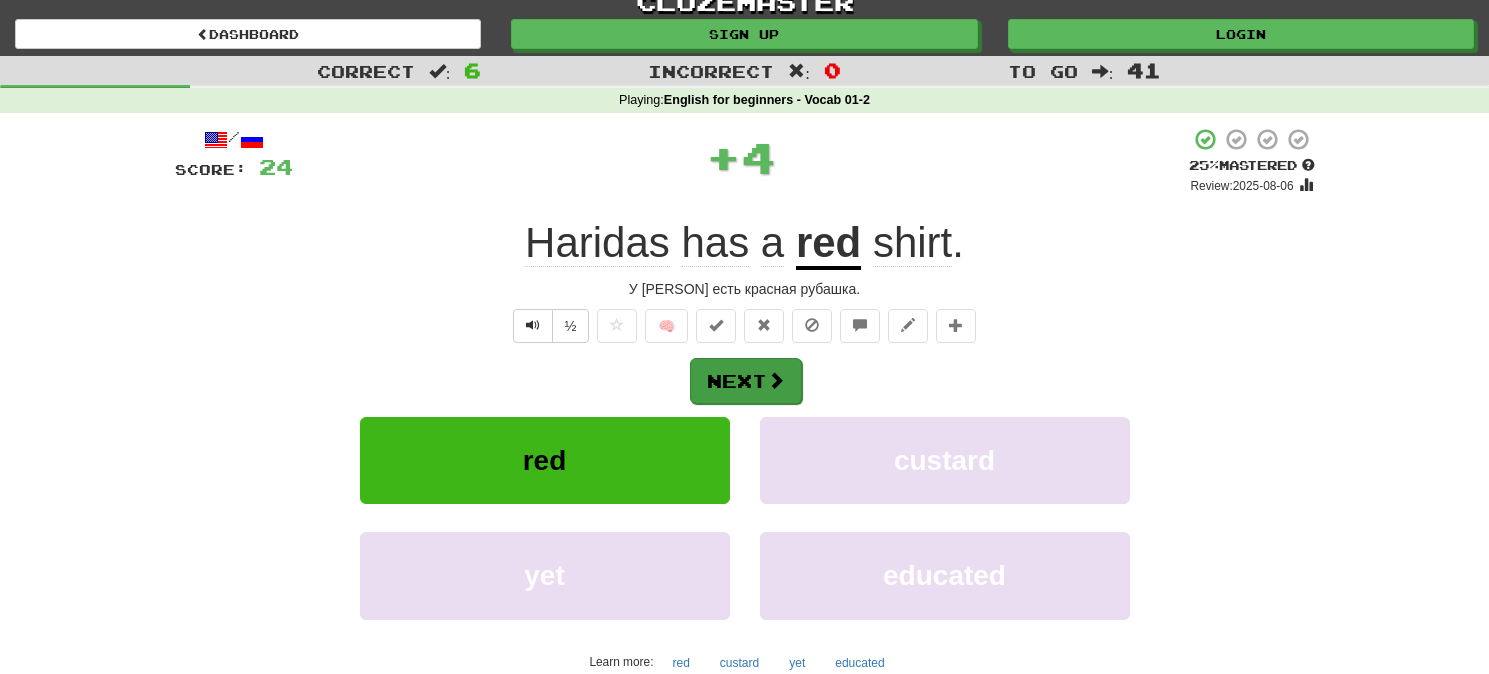 click on "Next" at bounding box center [746, 381] 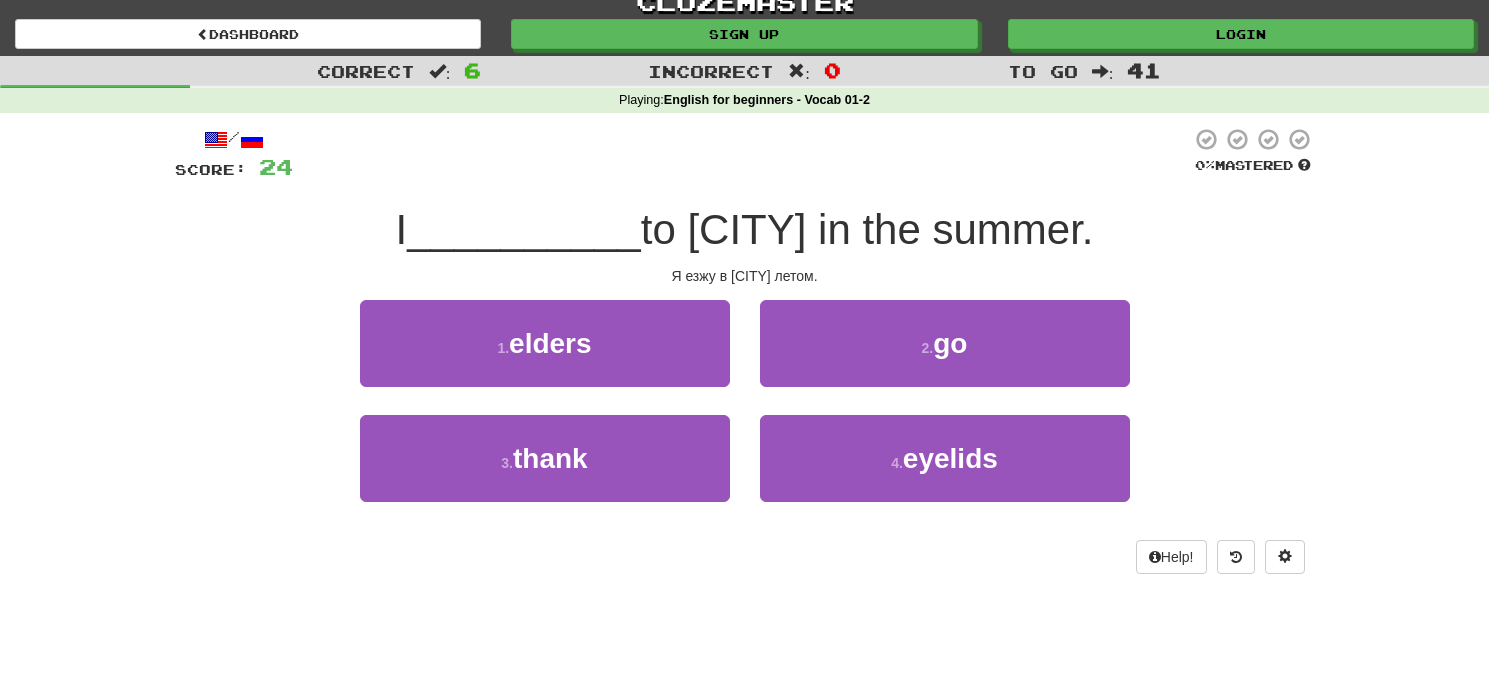 click on "2 .  go" at bounding box center [945, 343] 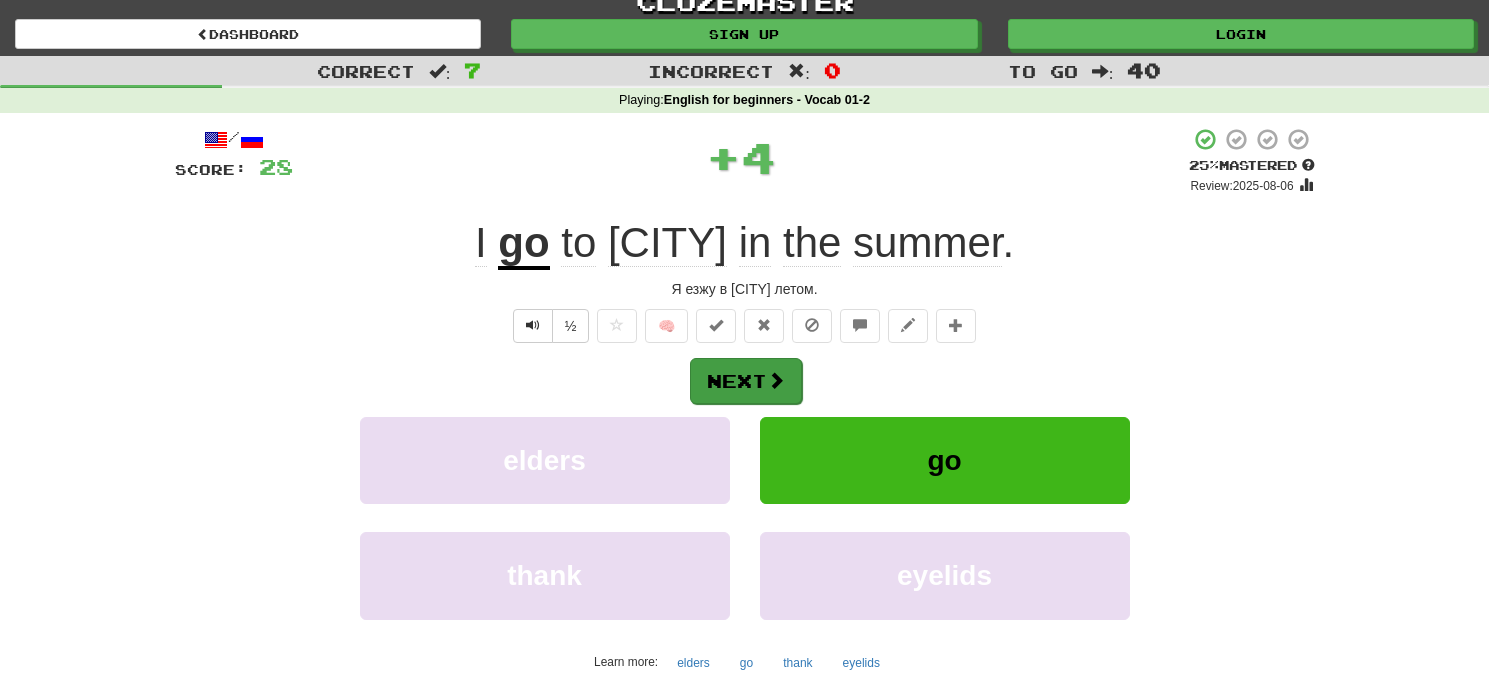 click on "Next" at bounding box center (746, 381) 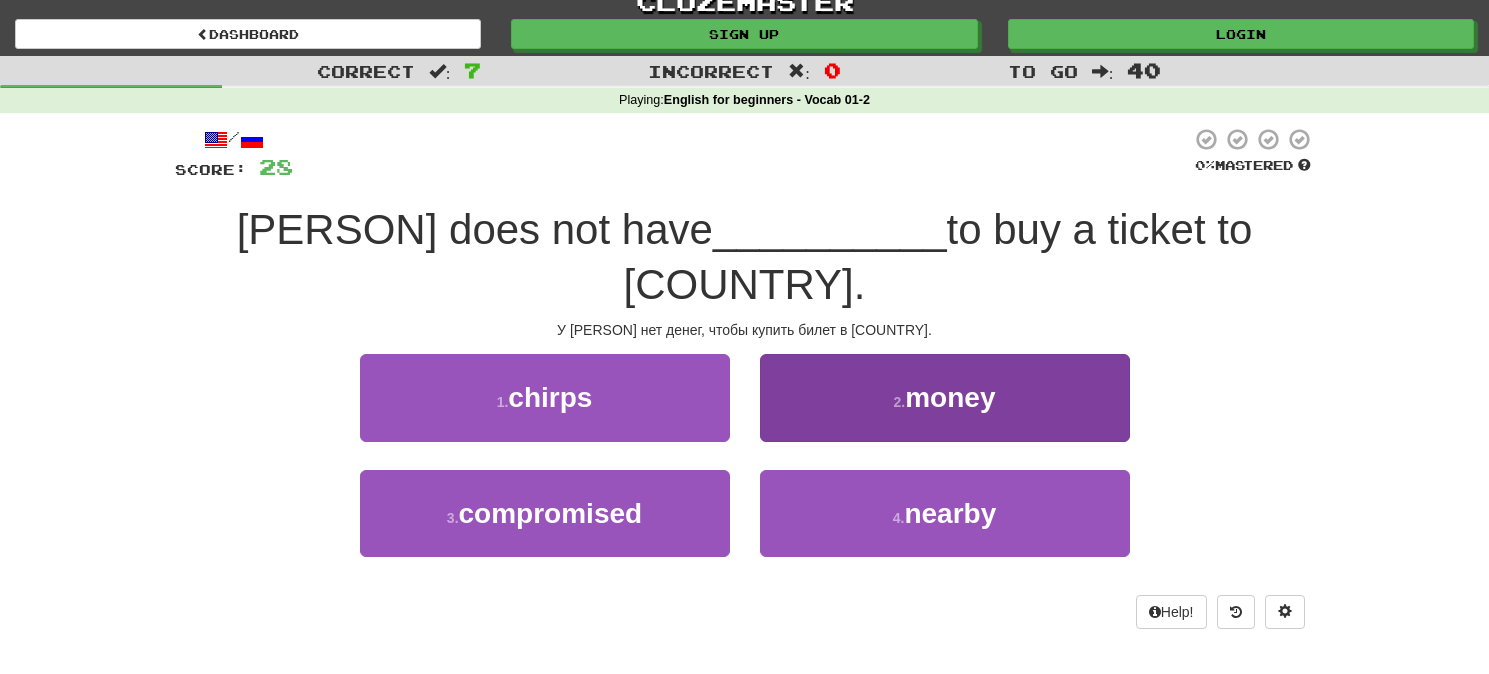 click on "2 .  money" at bounding box center (945, 397) 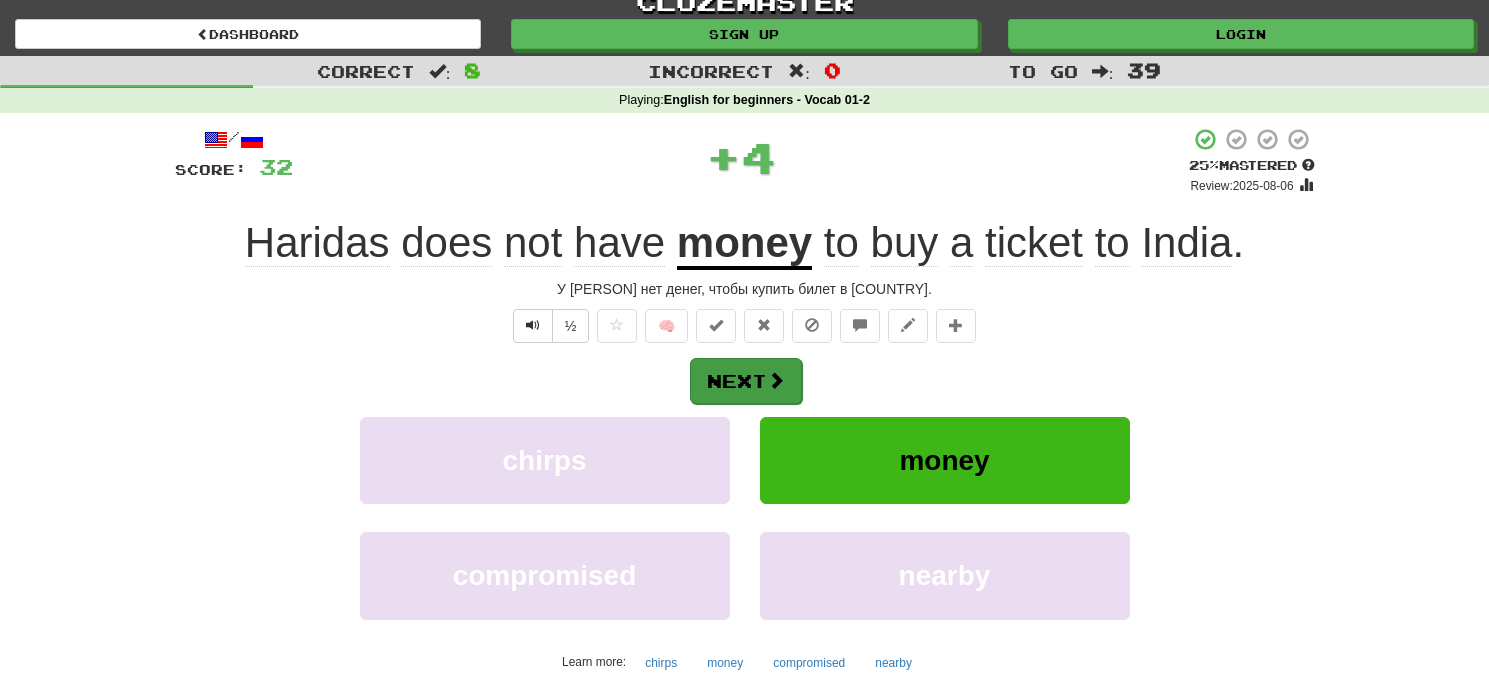 click on "Next" at bounding box center [746, 381] 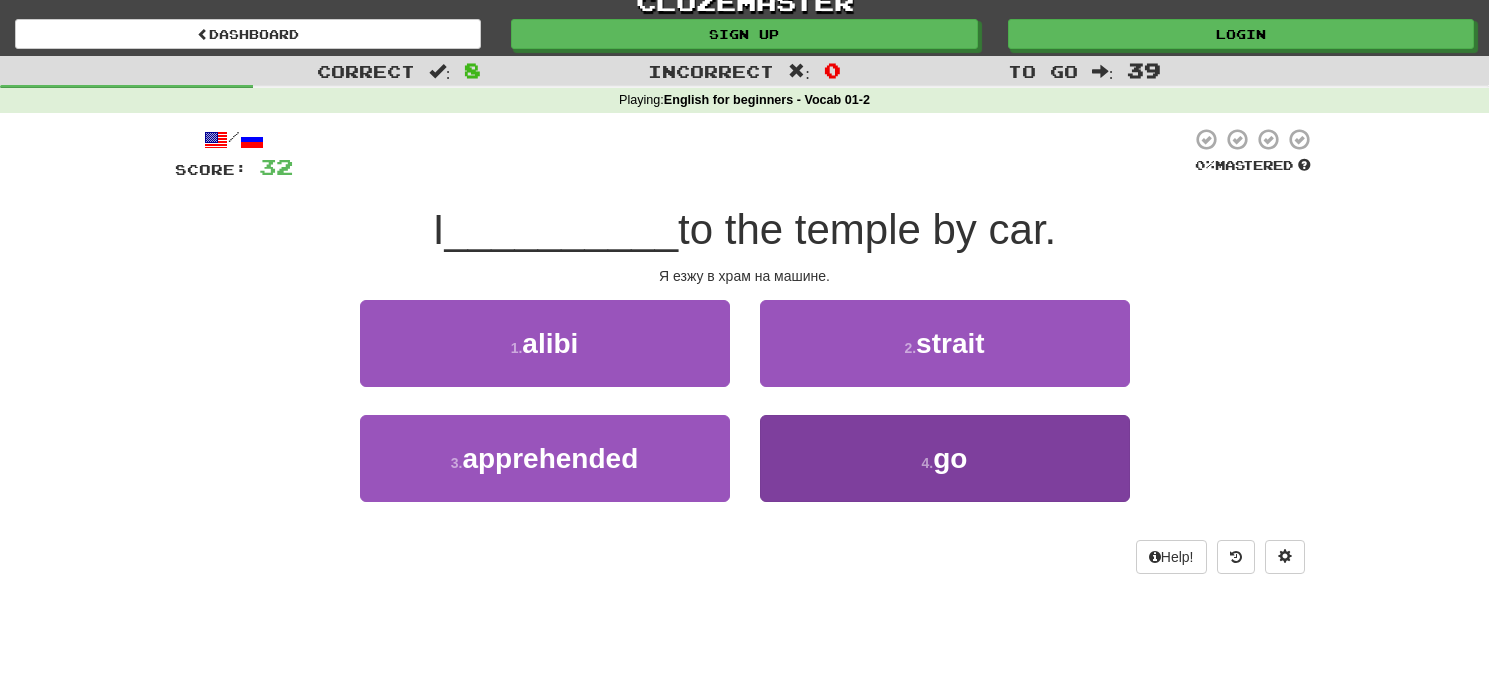 click on "4 .  go" at bounding box center (945, 458) 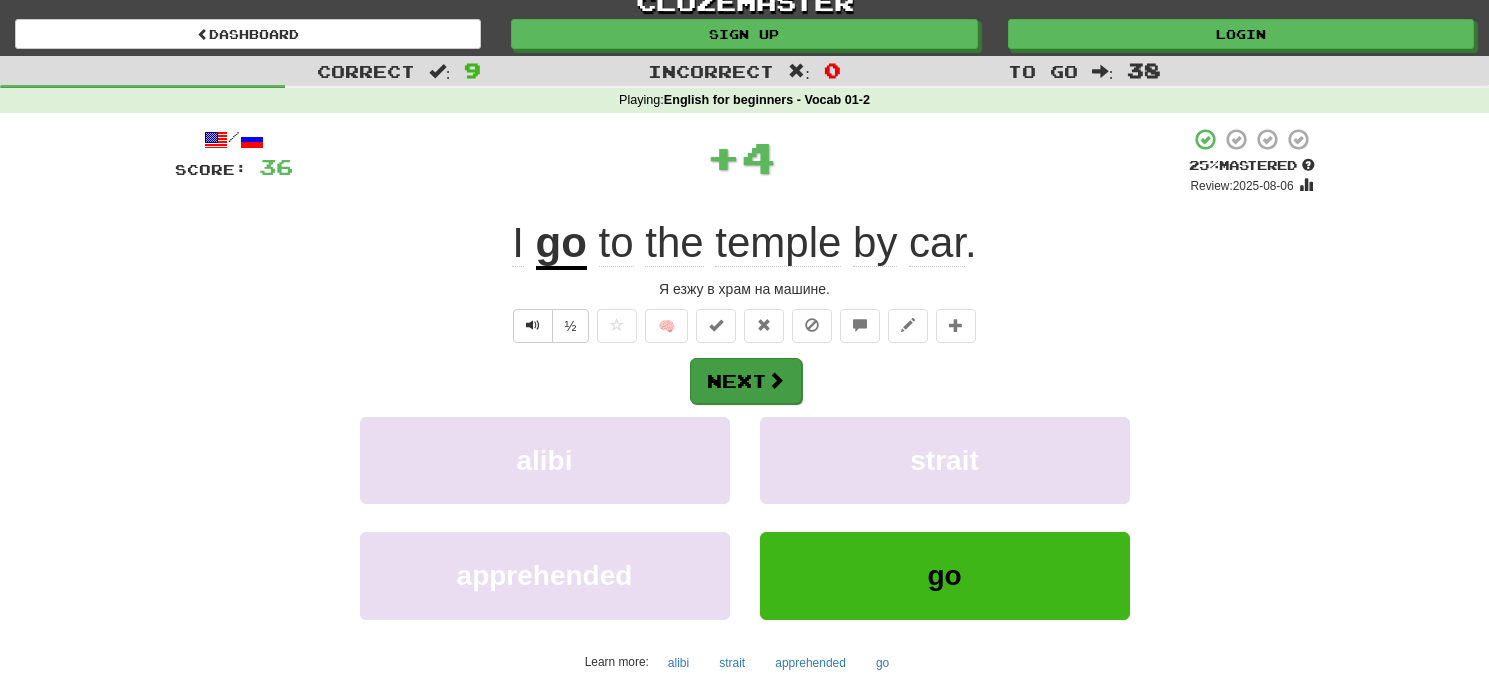 click on "Next" at bounding box center (746, 381) 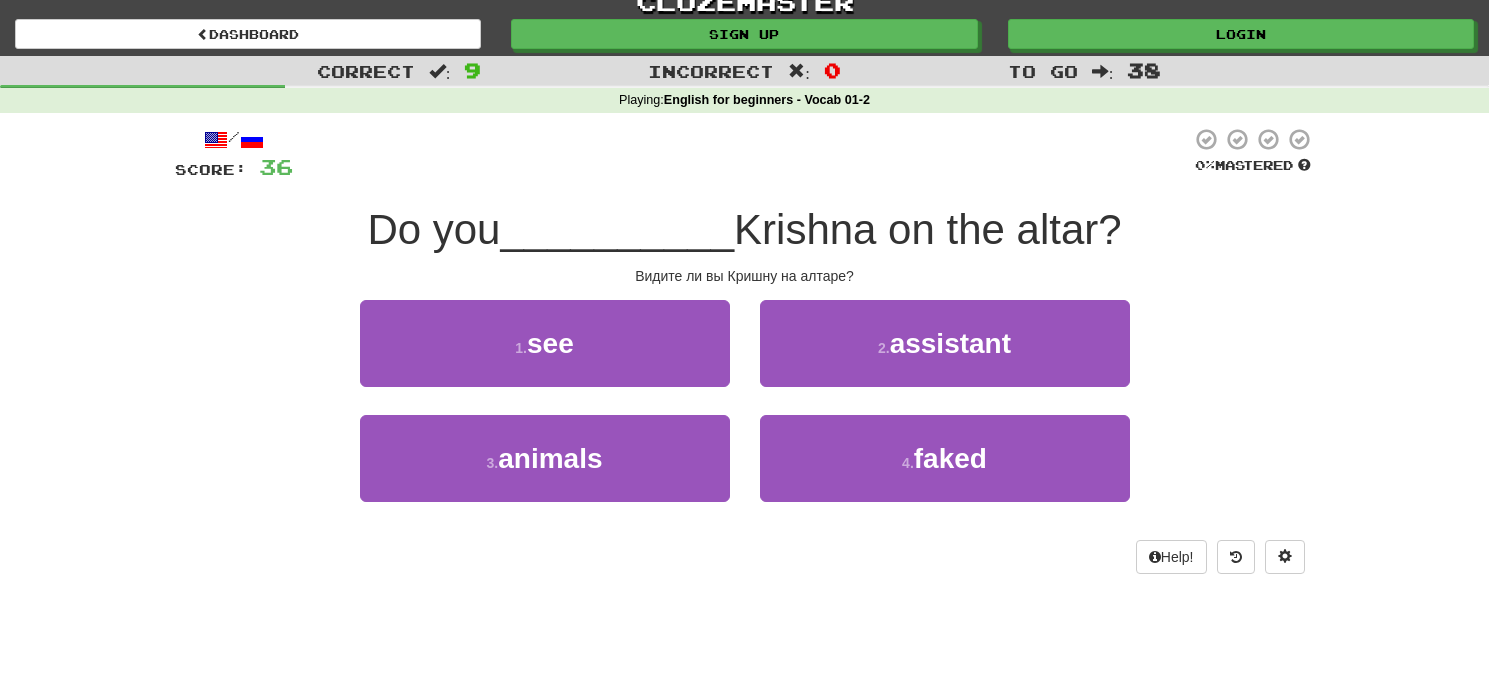 click on "1 .  see" at bounding box center [545, 343] 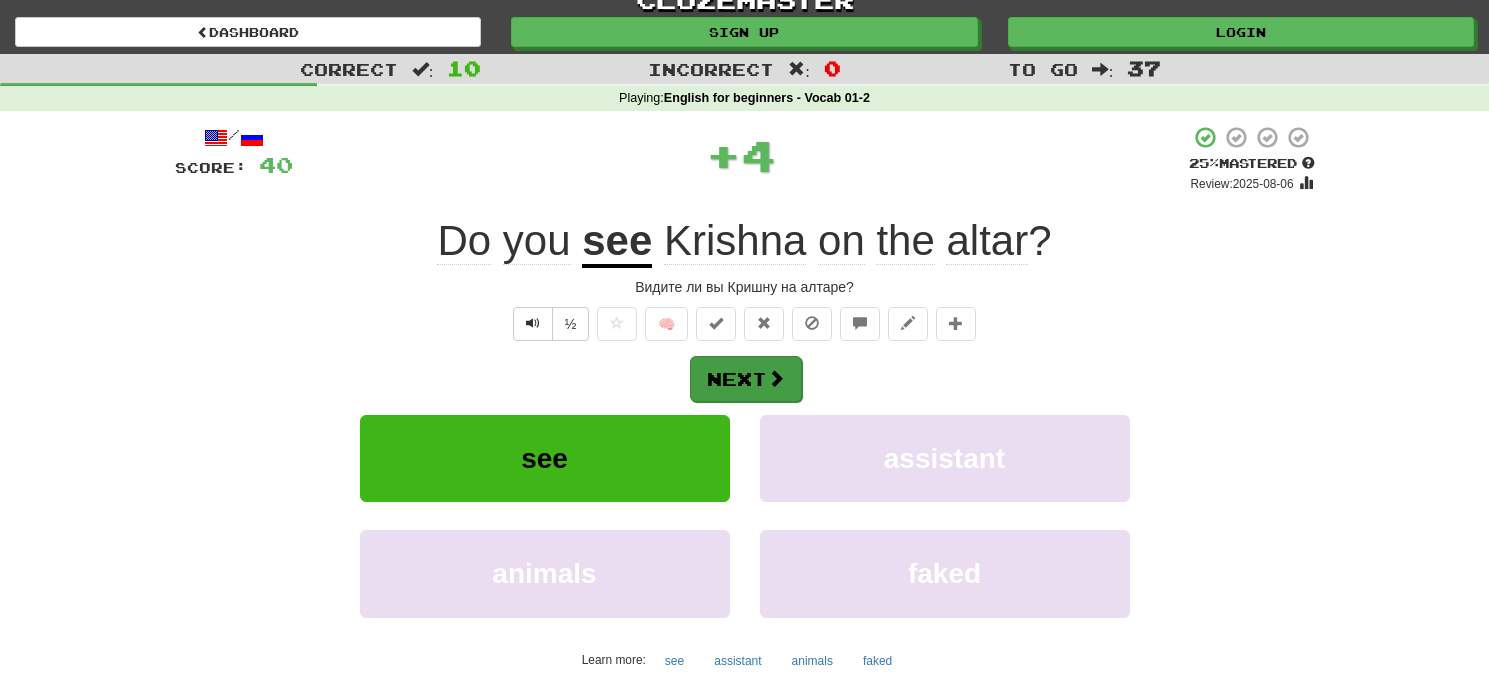 click on "Next" at bounding box center [746, 379] 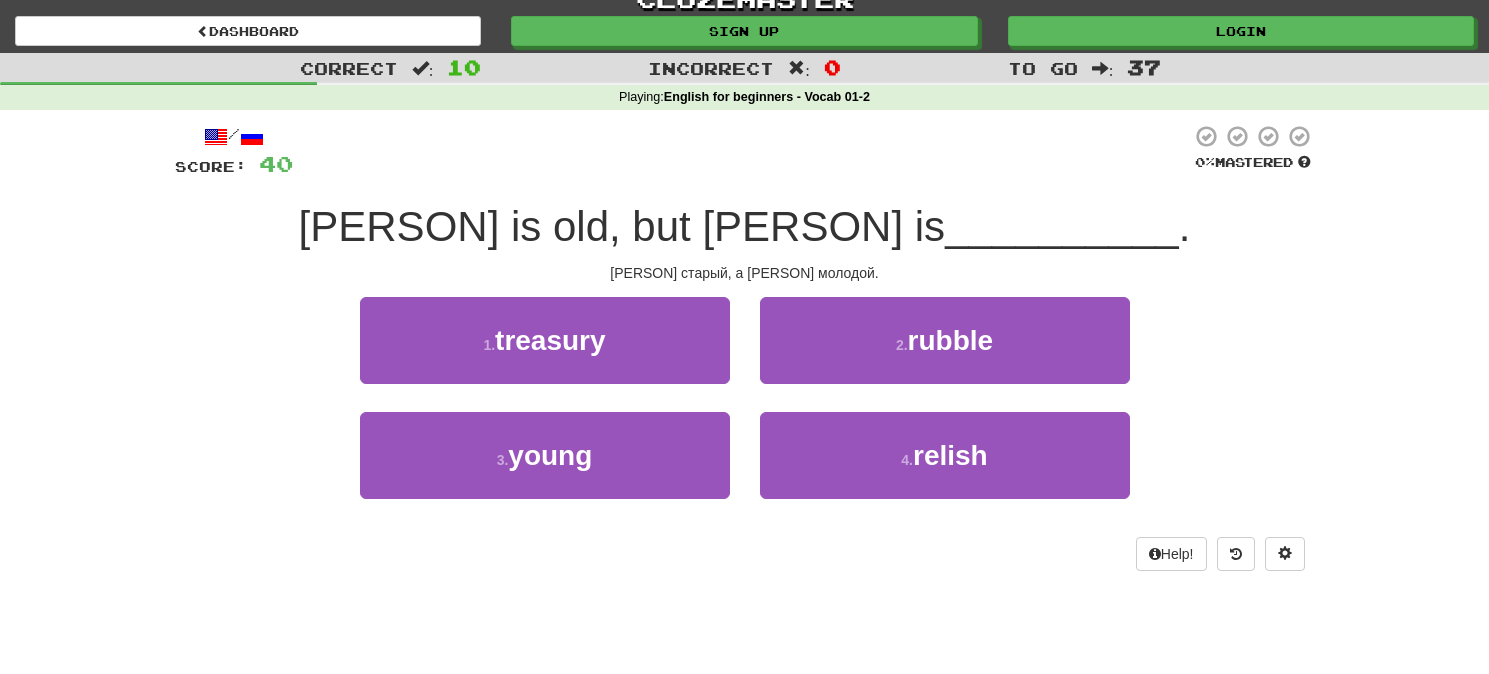 scroll, scrollTop: 15, scrollLeft: 0, axis: vertical 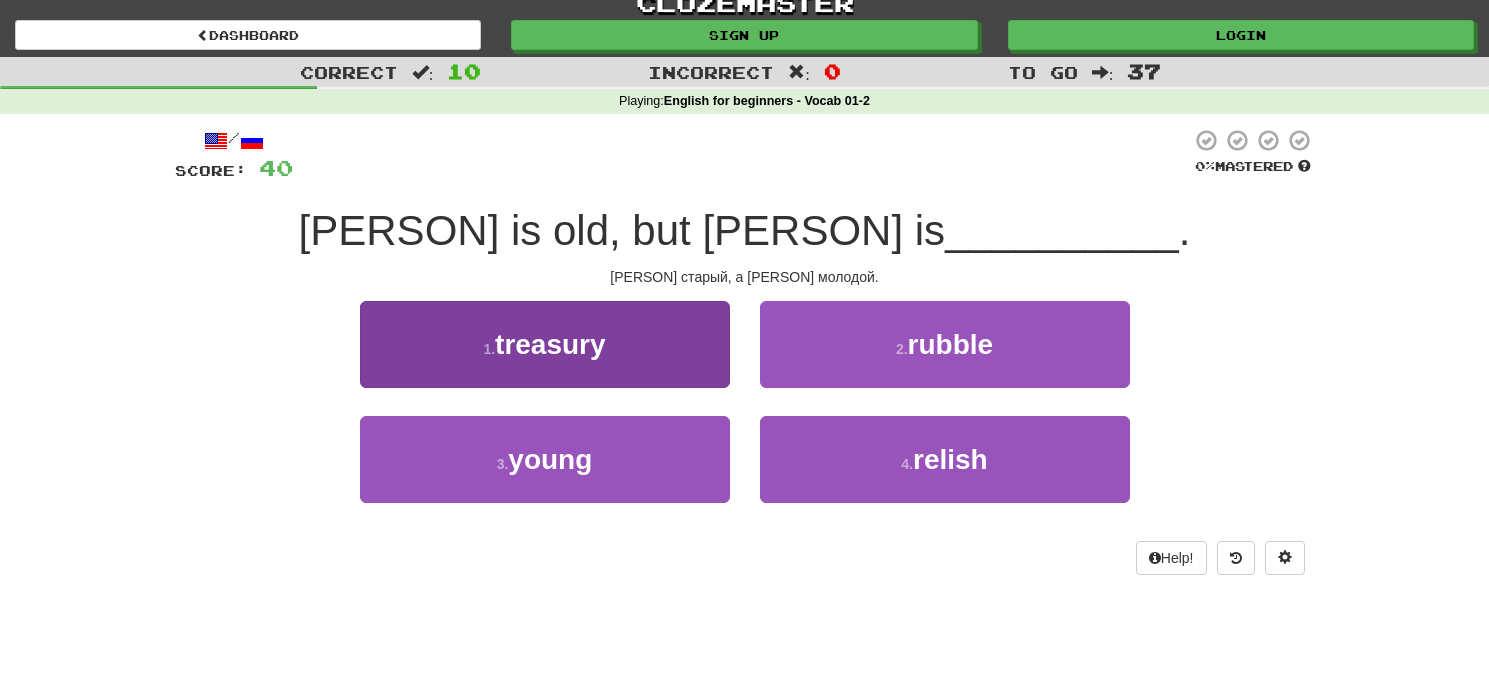 click on "3 .  young" at bounding box center [545, 459] 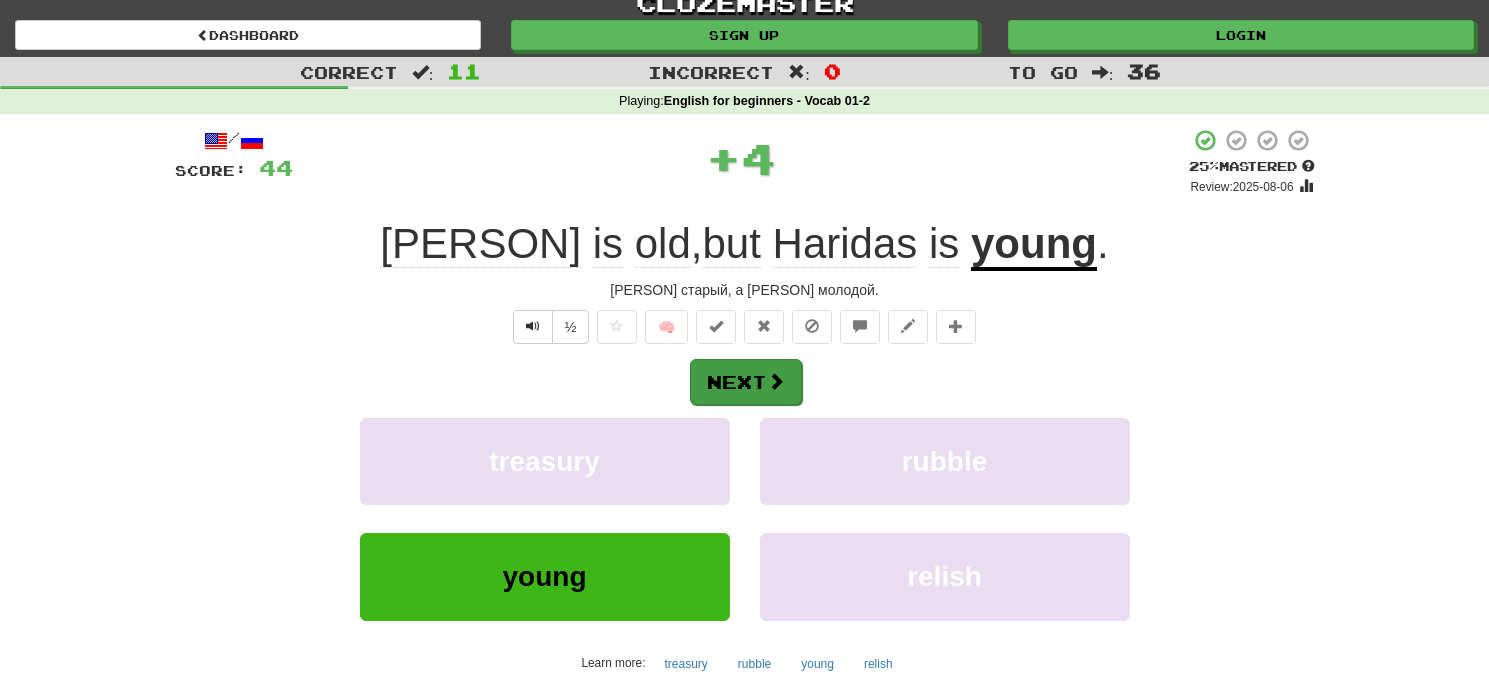 click at bounding box center [776, 381] 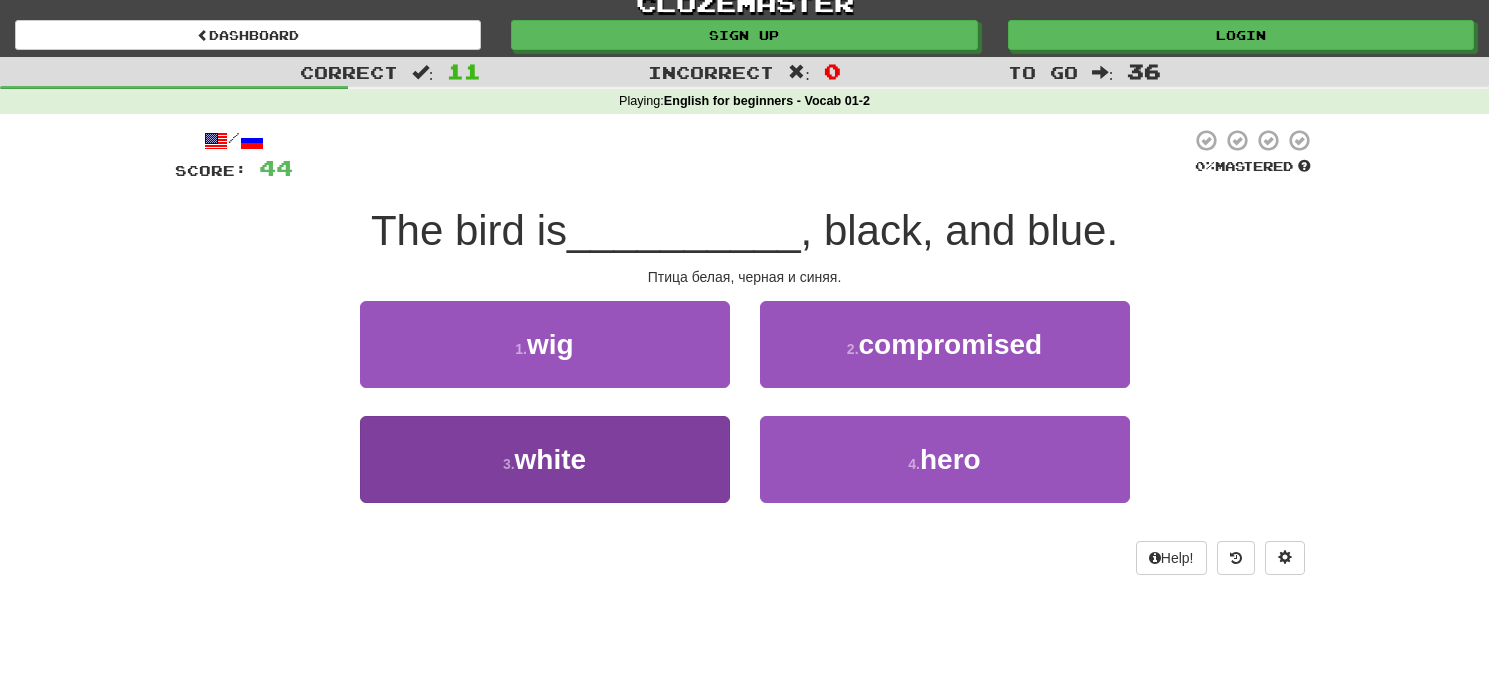 click on "3 .  white" at bounding box center [545, 459] 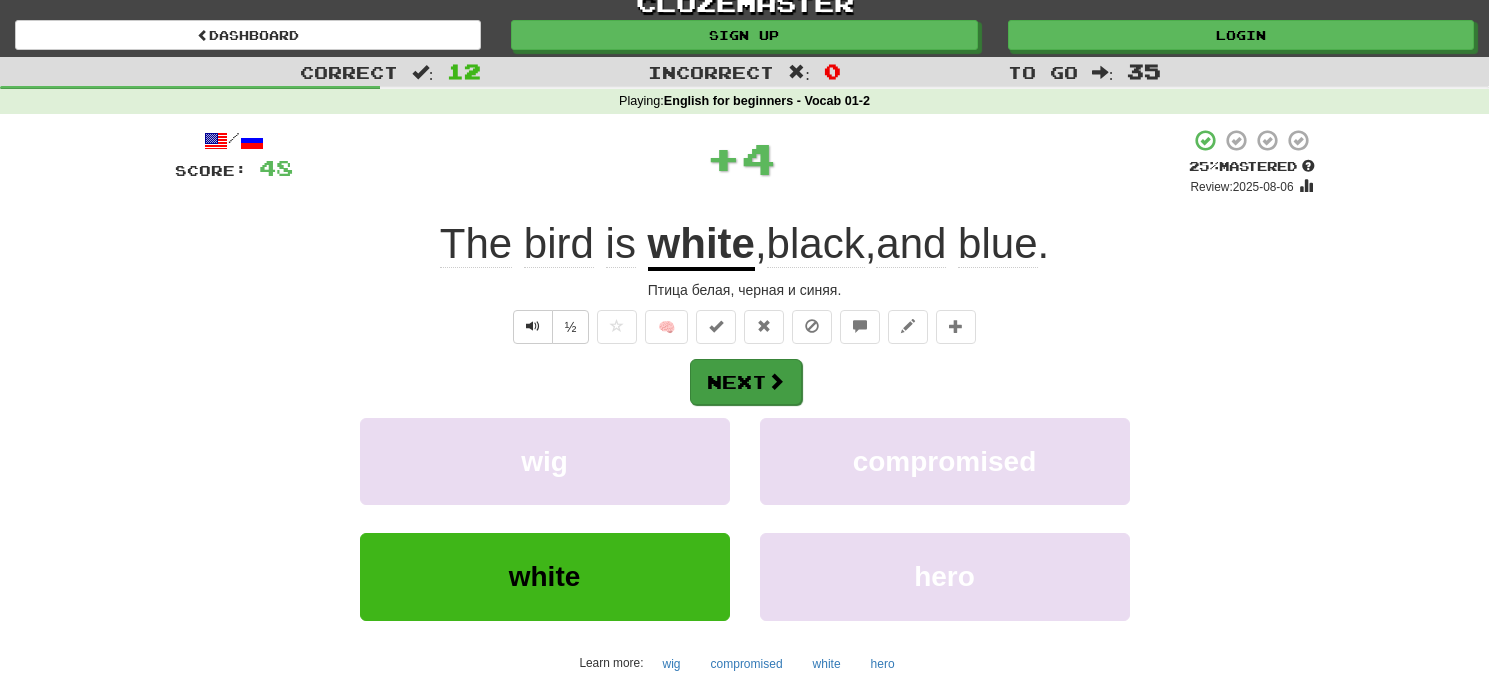 click on "Next" at bounding box center [746, 382] 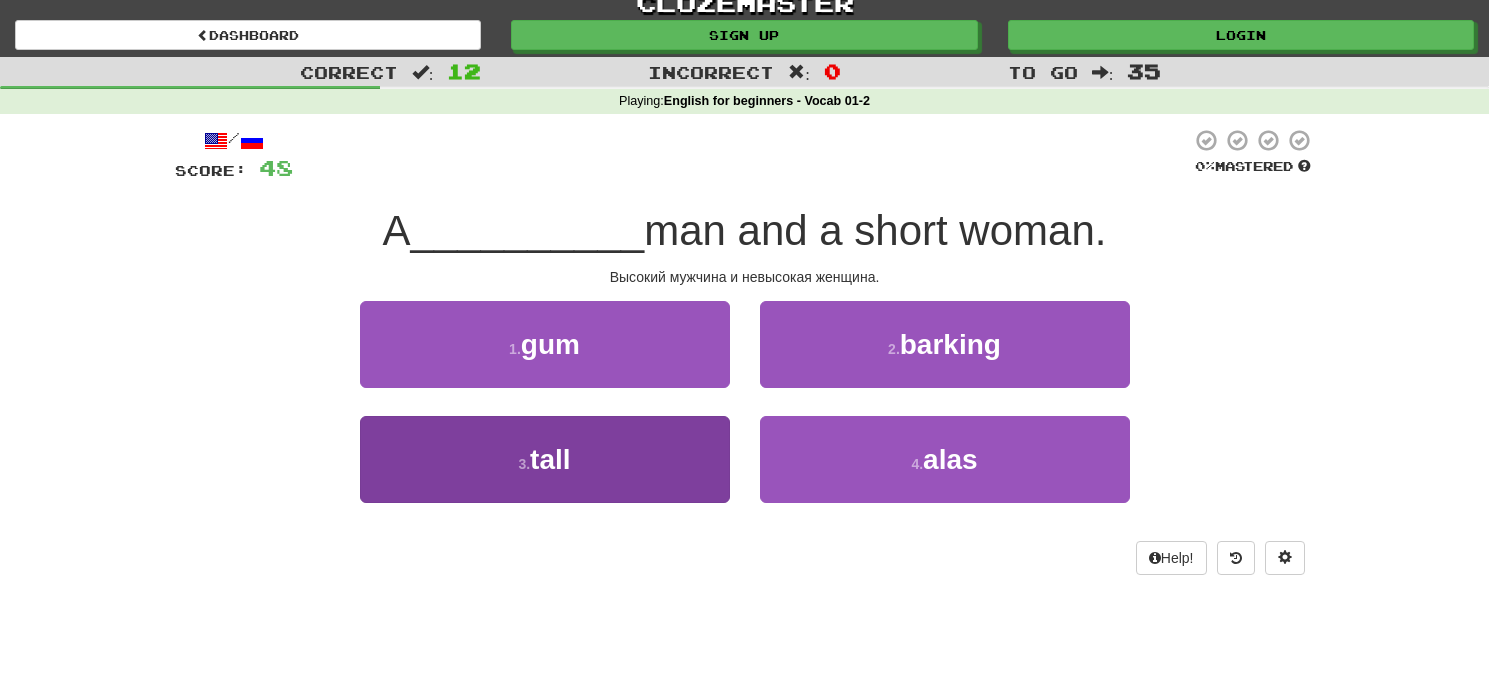 click on "3 .  tall" at bounding box center [545, 459] 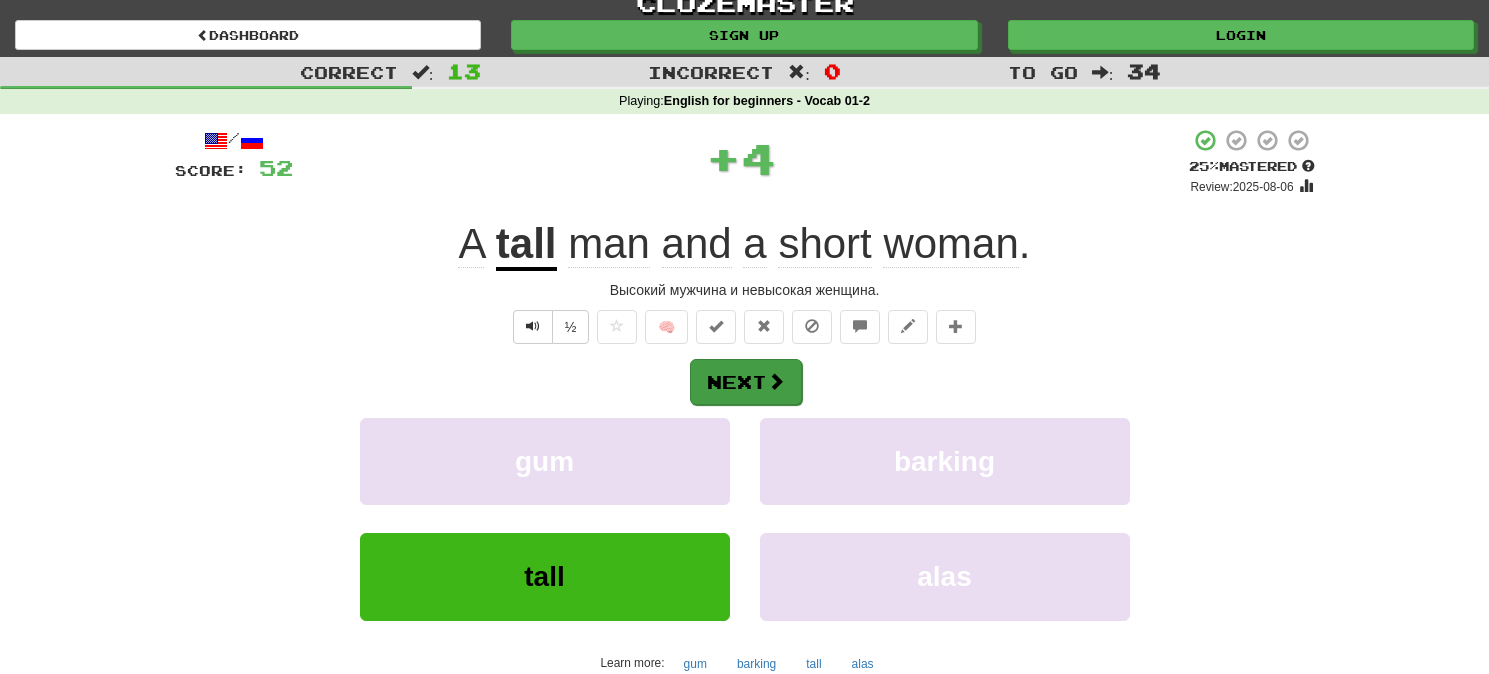 click on "Next" at bounding box center [746, 382] 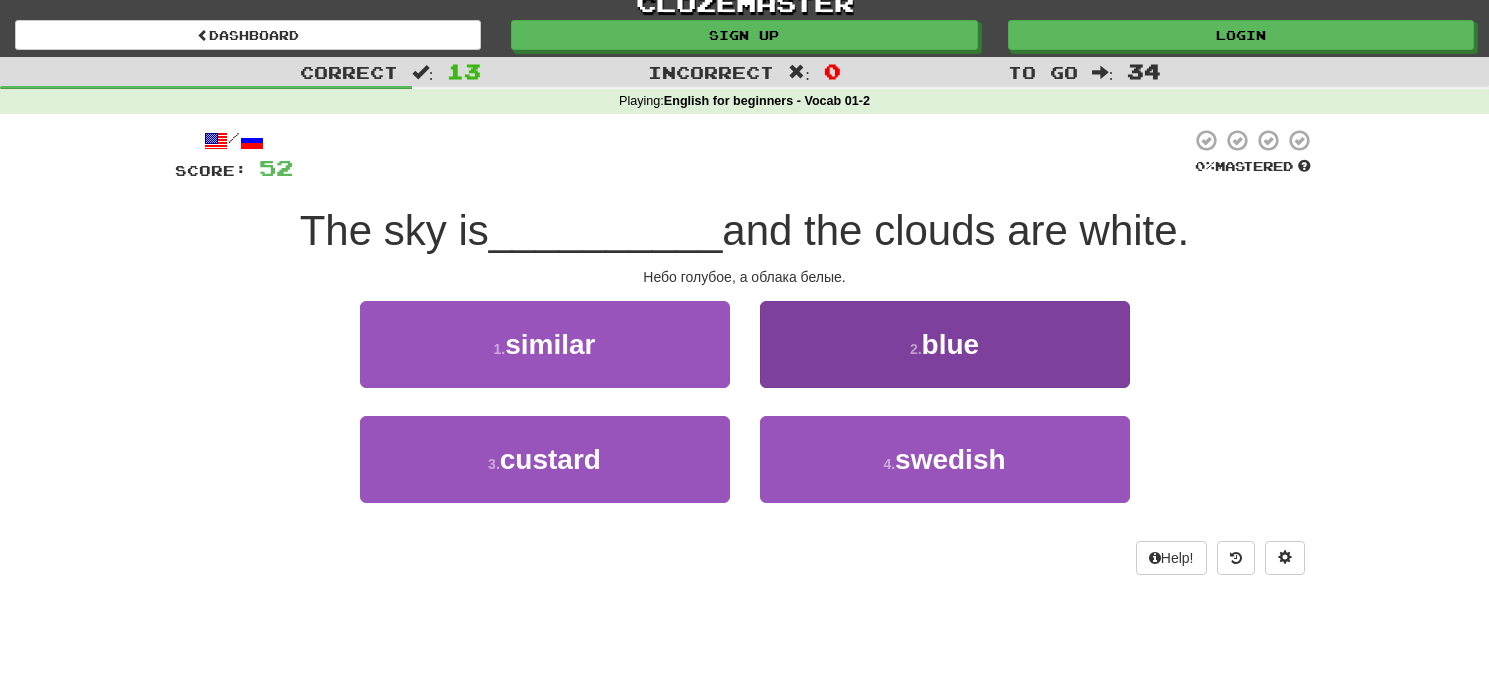 click on "2 .  blue" at bounding box center (945, 344) 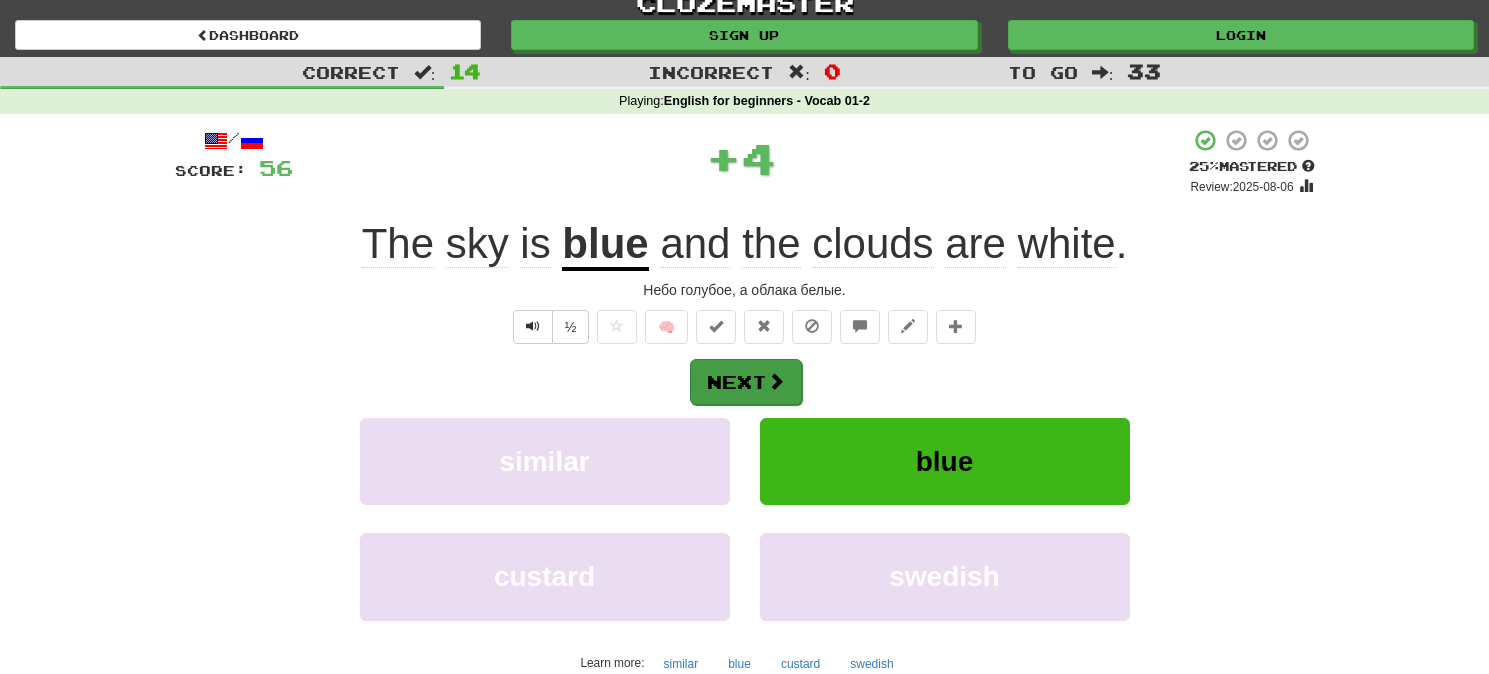 click on "Next" at bounding box center [746, 382] 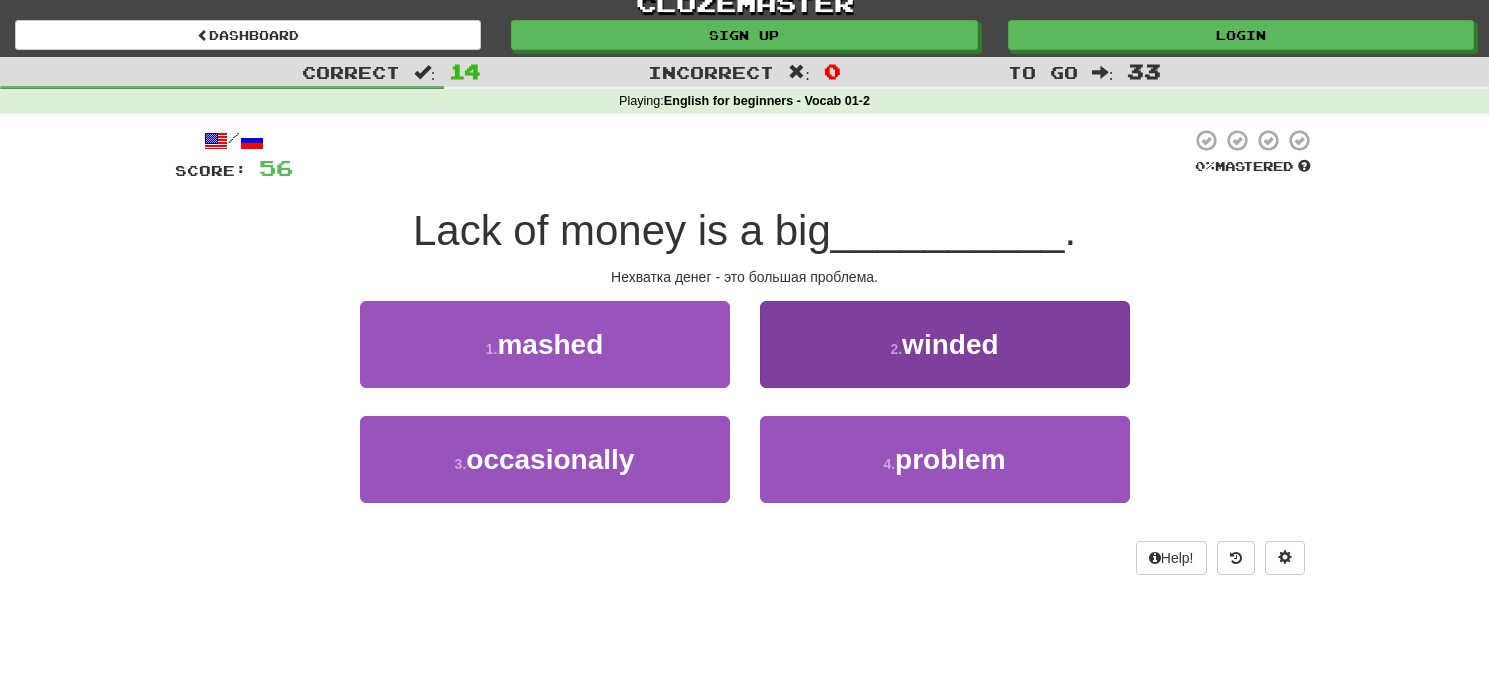 click on "4 .  problem" at bounding box center (945, 459) 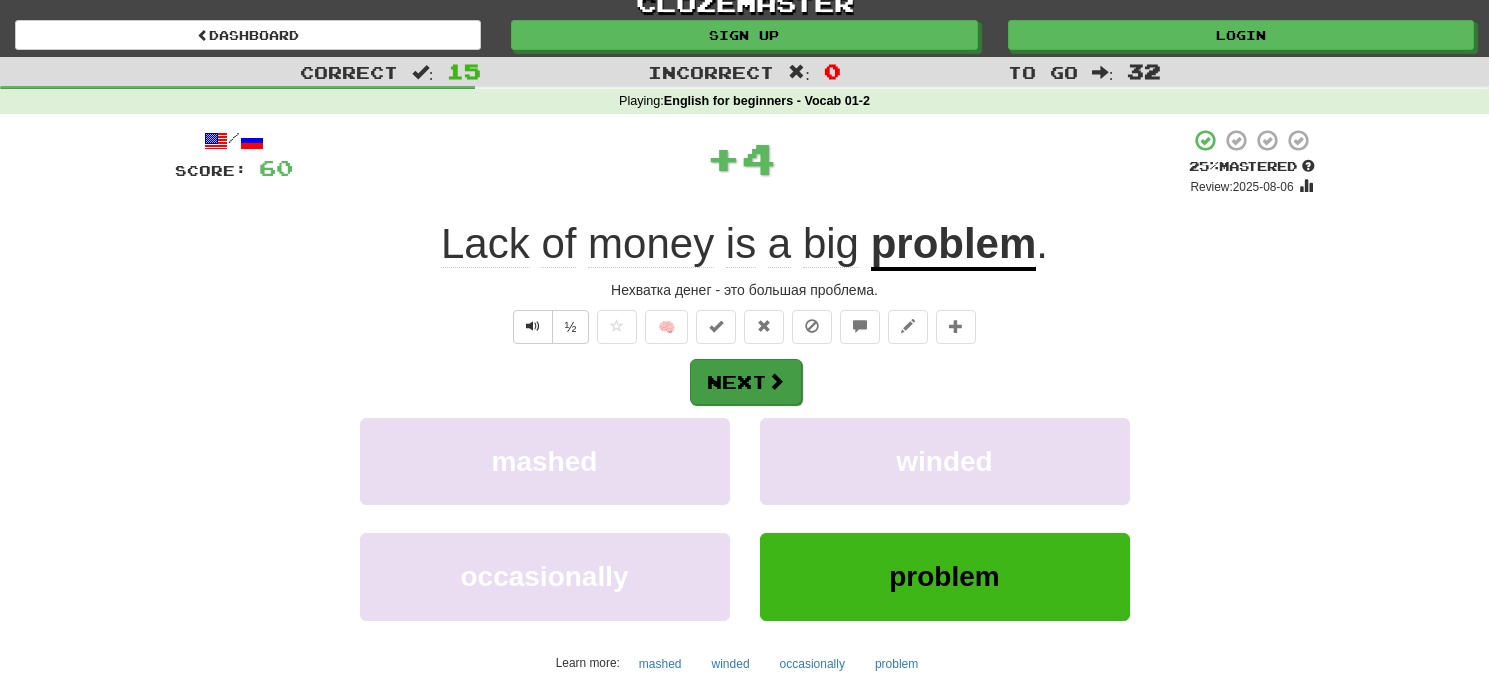 click on "Next" at bounding box center [746, 382] 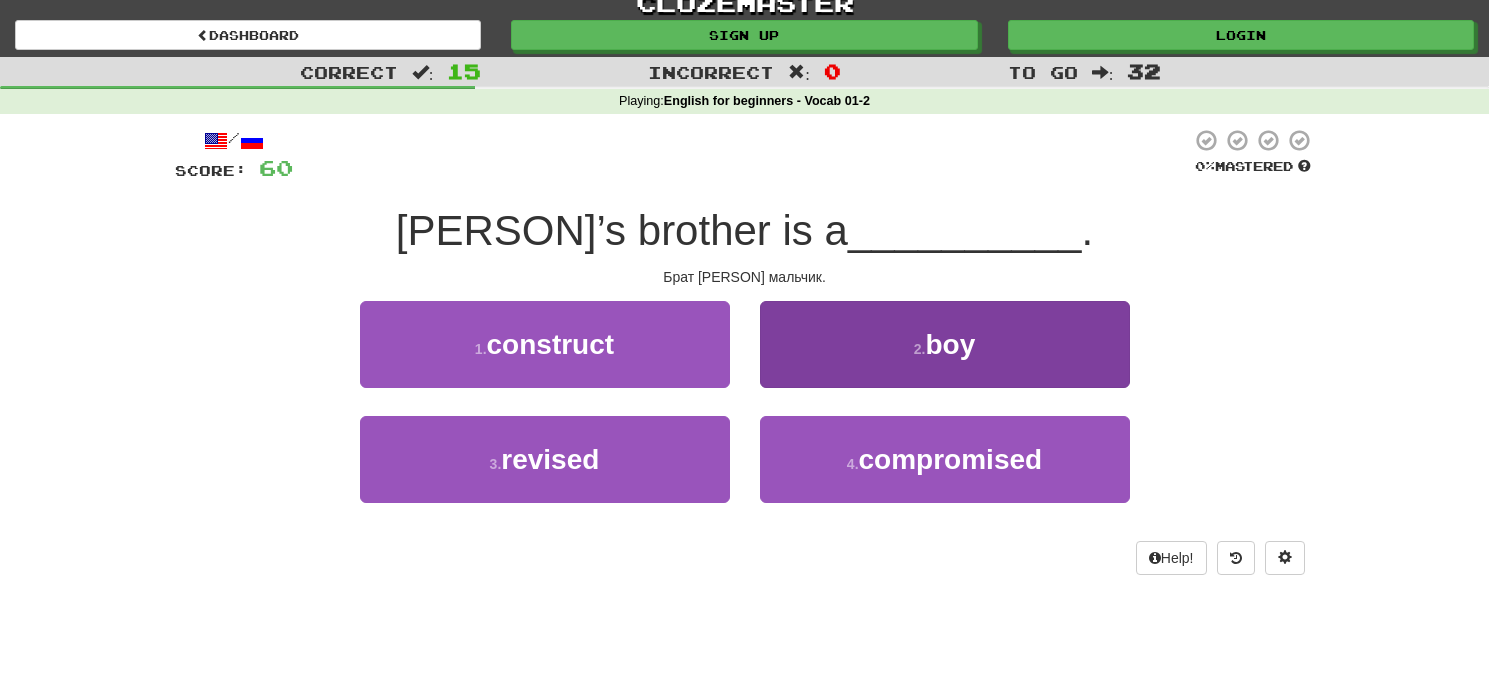 click on "2 .  boy" at bounding box center (945, 344) 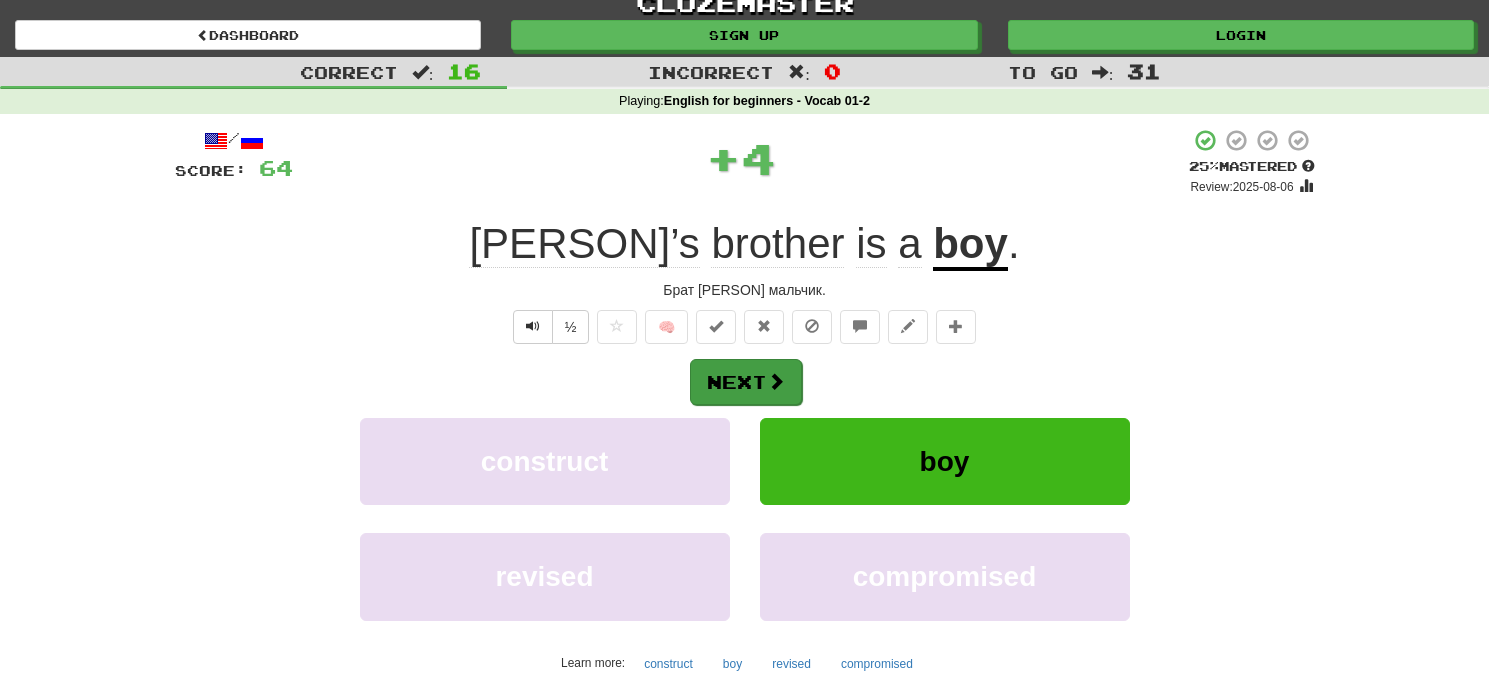 click on "Next" at bounding box center (746, 382) 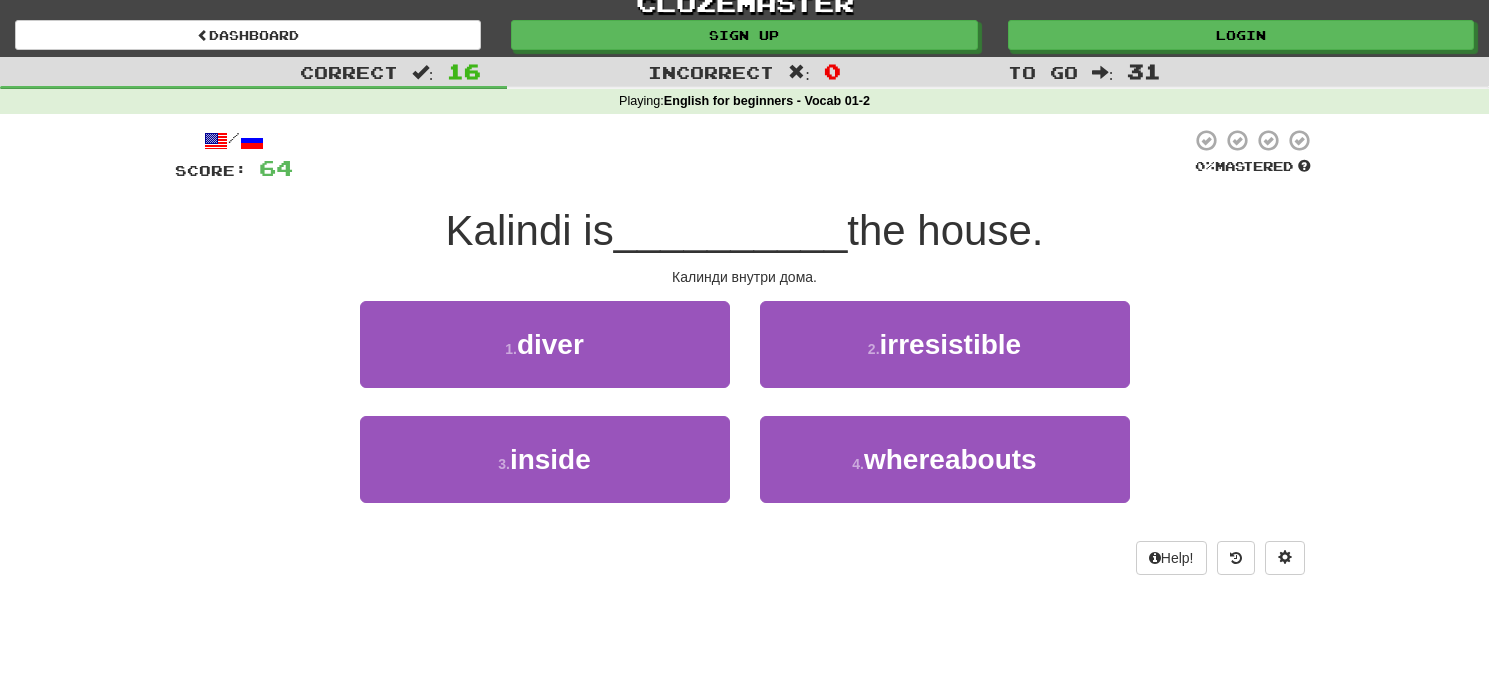 drag, startPoint x: 581, startPoint y: 455, endPoint x: 617, endPoint y: 411, distance: 56.85068 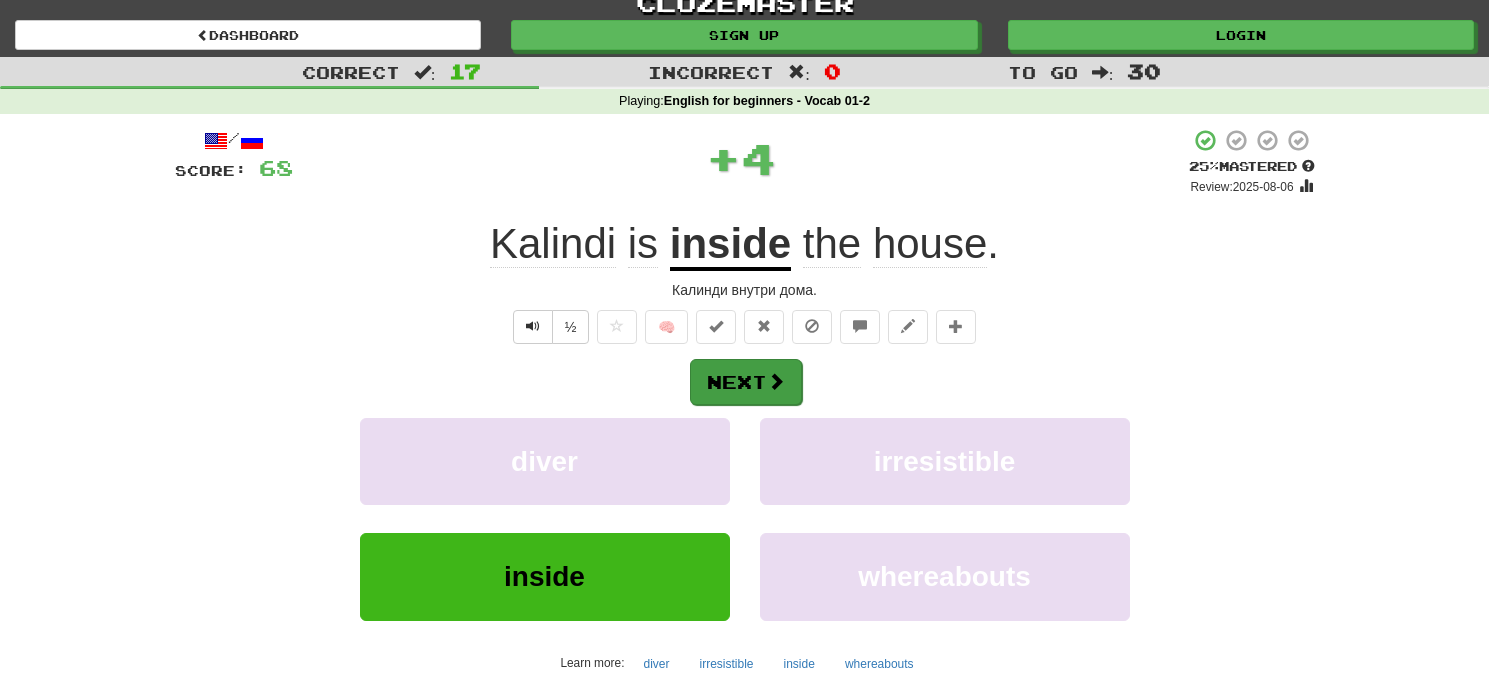 click on "Next" at bounding box center [746, 382] 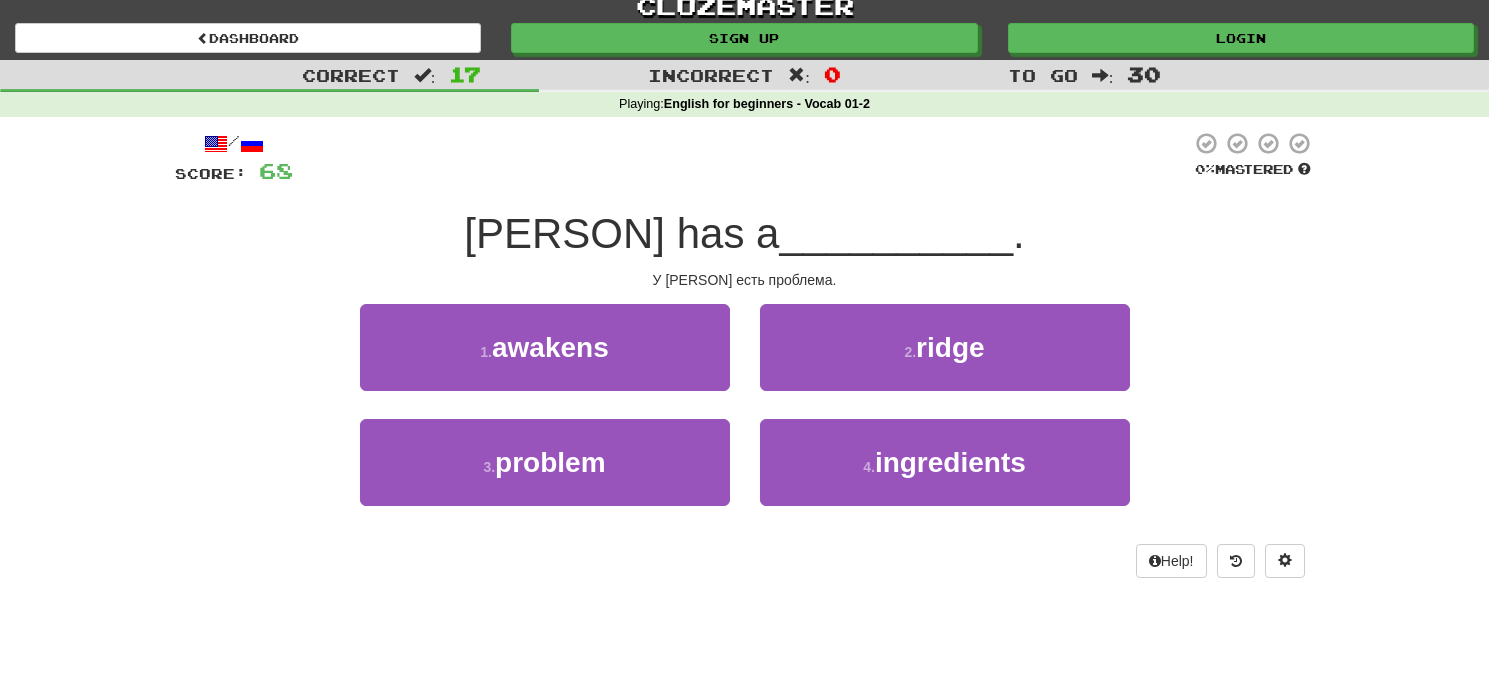 scroll, scrollTop: 12, scrollLeft: 0, axis: vertical 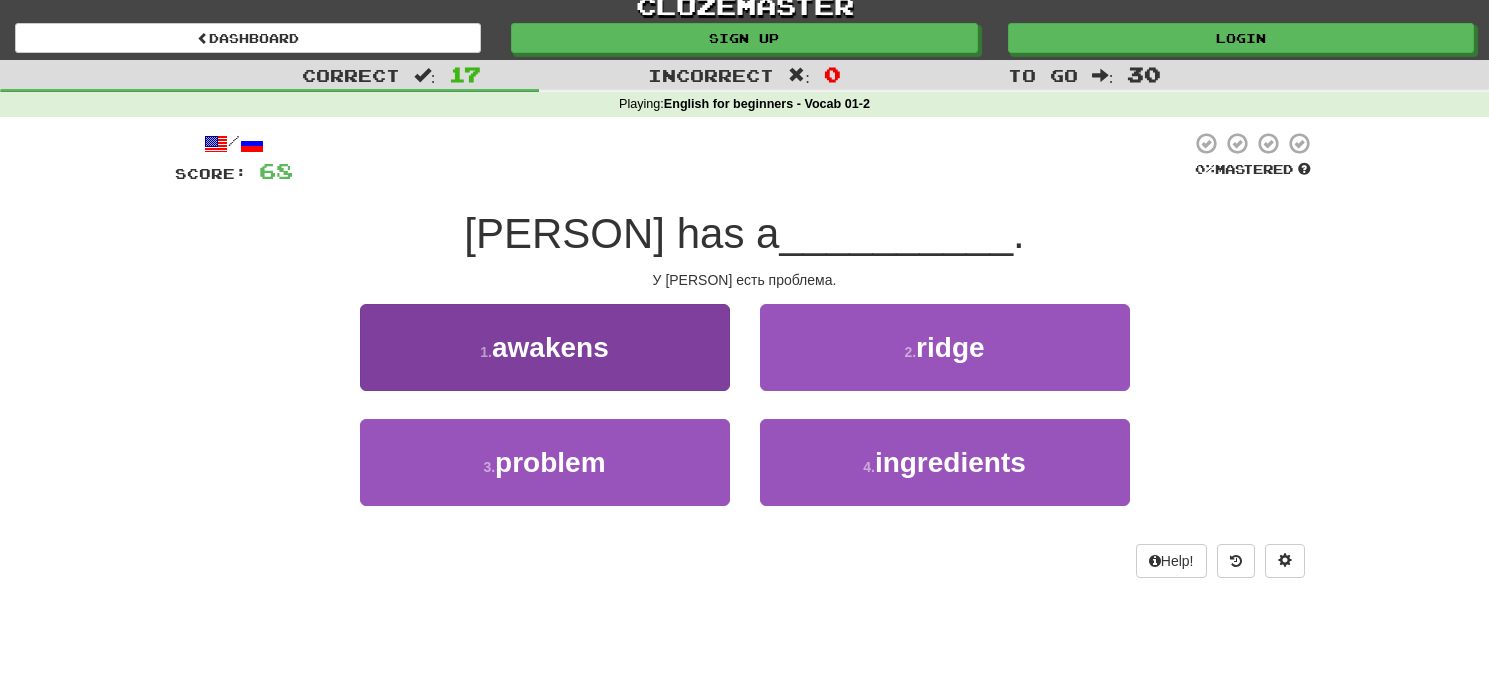 click on "3 .  problem" at bounding box center (545, 462) 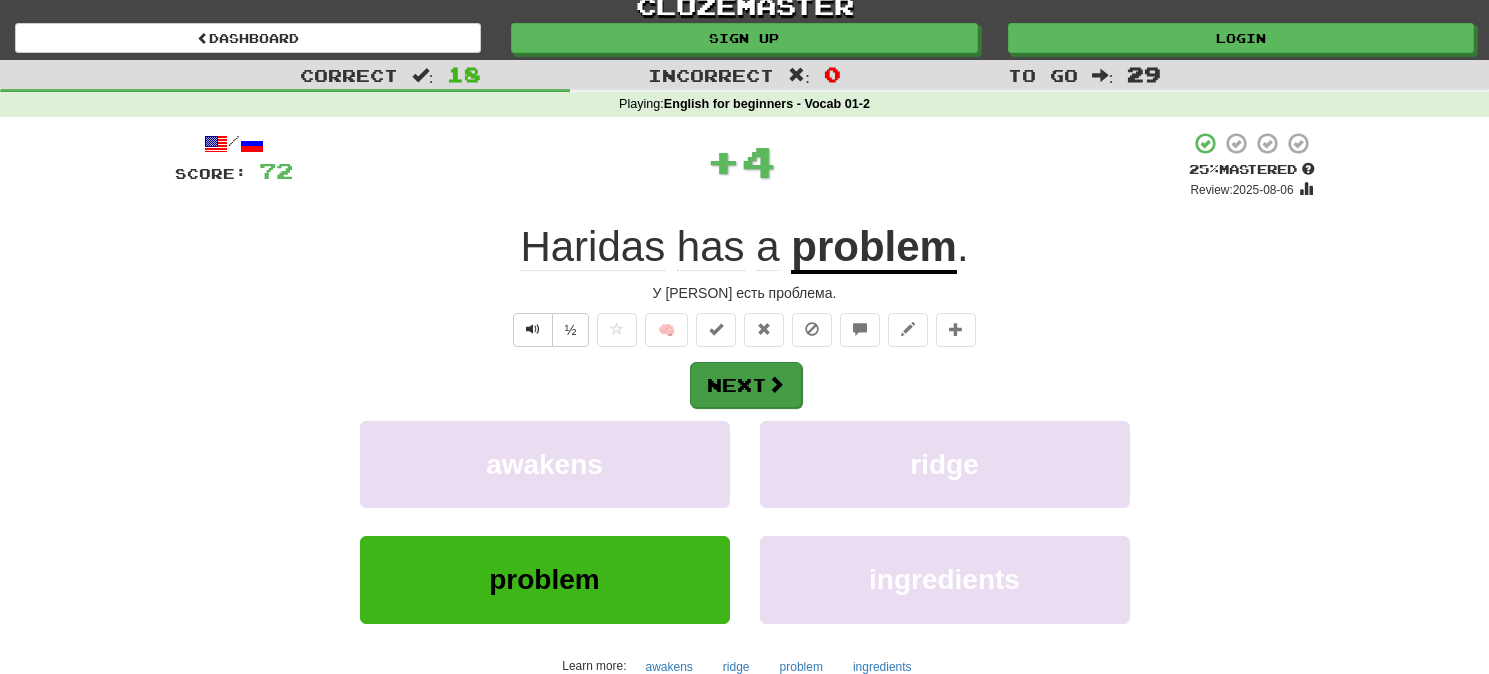 click on "Next" at bounding box center (746, 385) 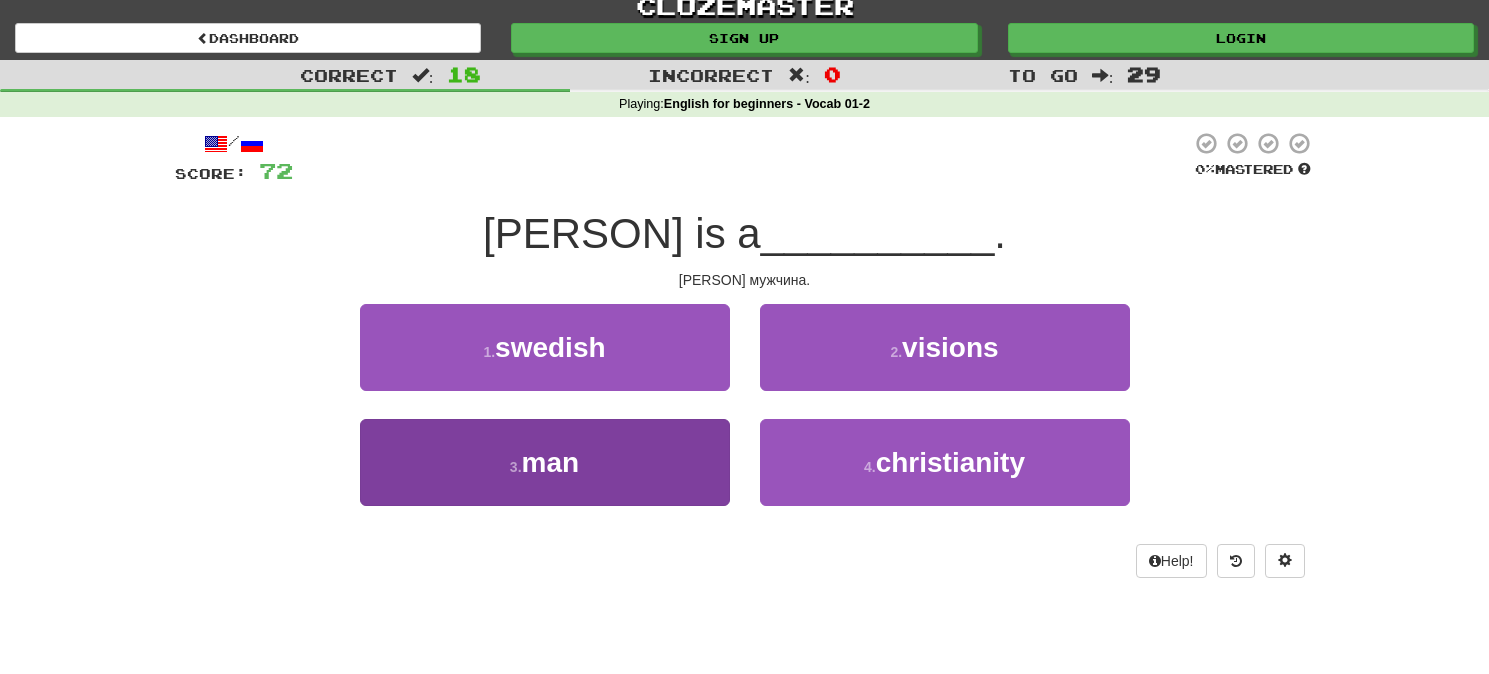click on "3 .  man" at bounding box center (545, 462) 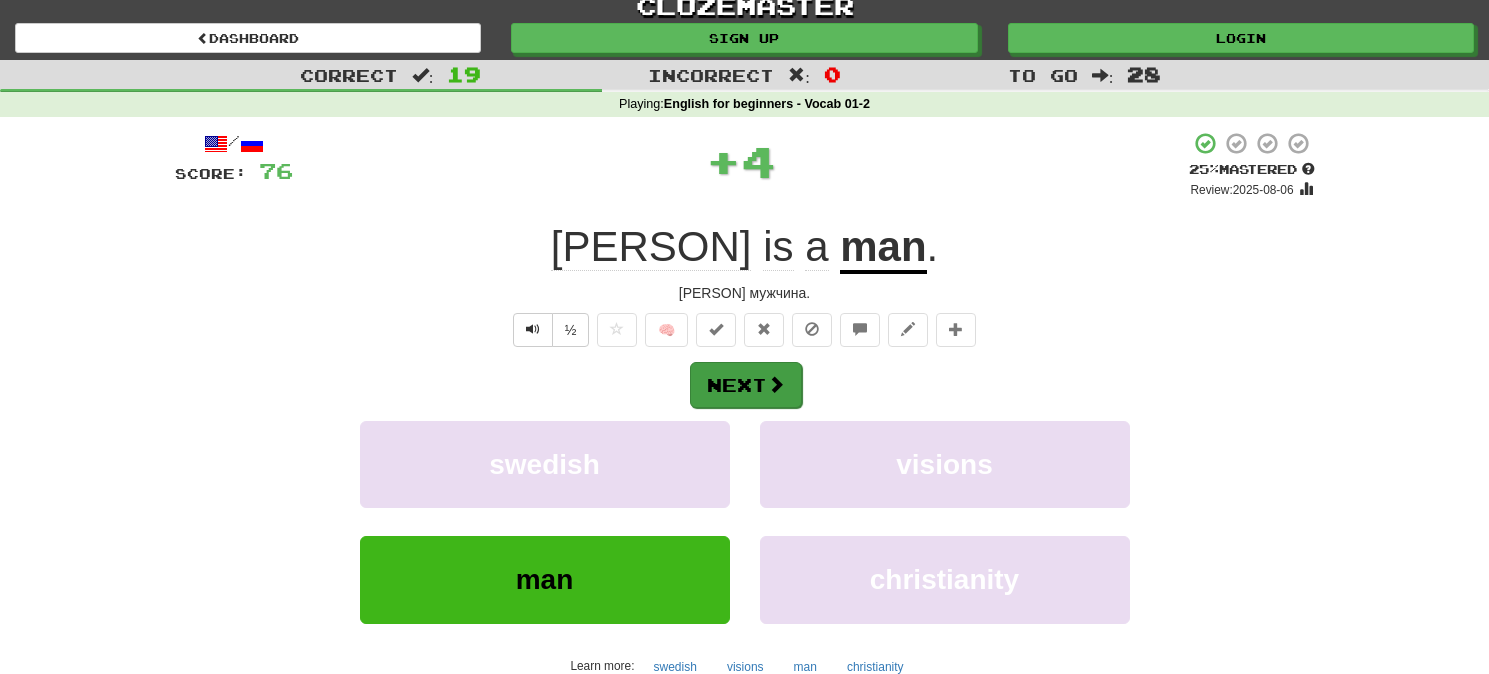click on "Next" at bounding box center (746, 385) 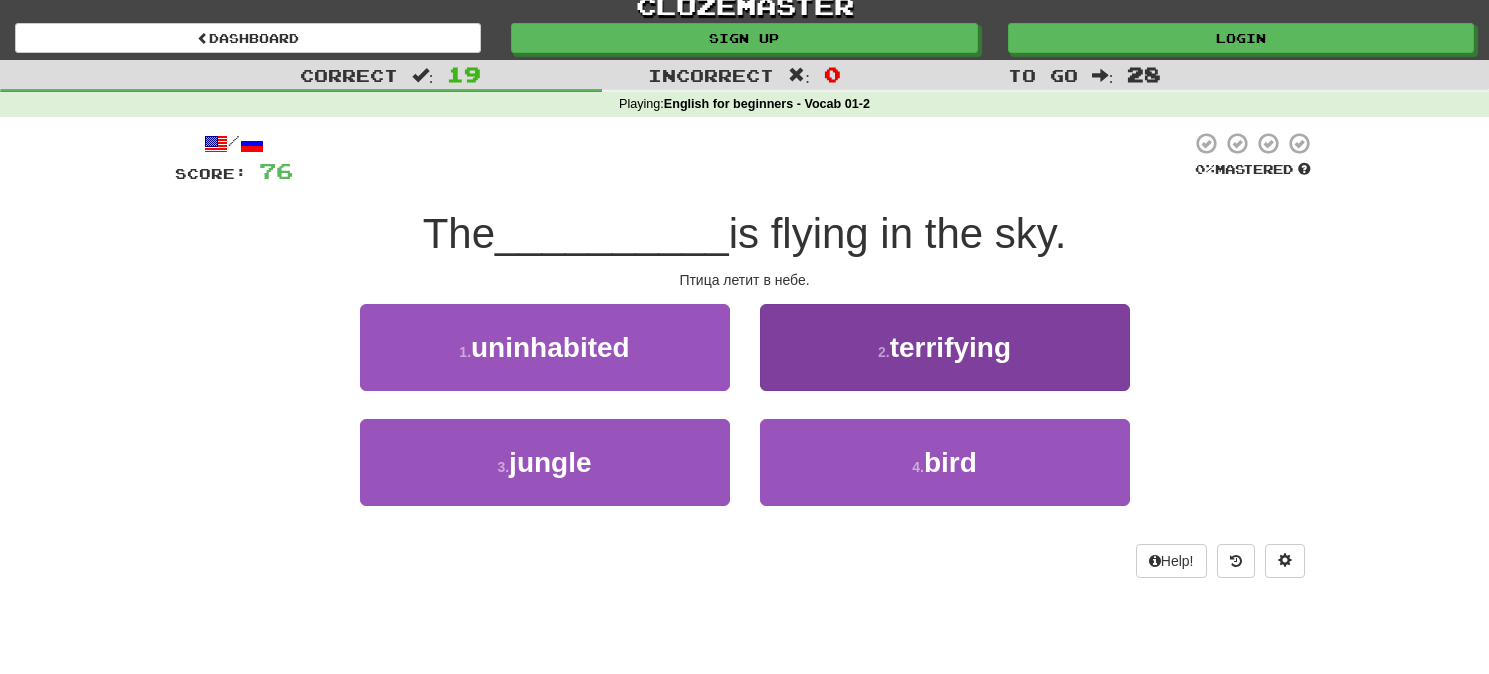 drag, startPoint x: 971, startPoint y: 492, endPoint x: 811, endPoint y: 466, distance: 162.09874 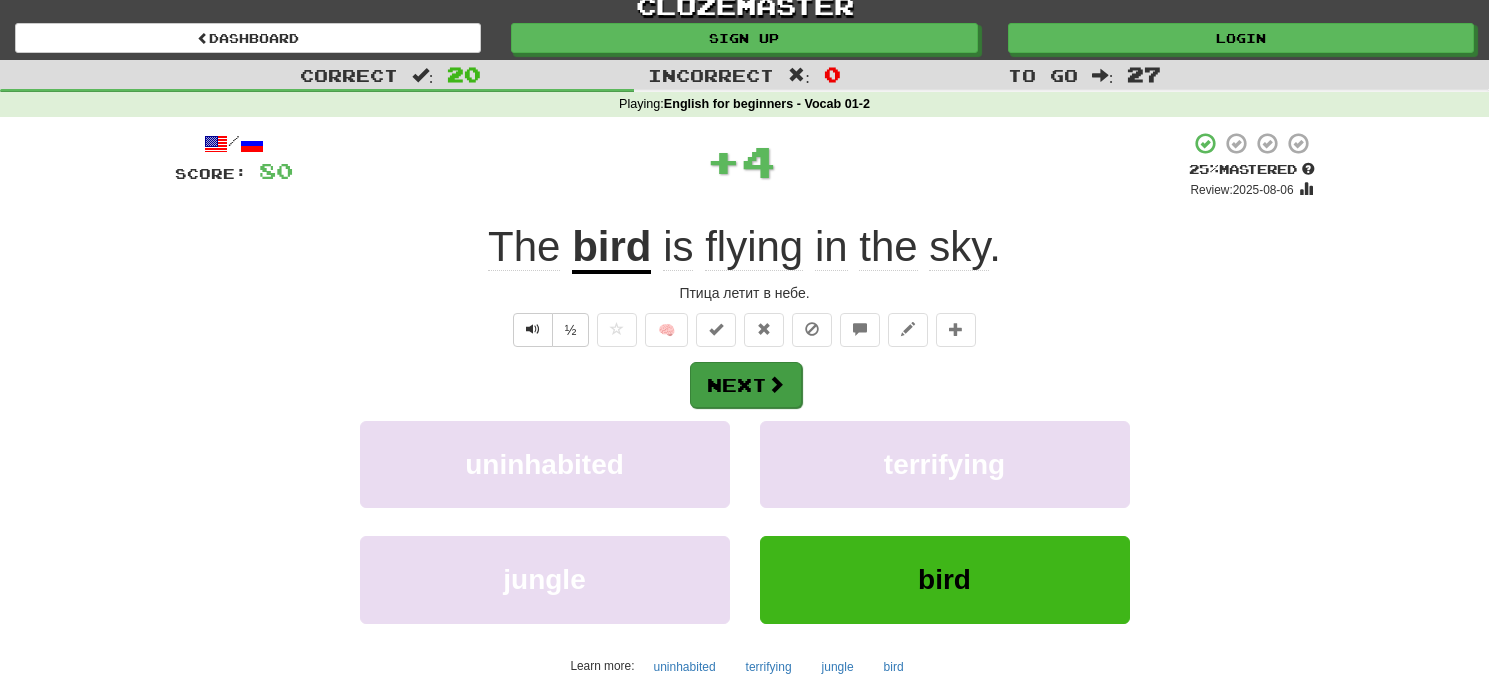 click on "Next" at bounding box center [746, 385] 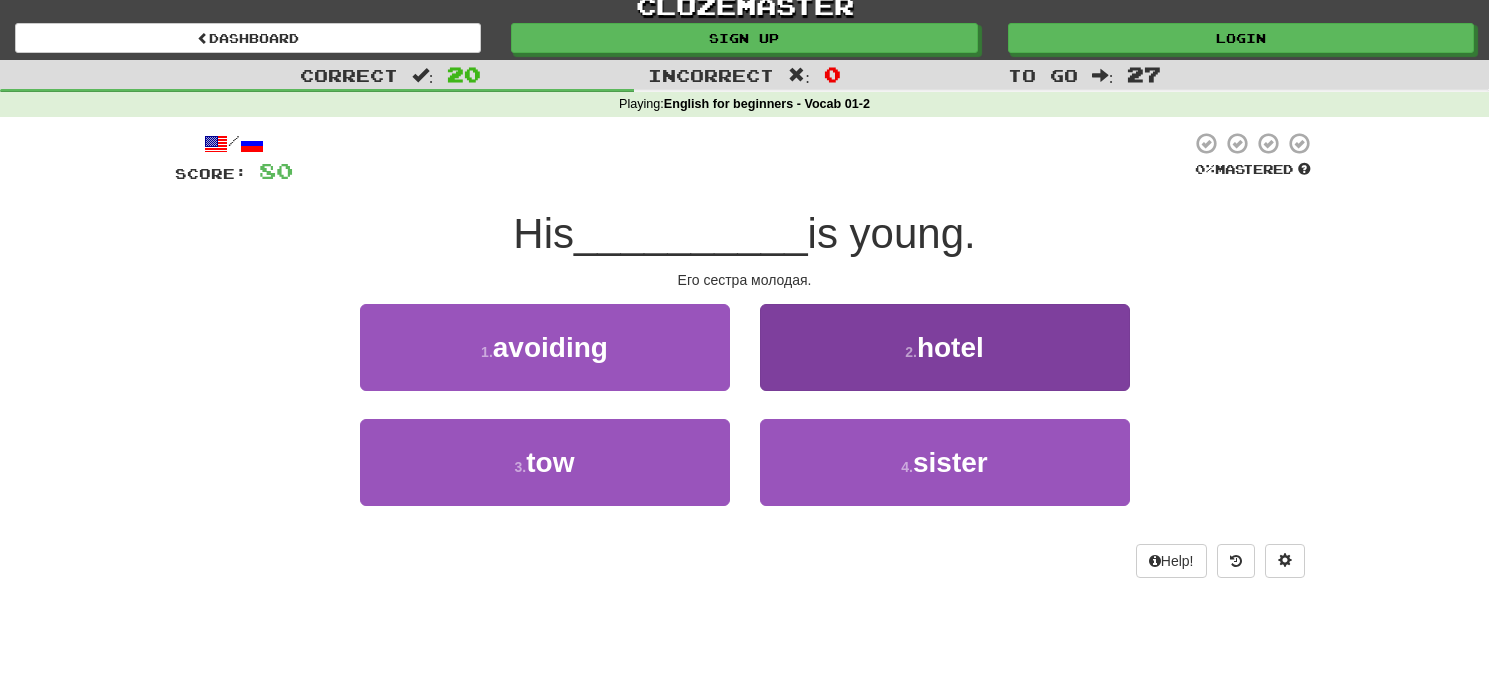click on "4 .  sister" at bounding box center [945, 462] 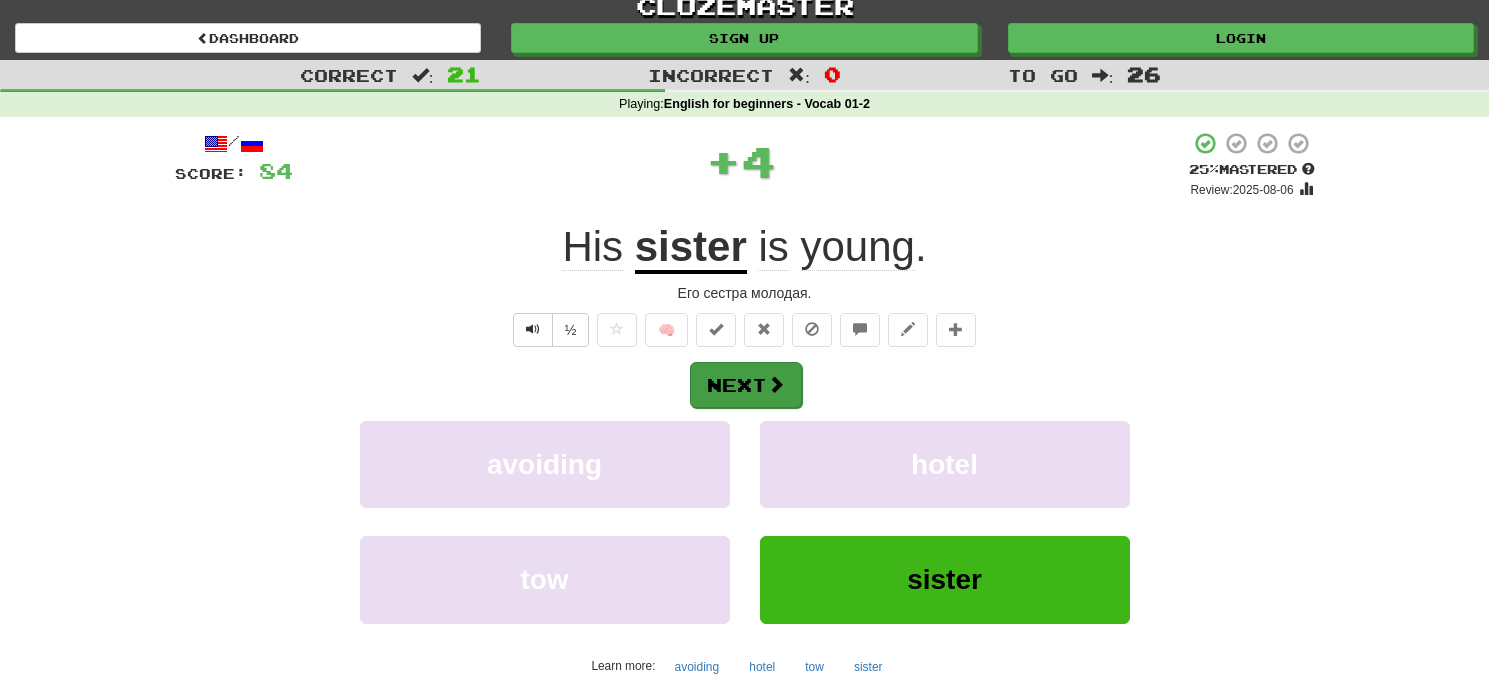 click on "Next" at bounding box center (746, 385) 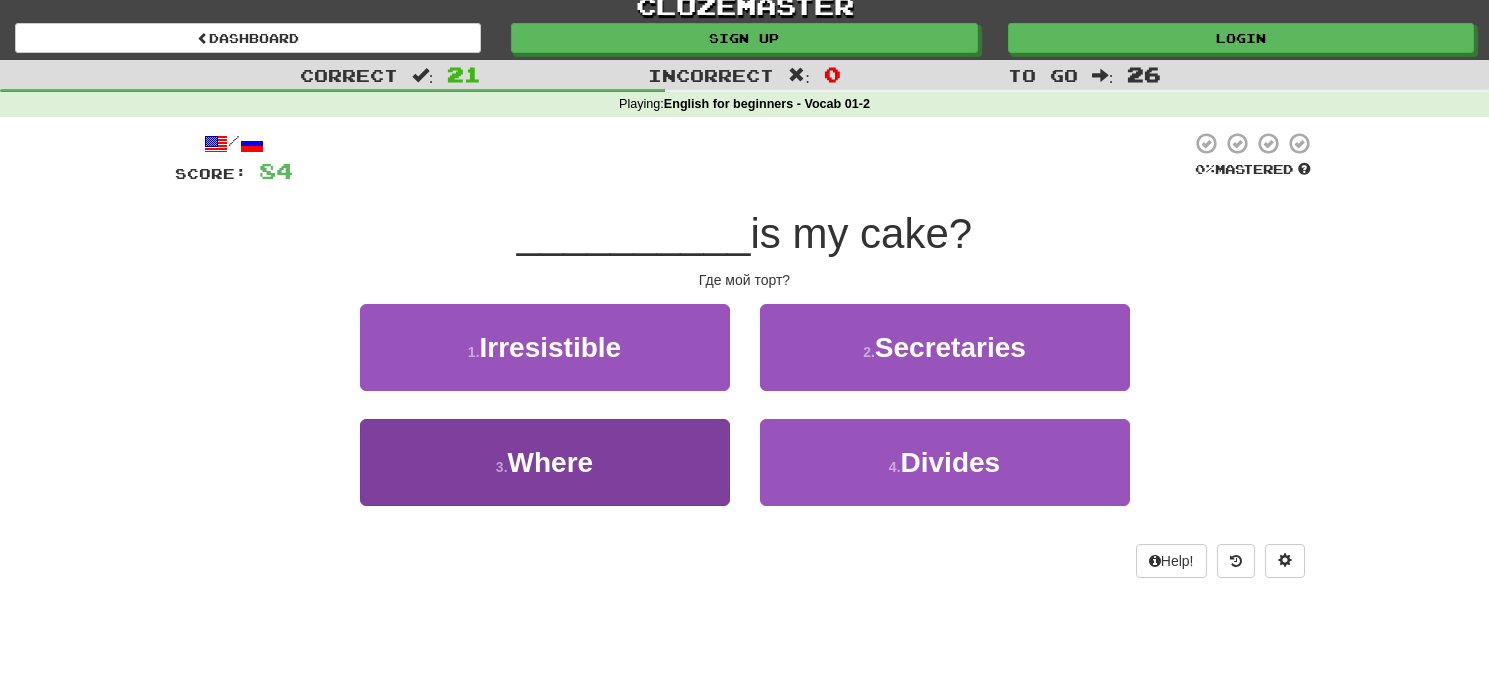 click on "3 .  Where" at bounding box center [545, 462] 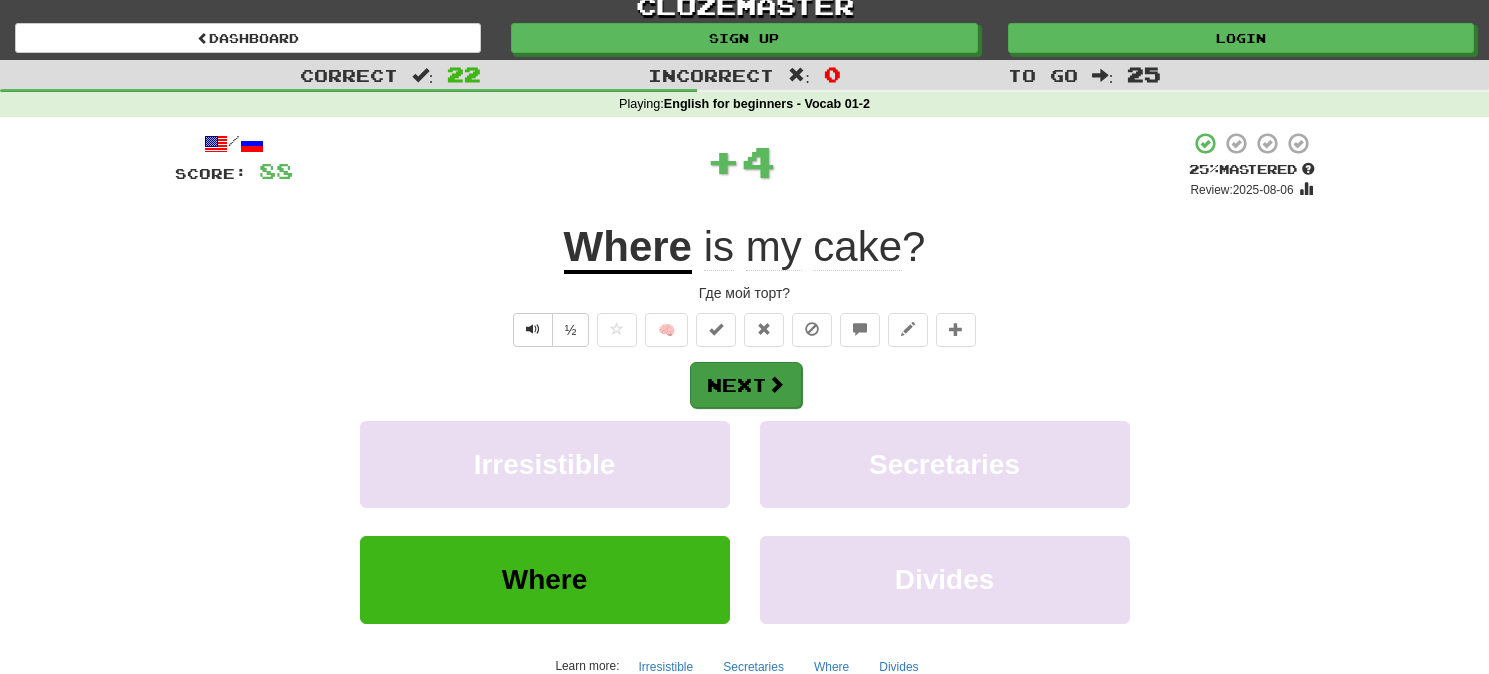 click on "Next" at bounding box center (746, 385) 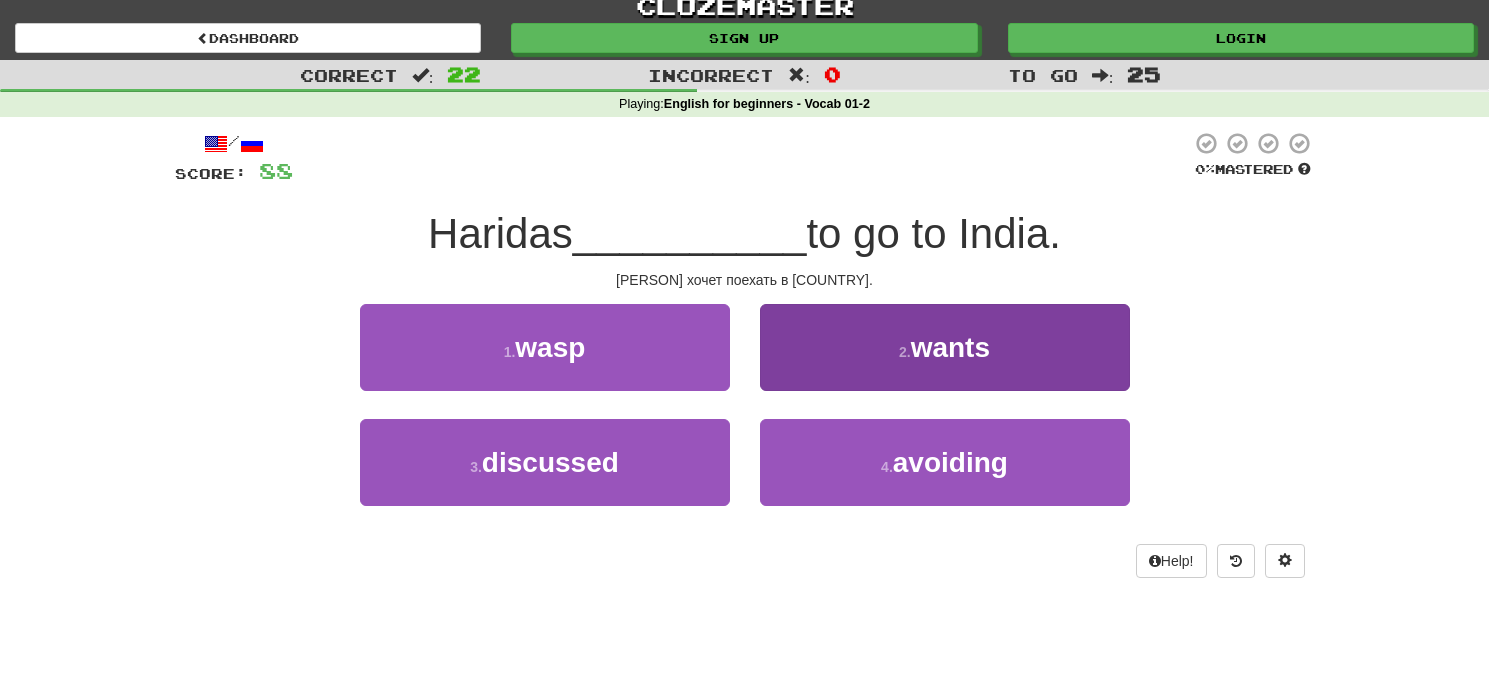 click on "2 .  wants" at bounding box center (945, 347) 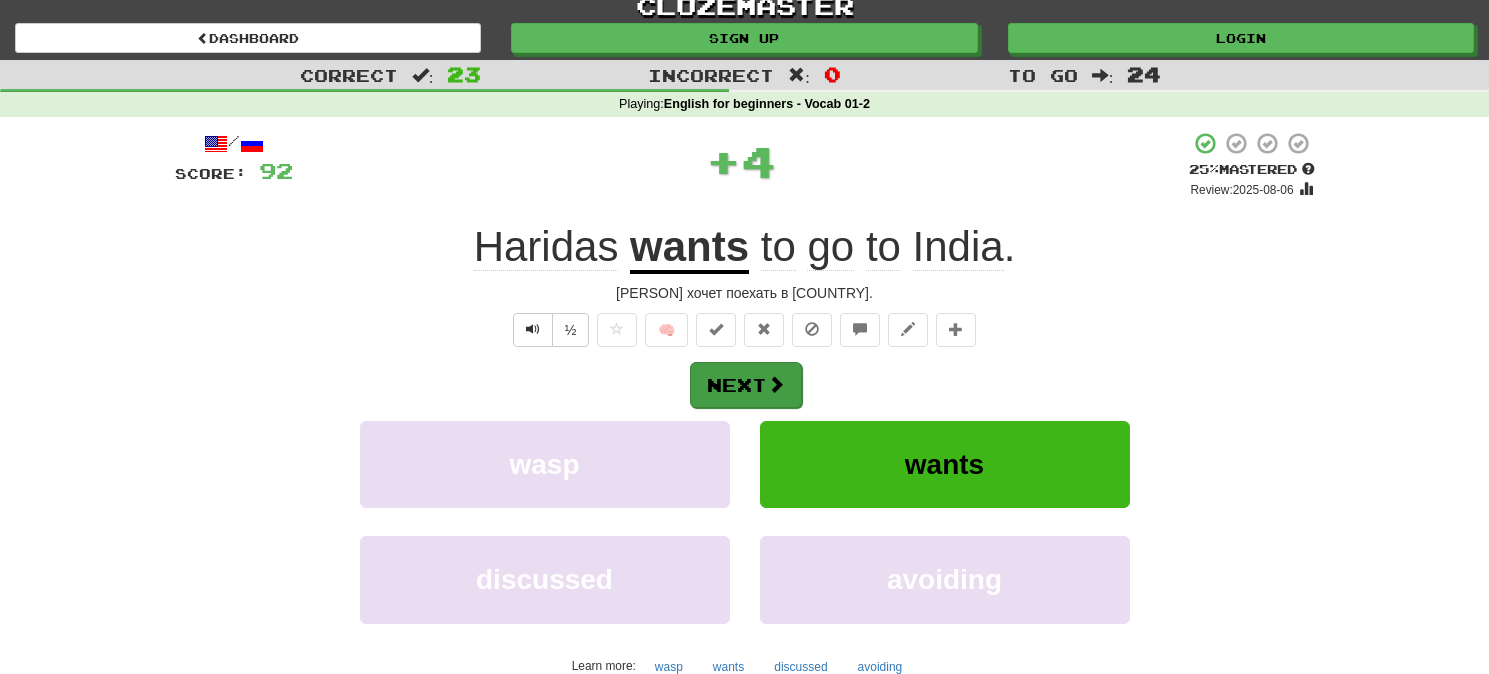 click at bounding box center (776, 384) 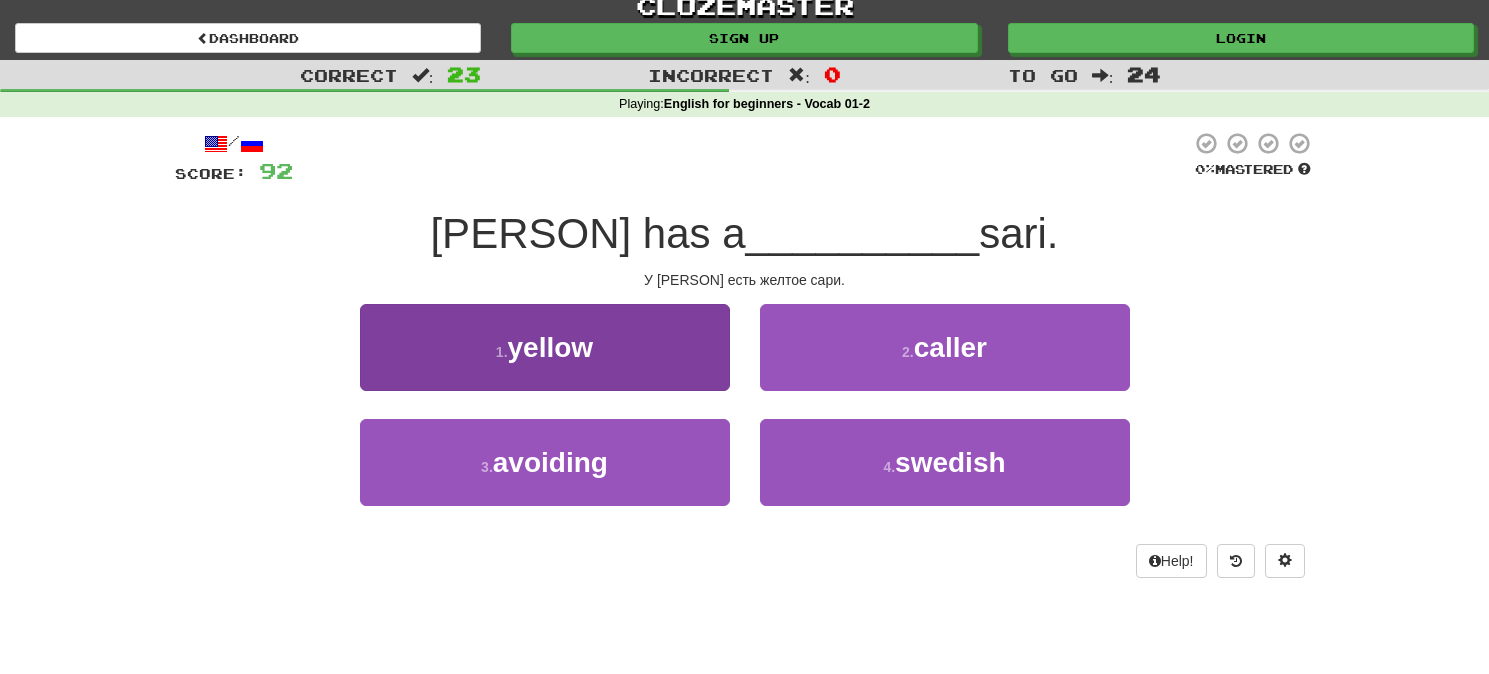 click on "1 .  yellow" at bounding box center [545, 347] 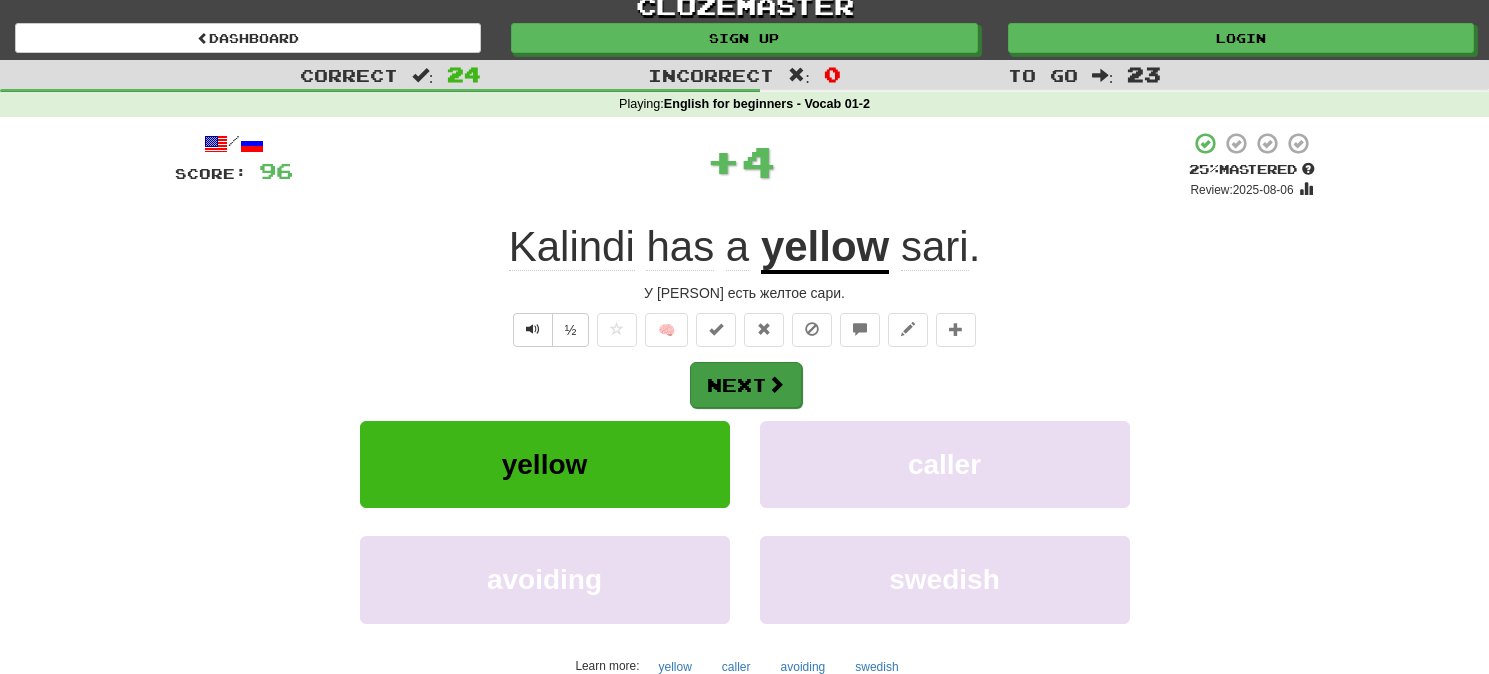 click on "Next" at bounding box center (746, 385) 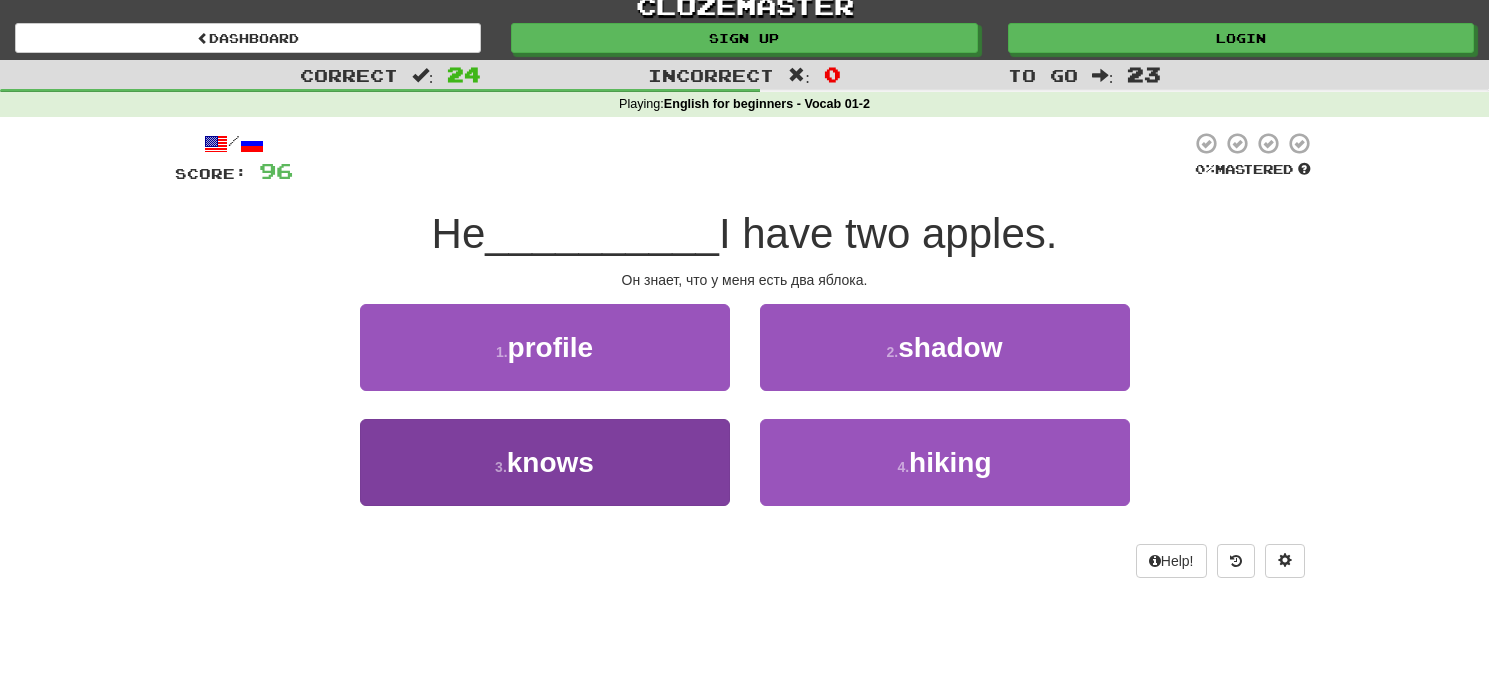 click on "knows" at bounding box center (550, 462) 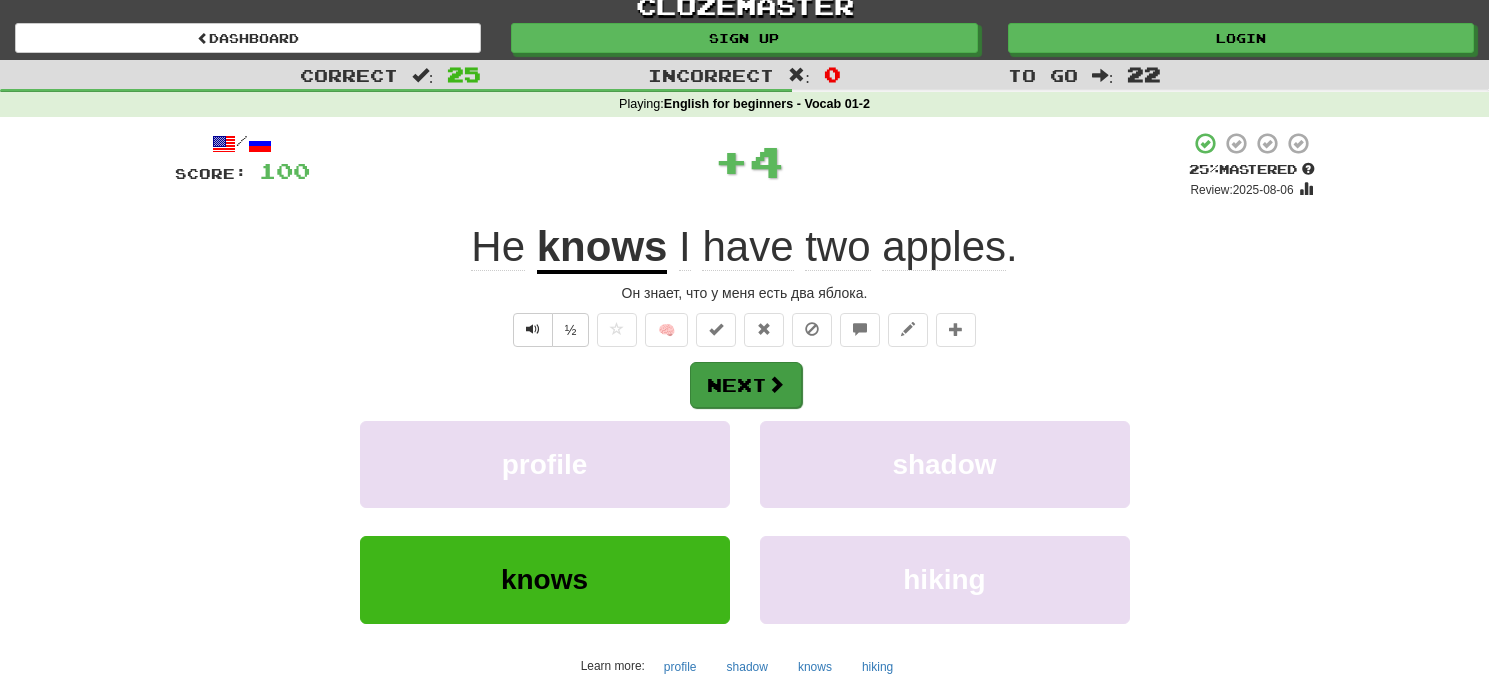 click on "Next" at bounding box center (746, 385) 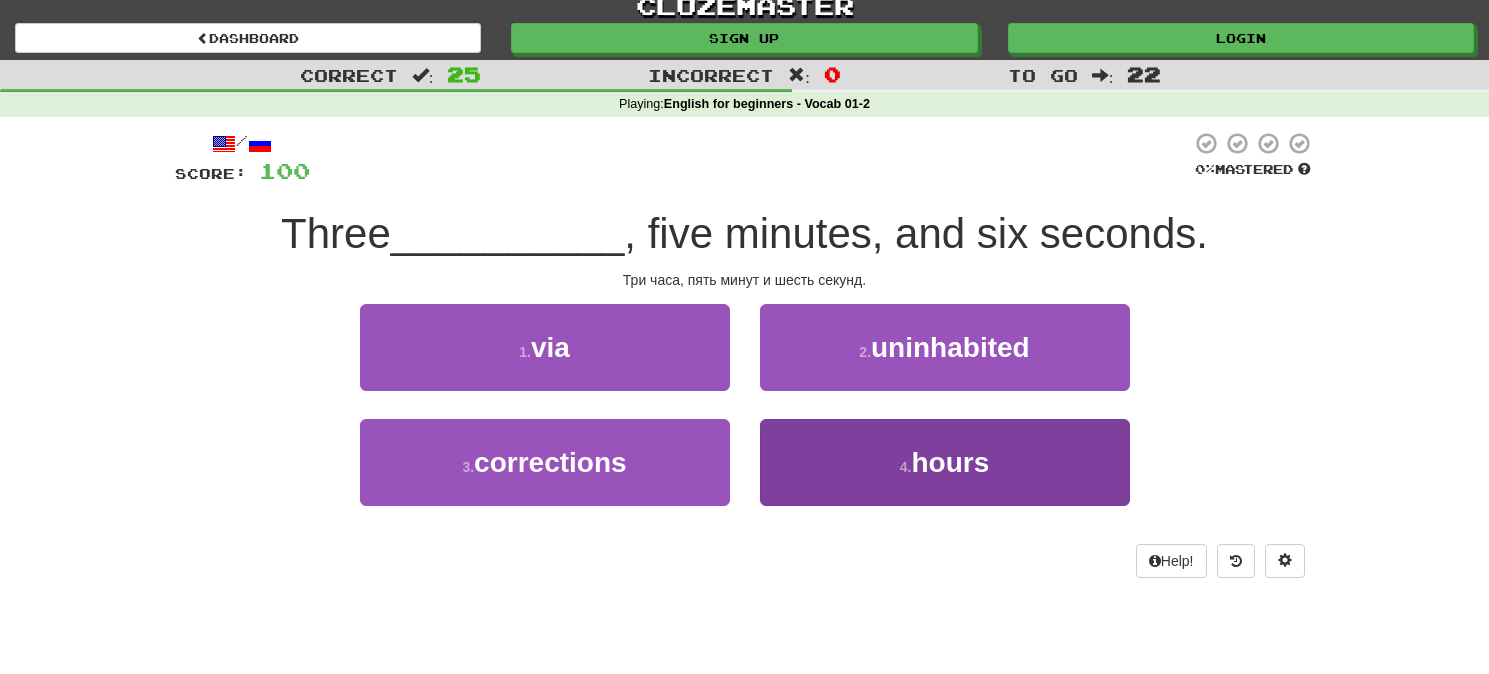 click on "4 .  hours" at bounding box center (945, 462) 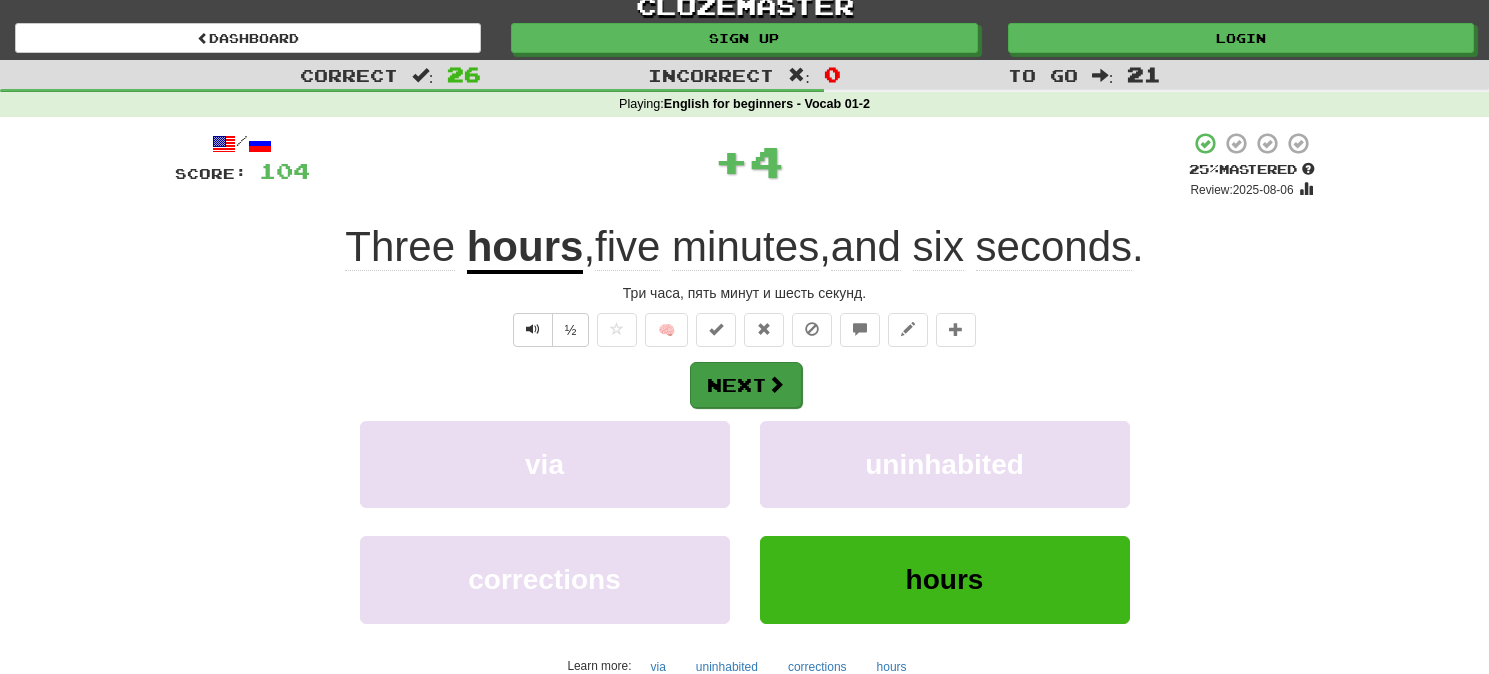 click on "Next" at bounding box center (746, 385) 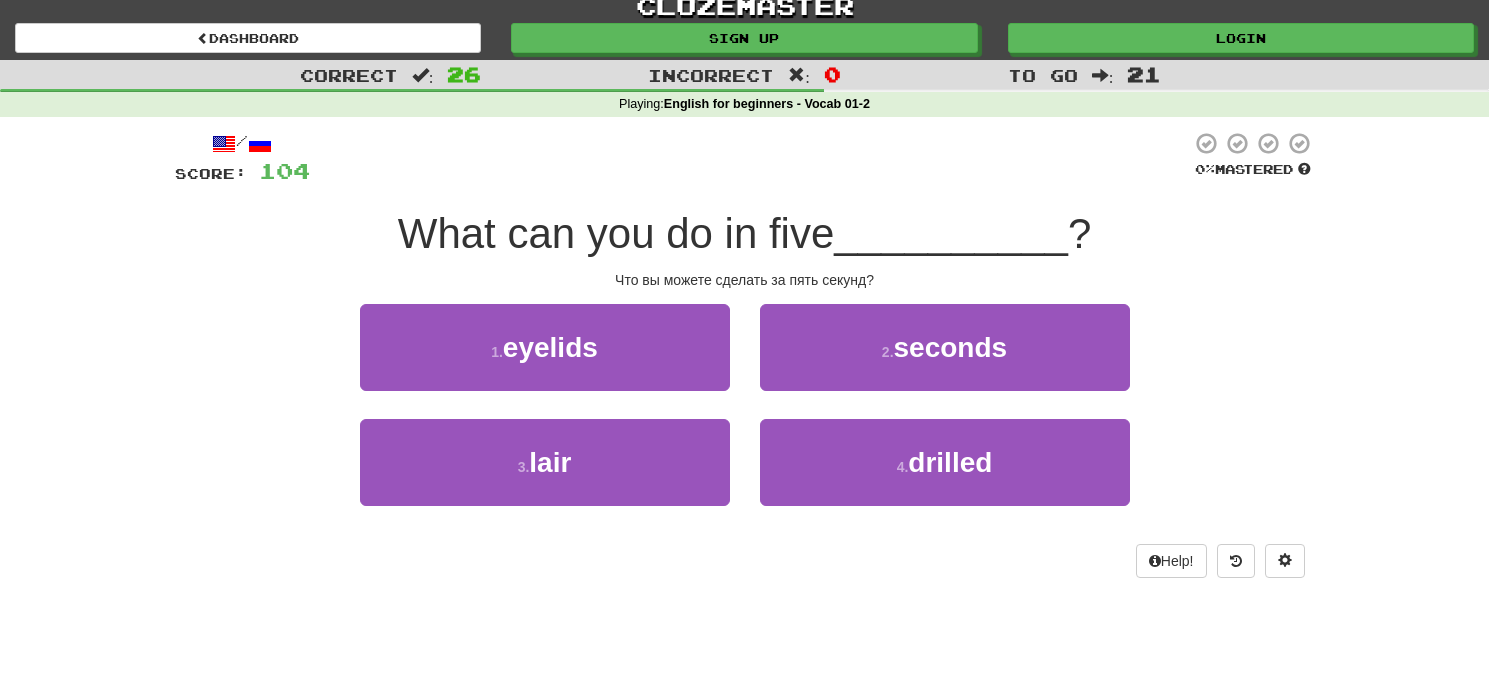 click on "2 .  seconds" at bounding box center (945, 347) 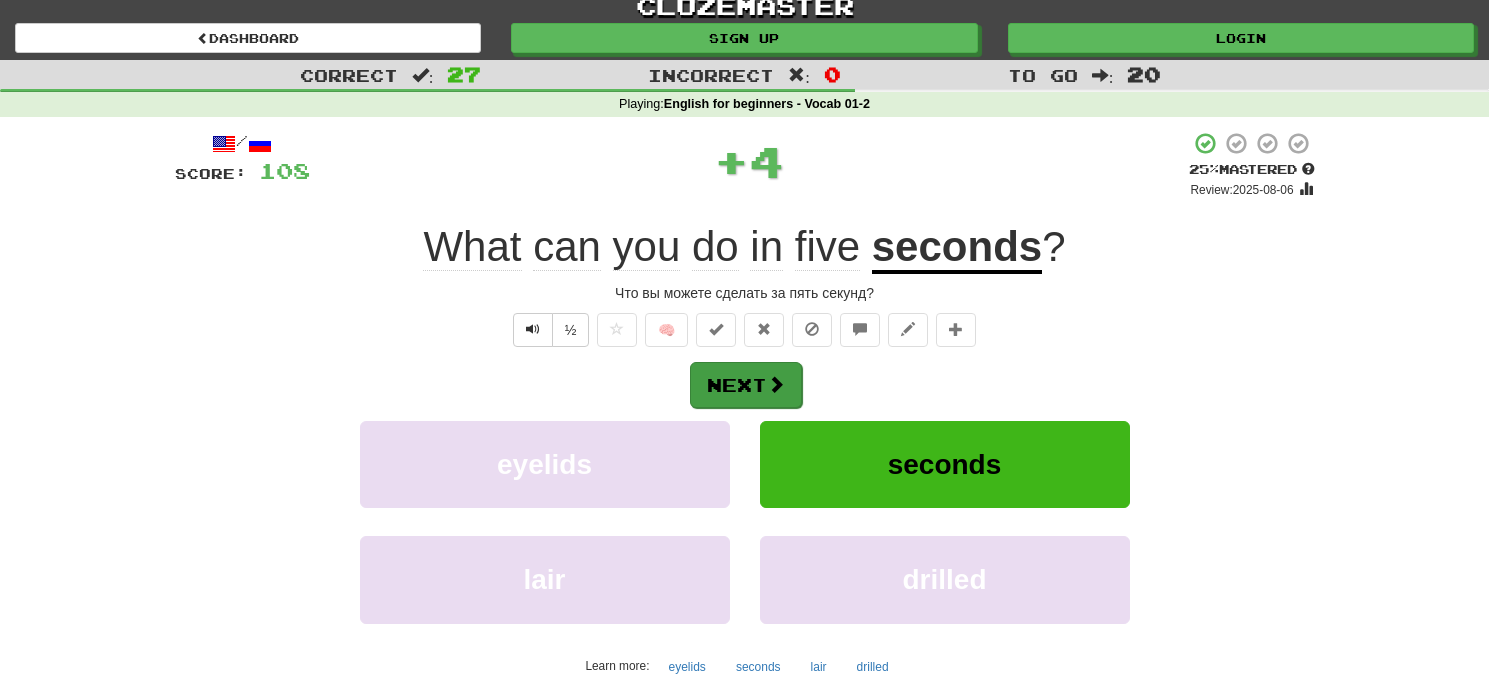 click on "Next" at bounding box center [746, 385] 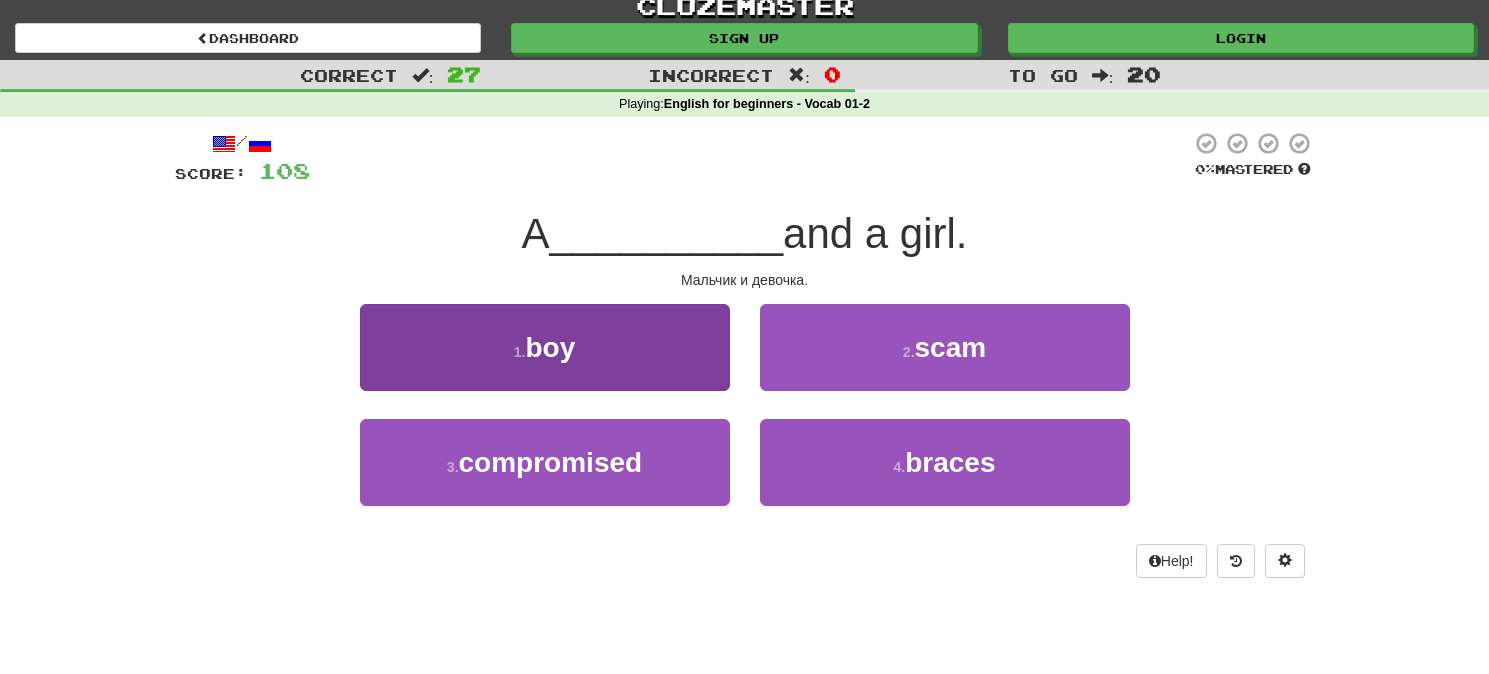 click on "boy" at bounding box center [550, 347] 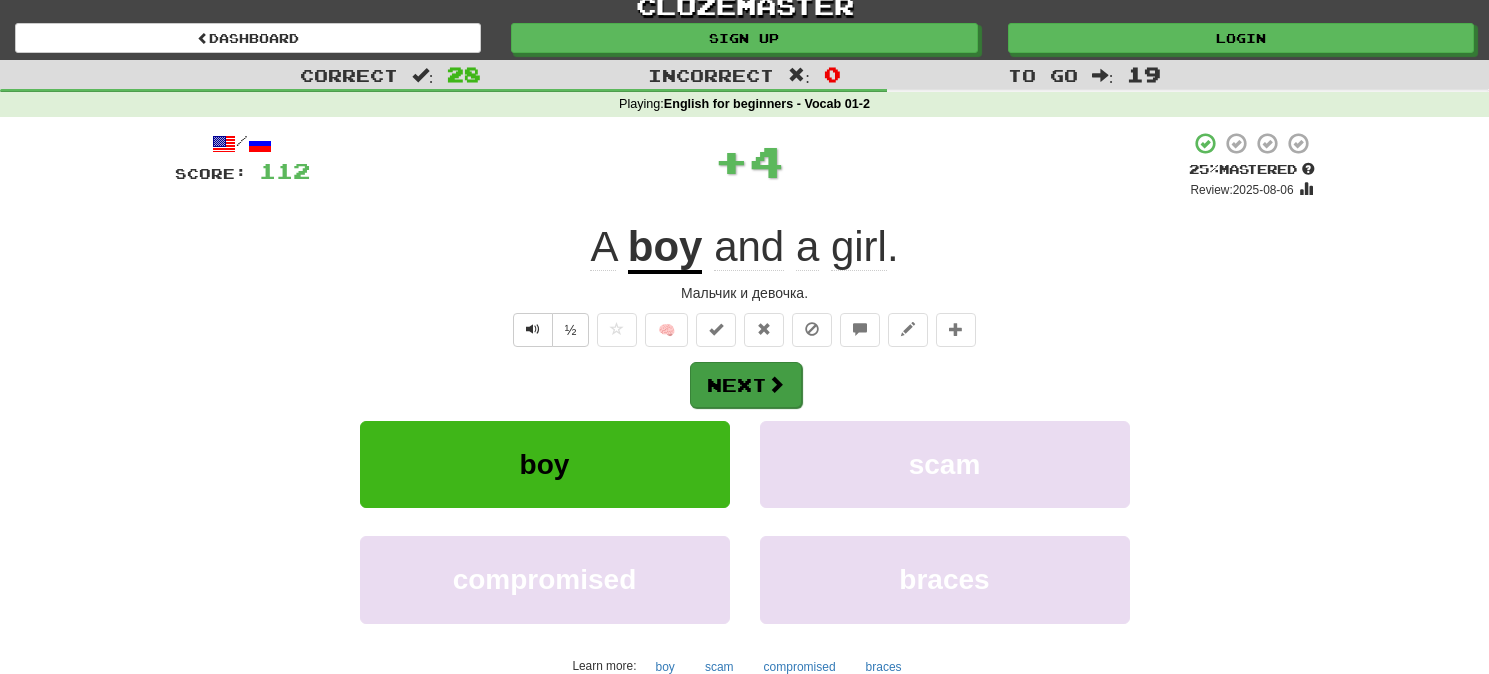 click on "Next" at bounding box center [746, 385] 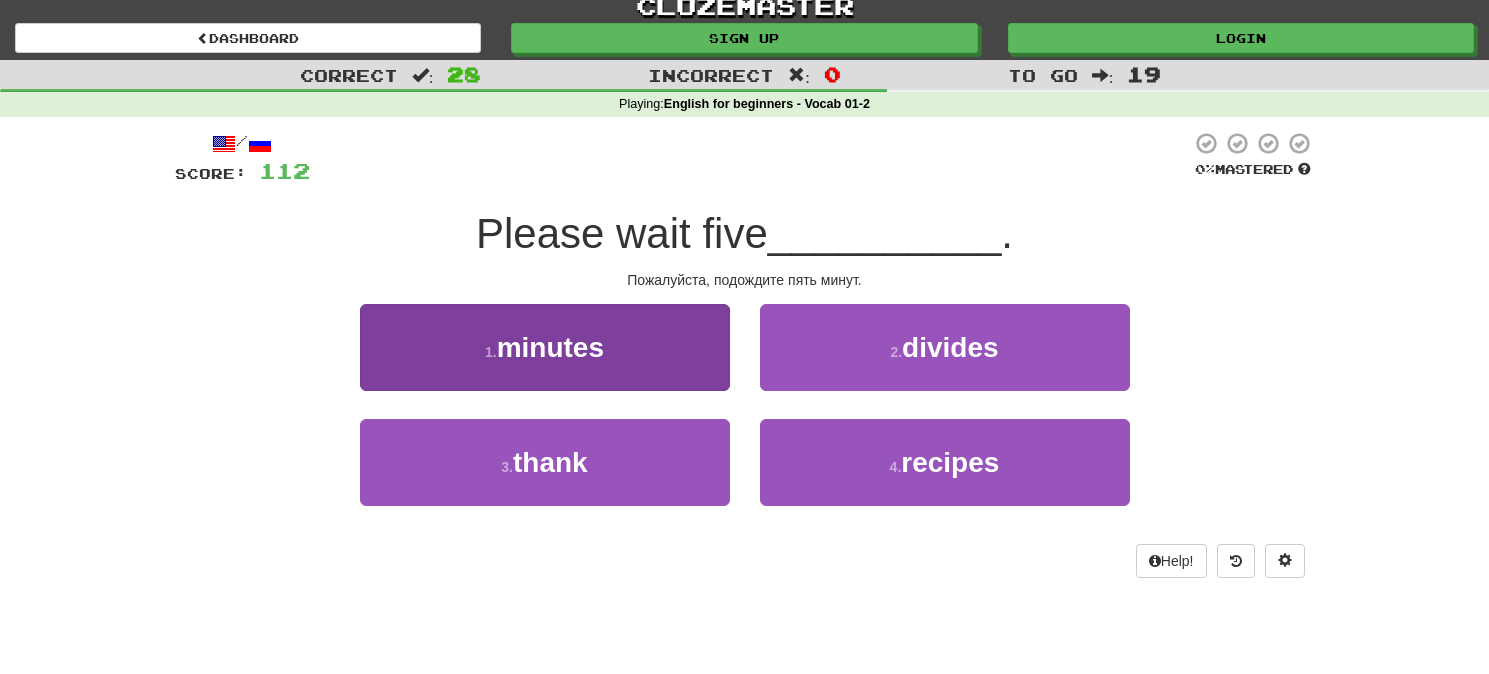 click on "1 .  minutes" at bounding box center [545, 347] 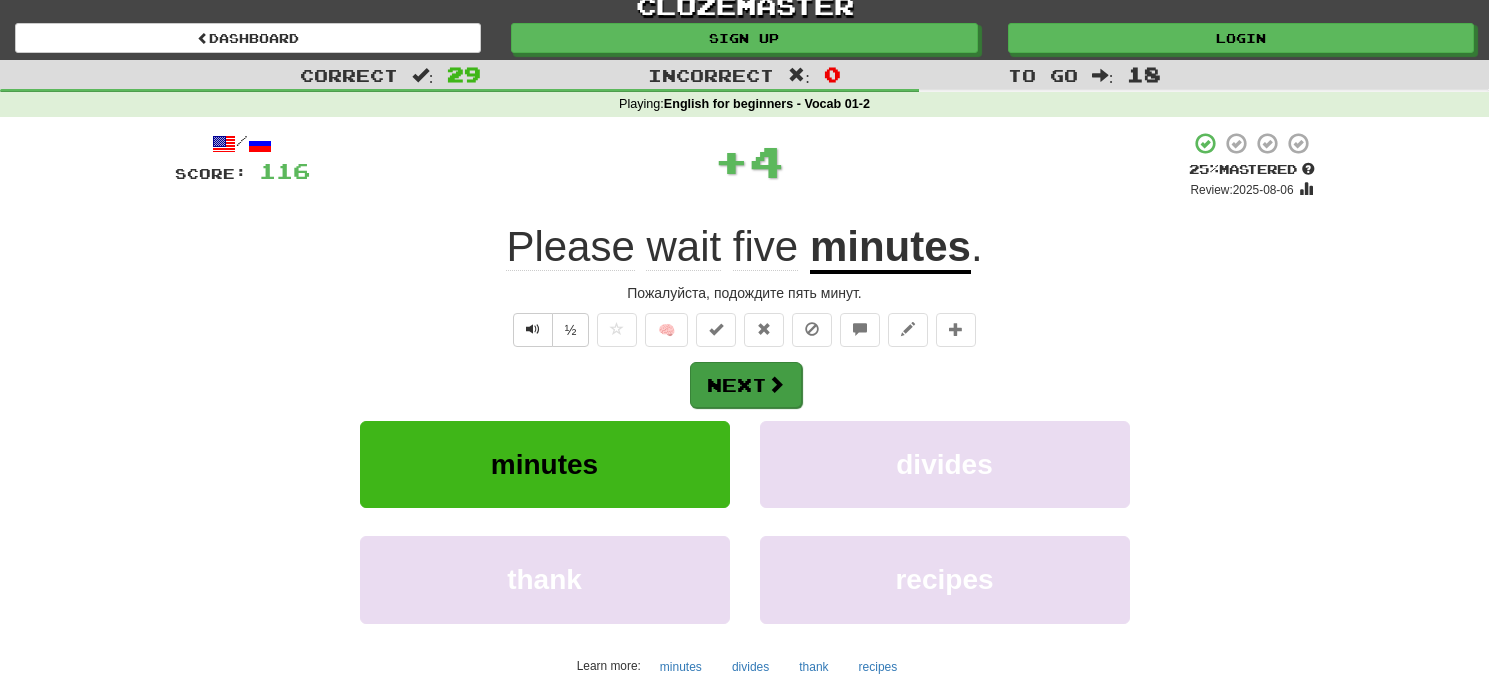 click on "Next" at bounding box center [746, 385] 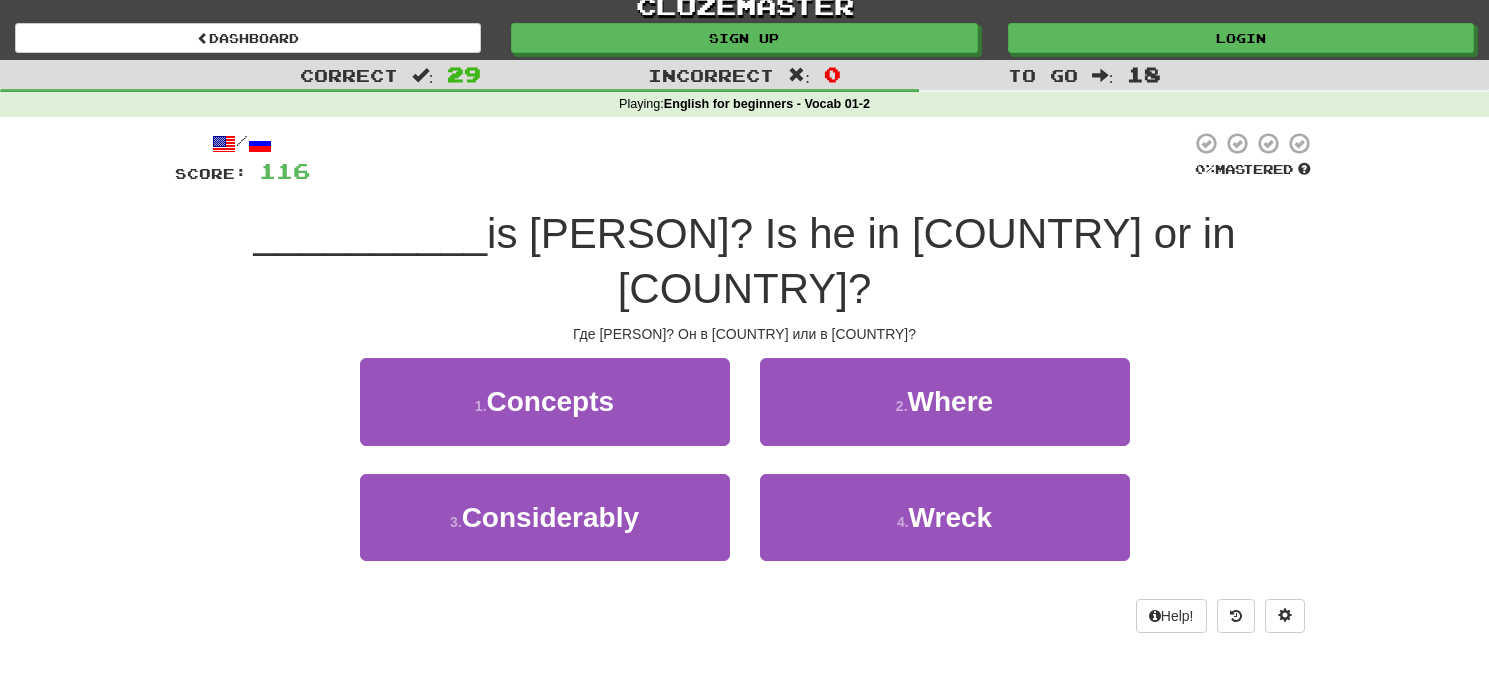 click on "2 .  Where" at bounding box center [945, 401] 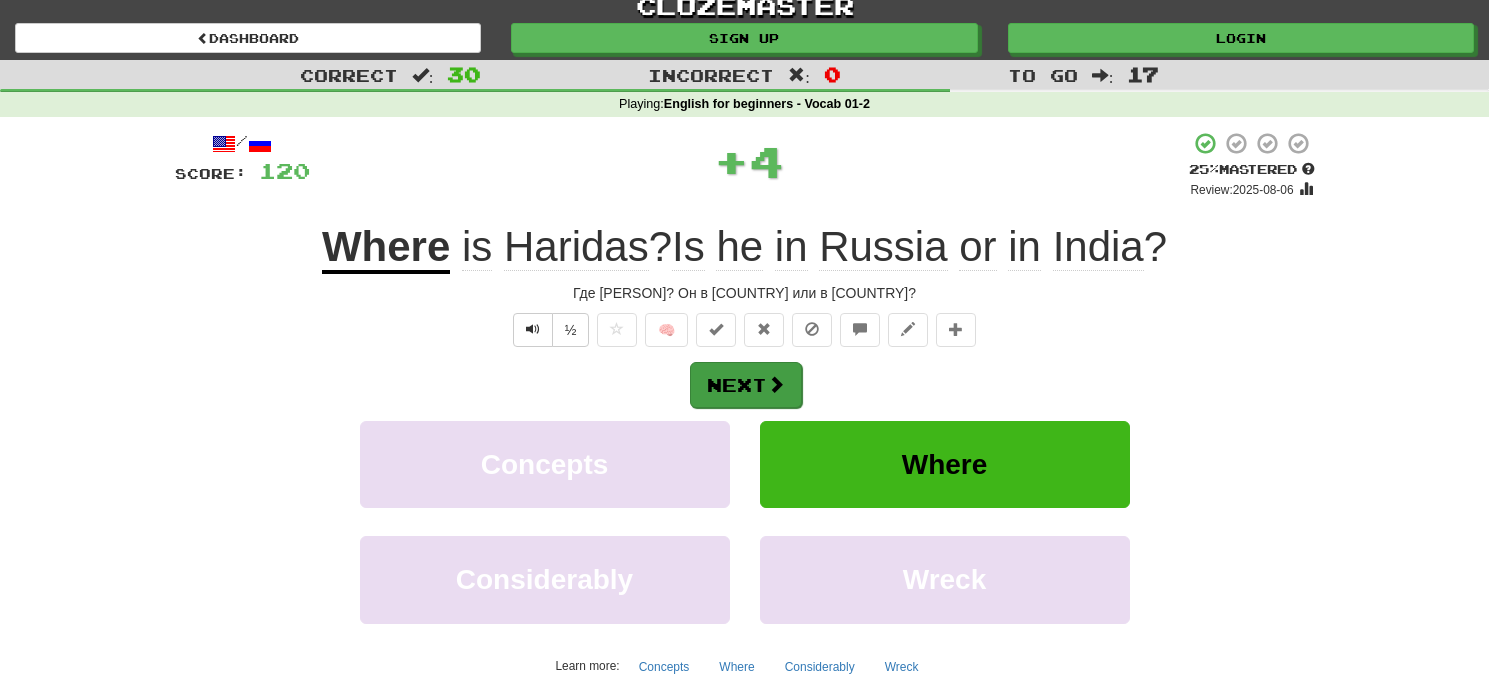 click on "Next" at bounding box center [746, 385] 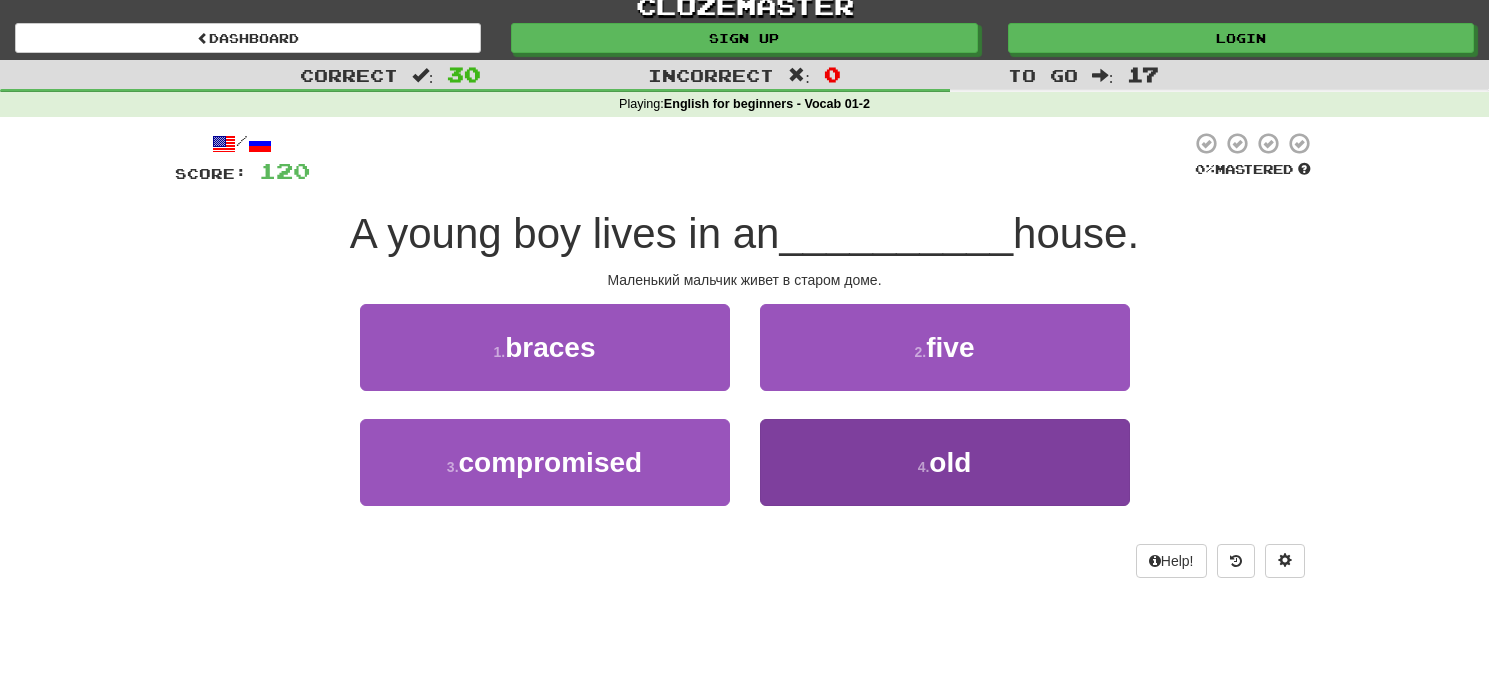 click on "4 .  old" at bounding box center (945, 462) 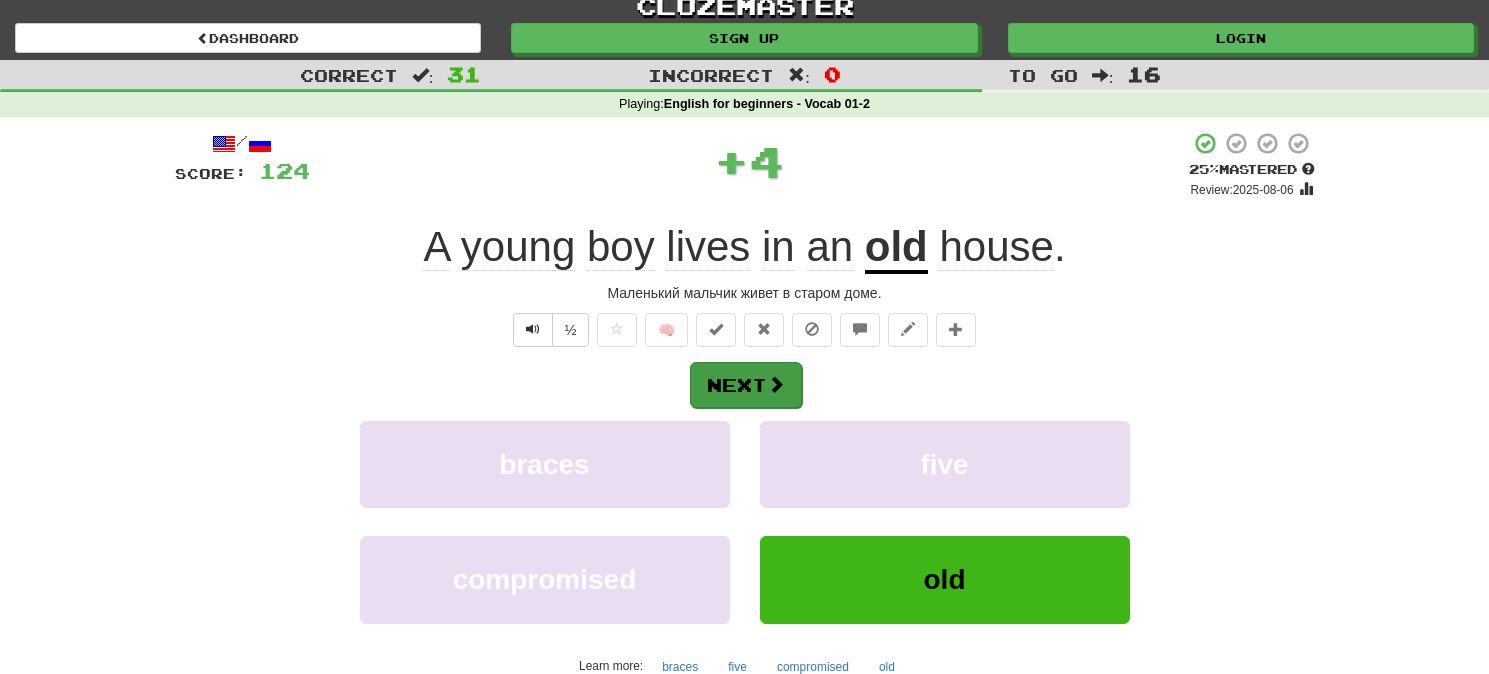 click at bounding box center [776, 384] 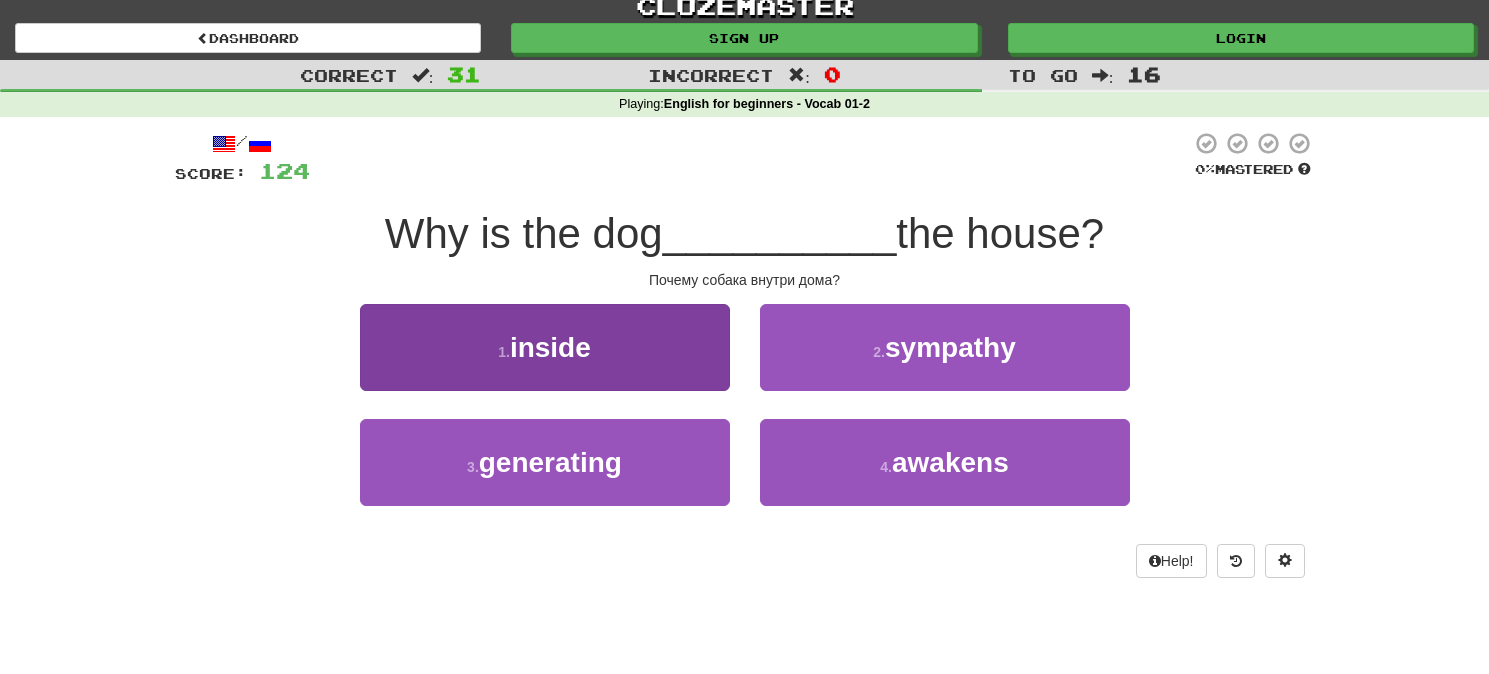 click on "1 .  inside" at bounding box center (545, 347) 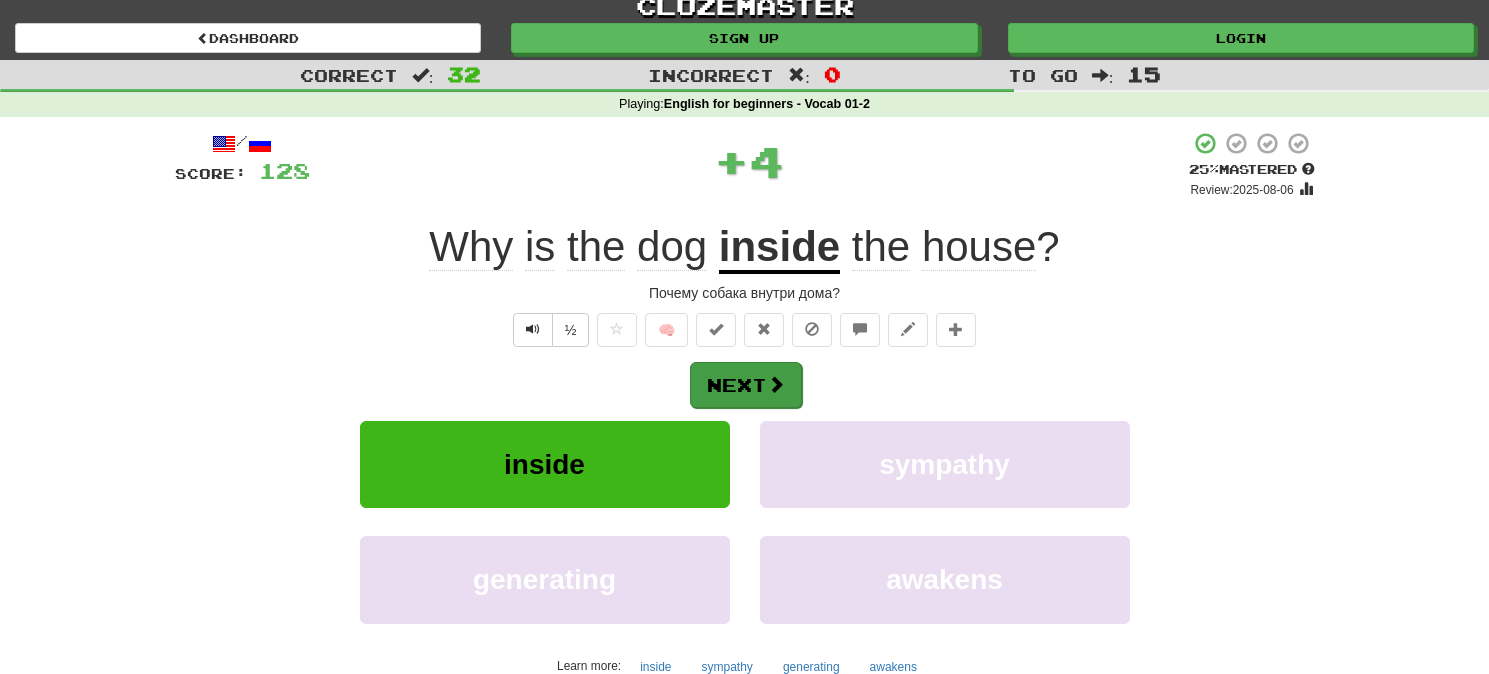 click at bounding box center [776, 384] 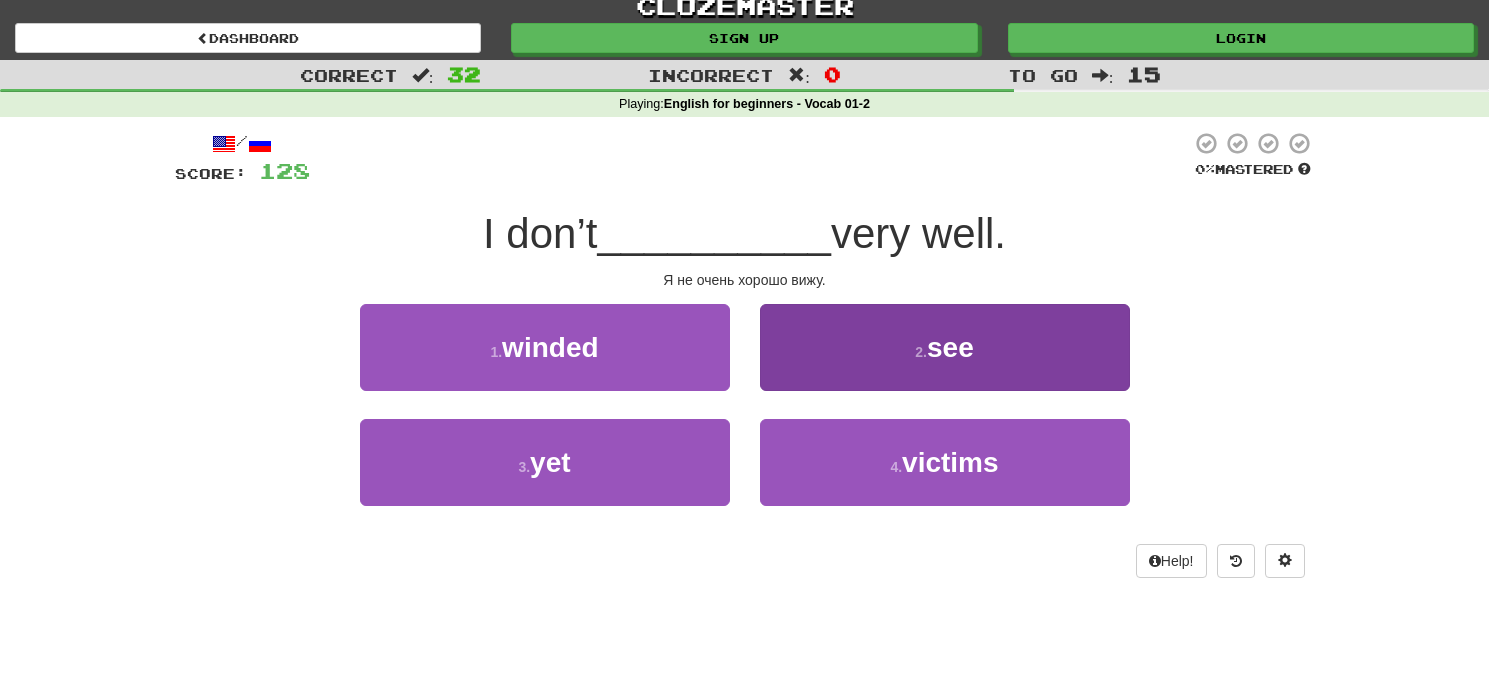 click on "2 .  see" at bounding box center [945, 347] 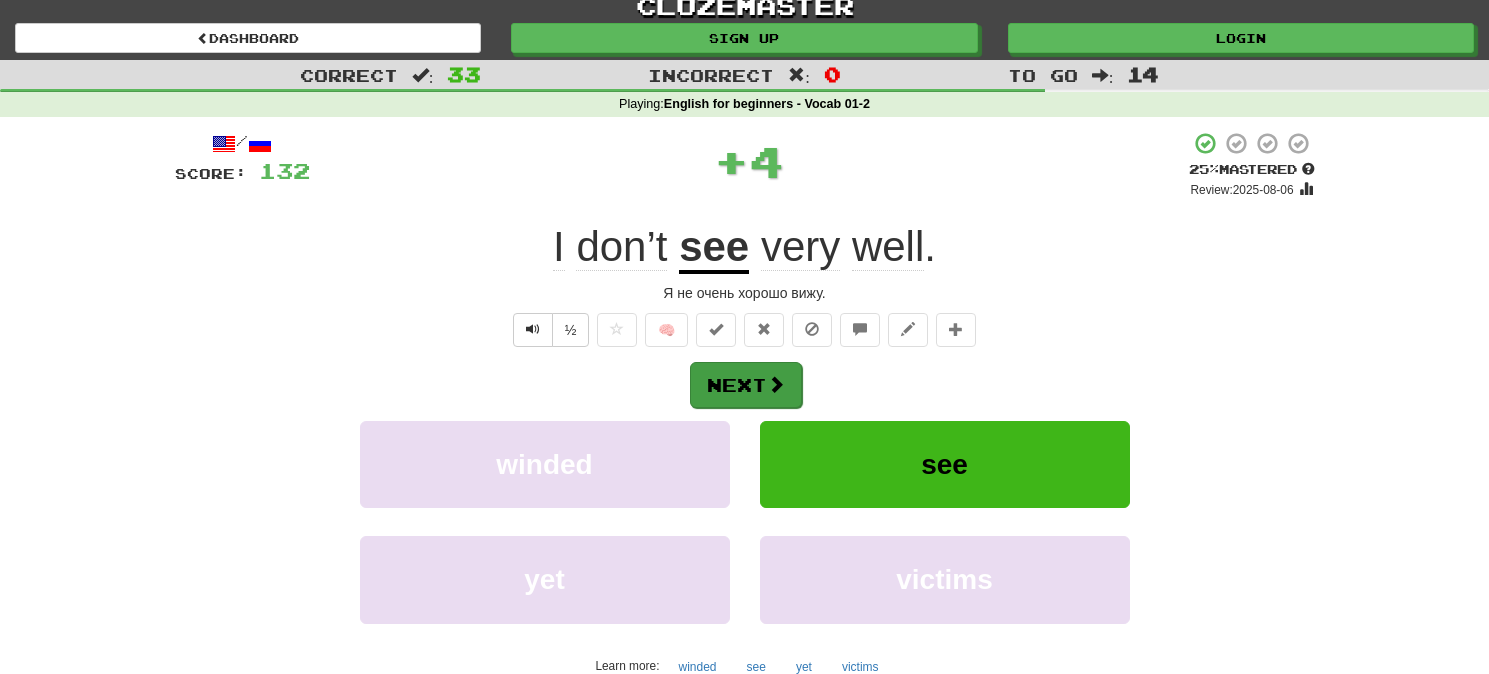 click at bounding box center [776, 384] 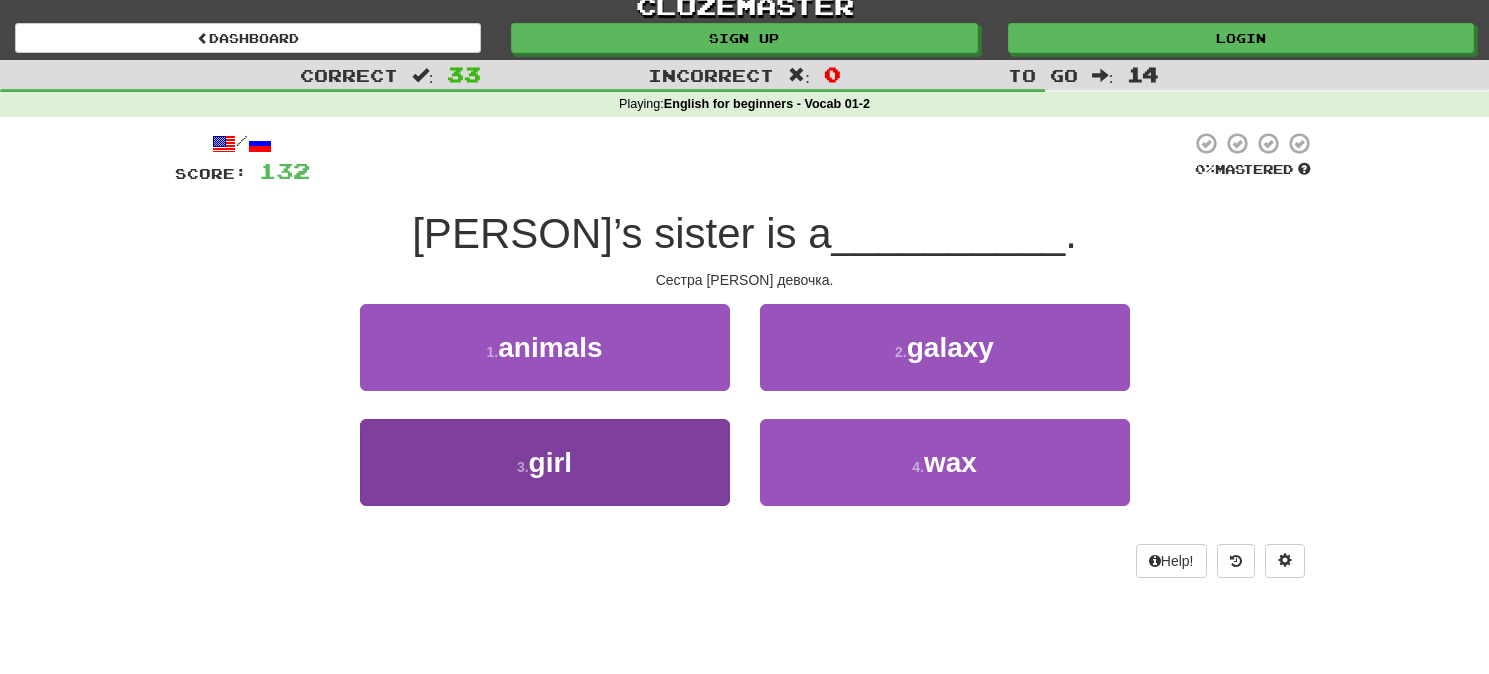 click on "3 .  girl" at bounding box center [545, 462] 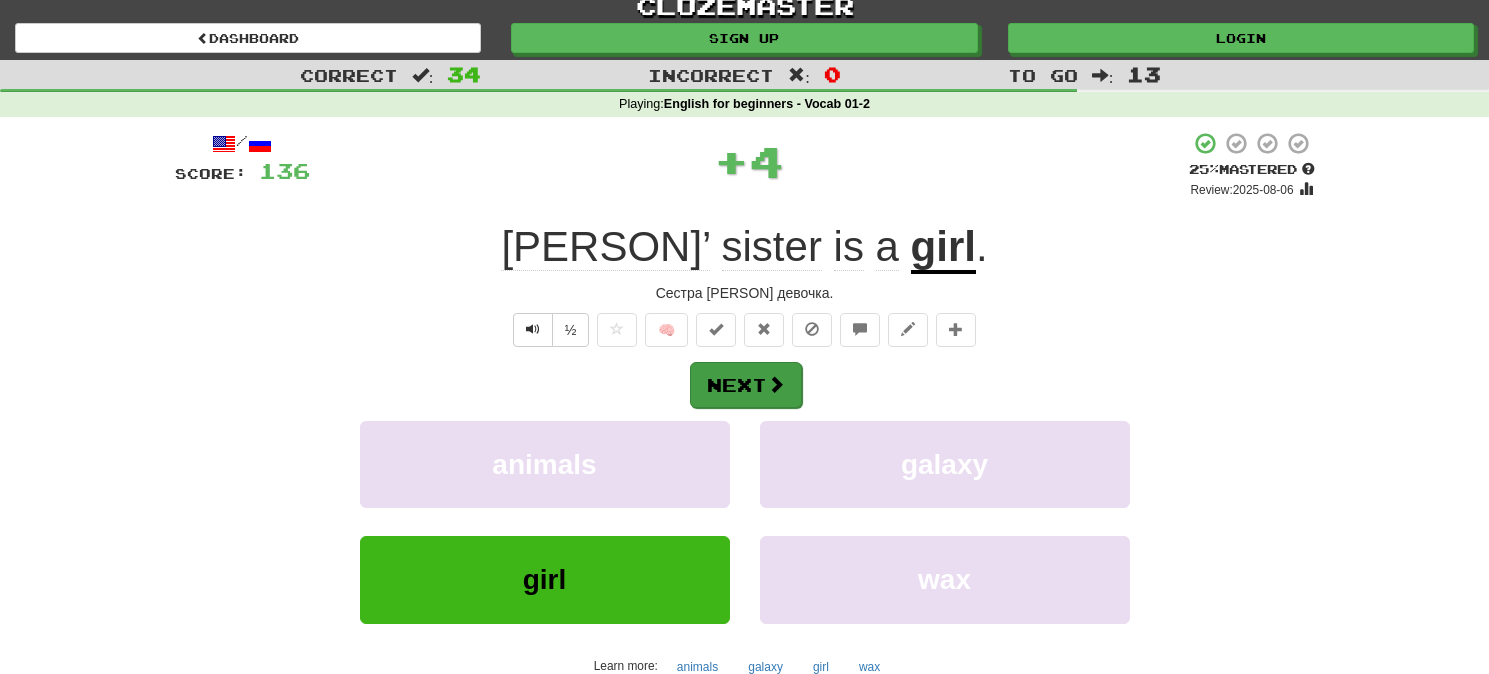 click on "Next" at bounding box center (746, 385) 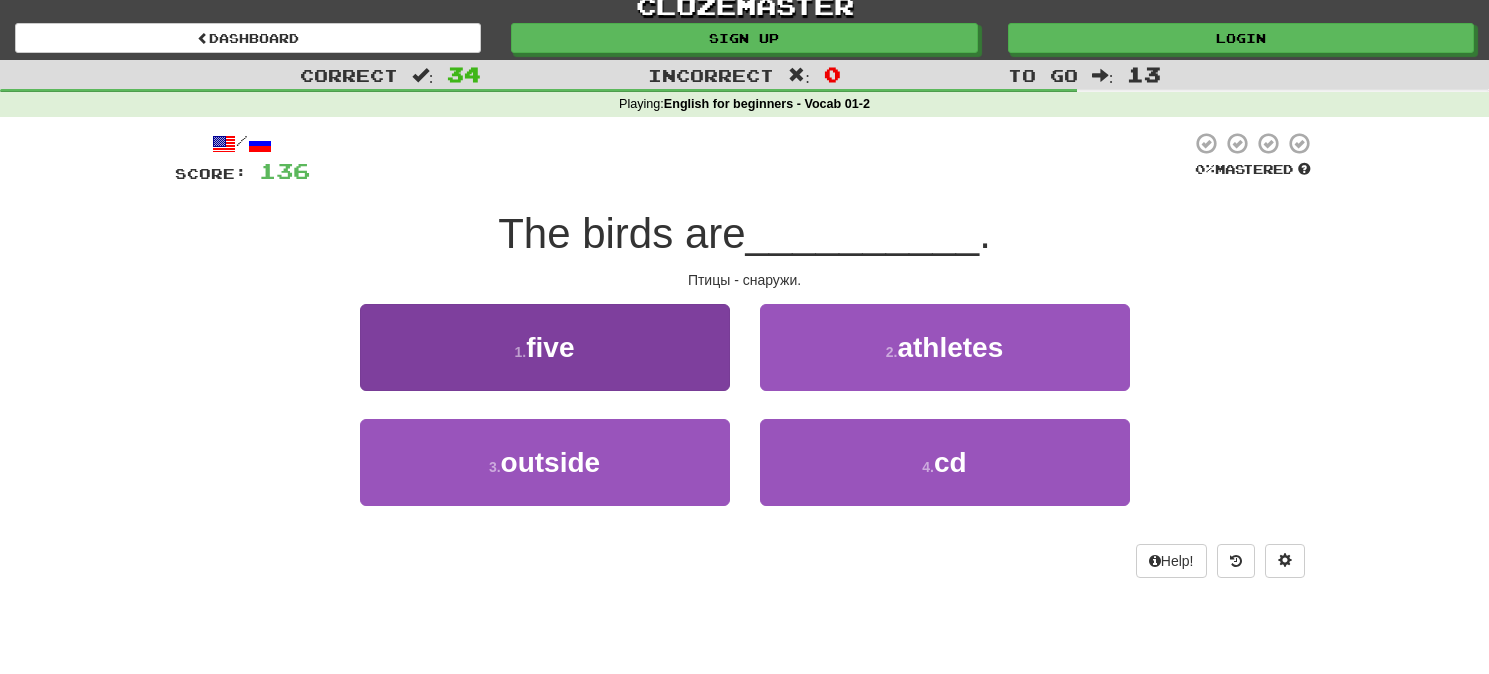 click on "3 .  outside" at bounding box center [545, 462] 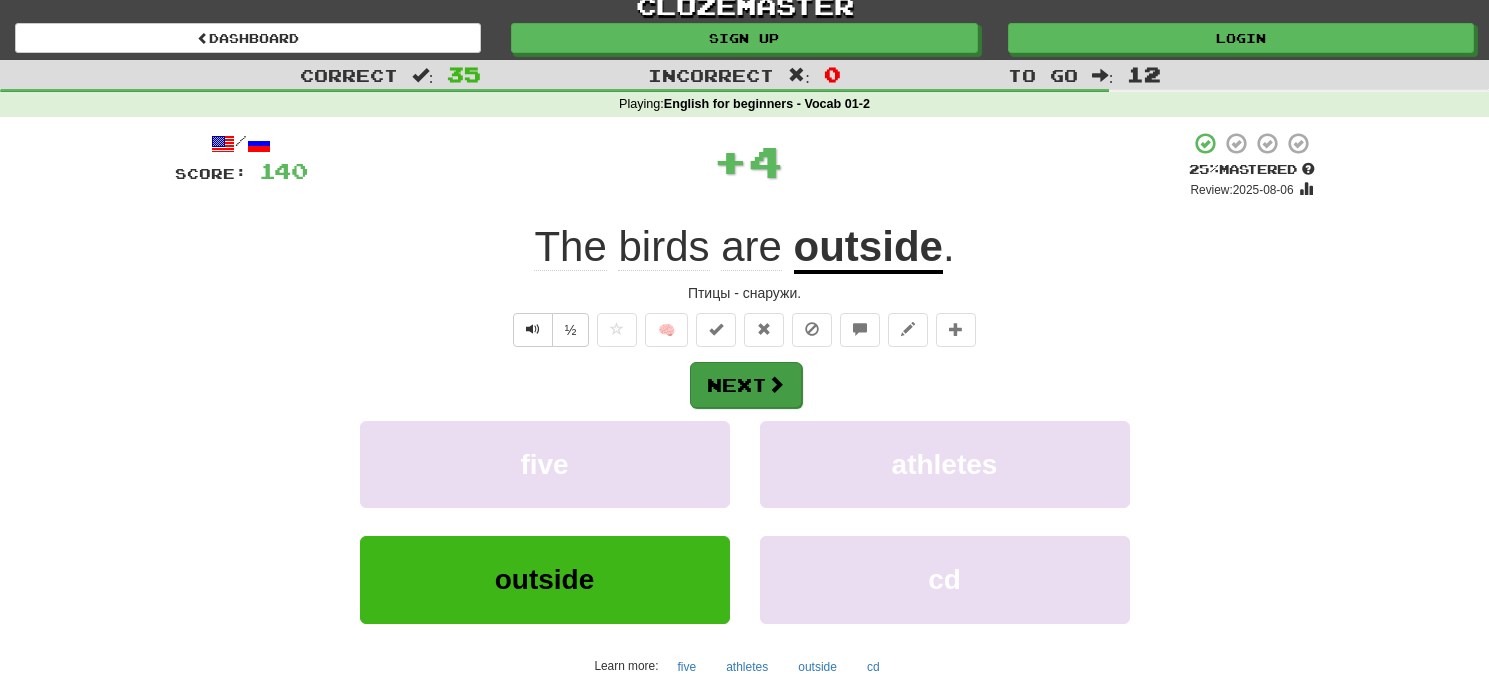 click on "Next" at bounding box center [746, 385] 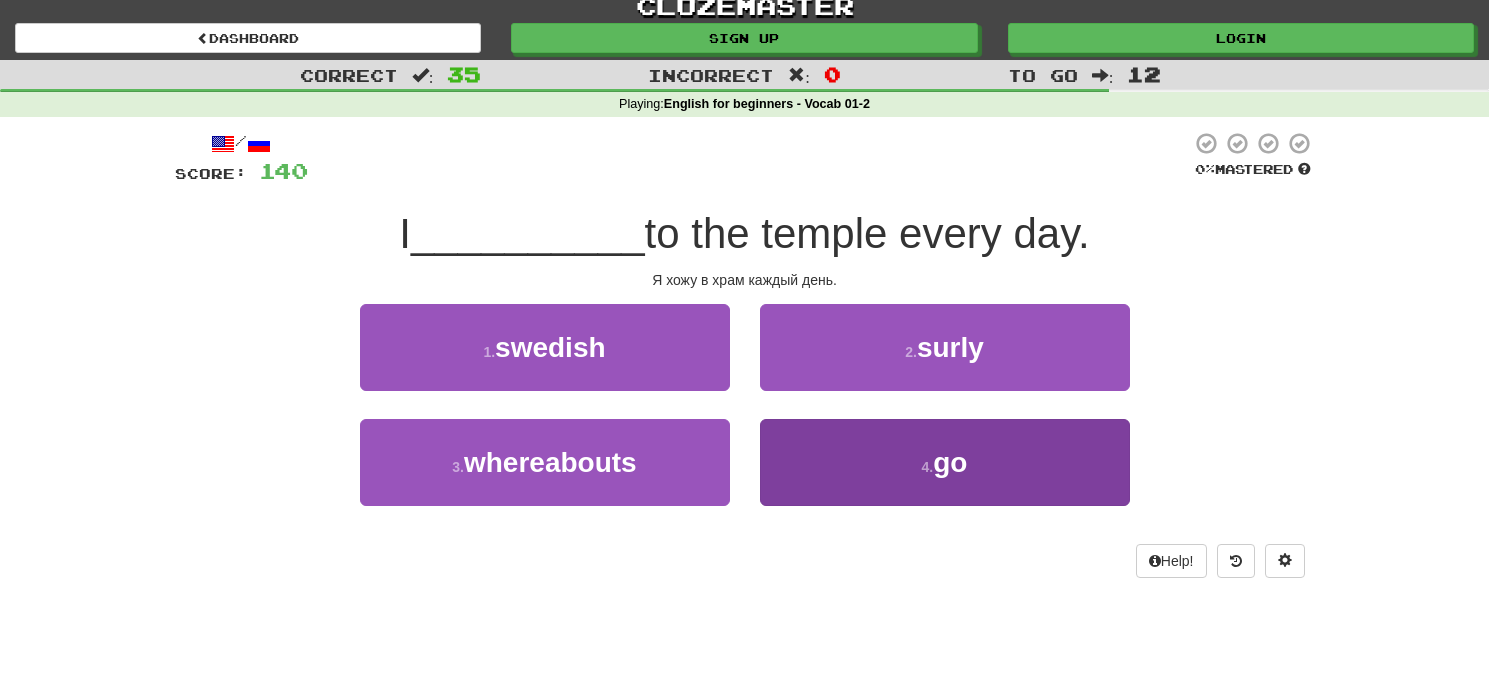 click on "4 .  go" at bounding box center [945, 462] 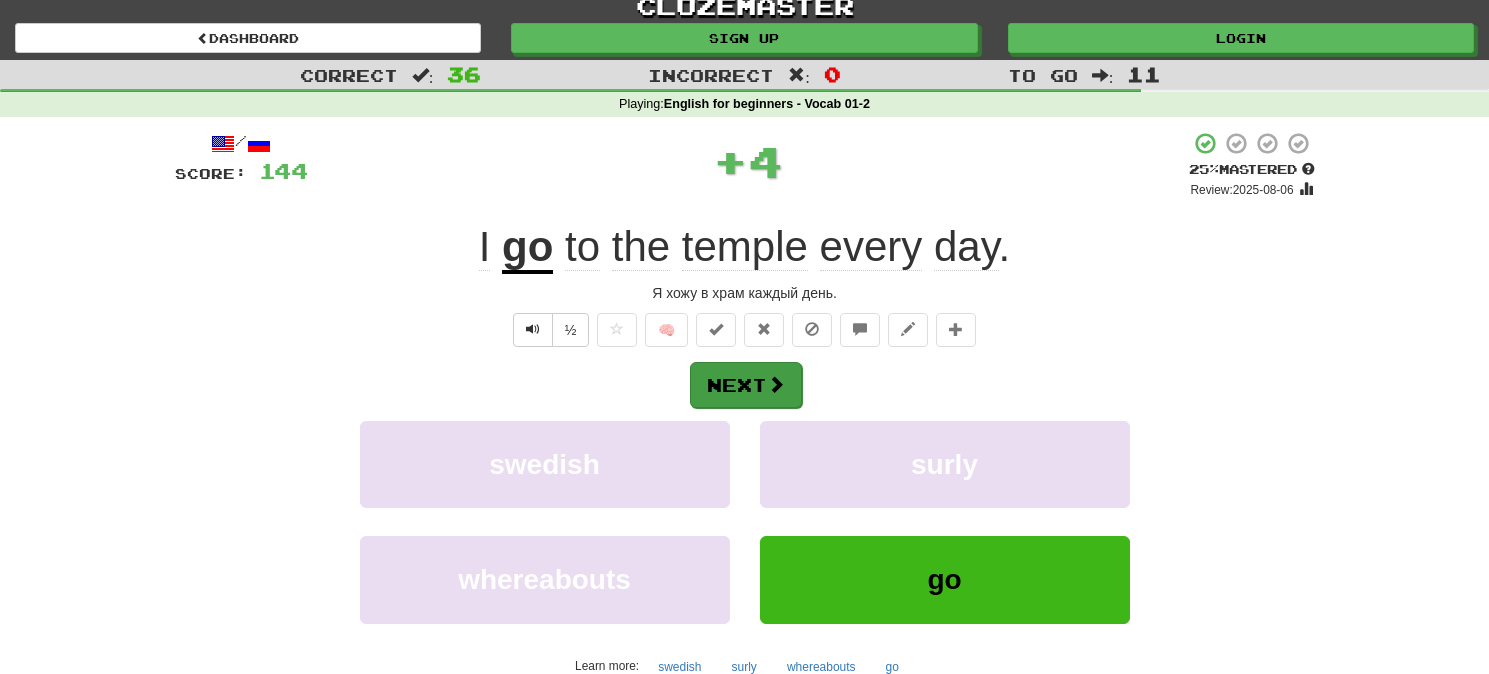 click on "Next" at bounding box center [746, 385] 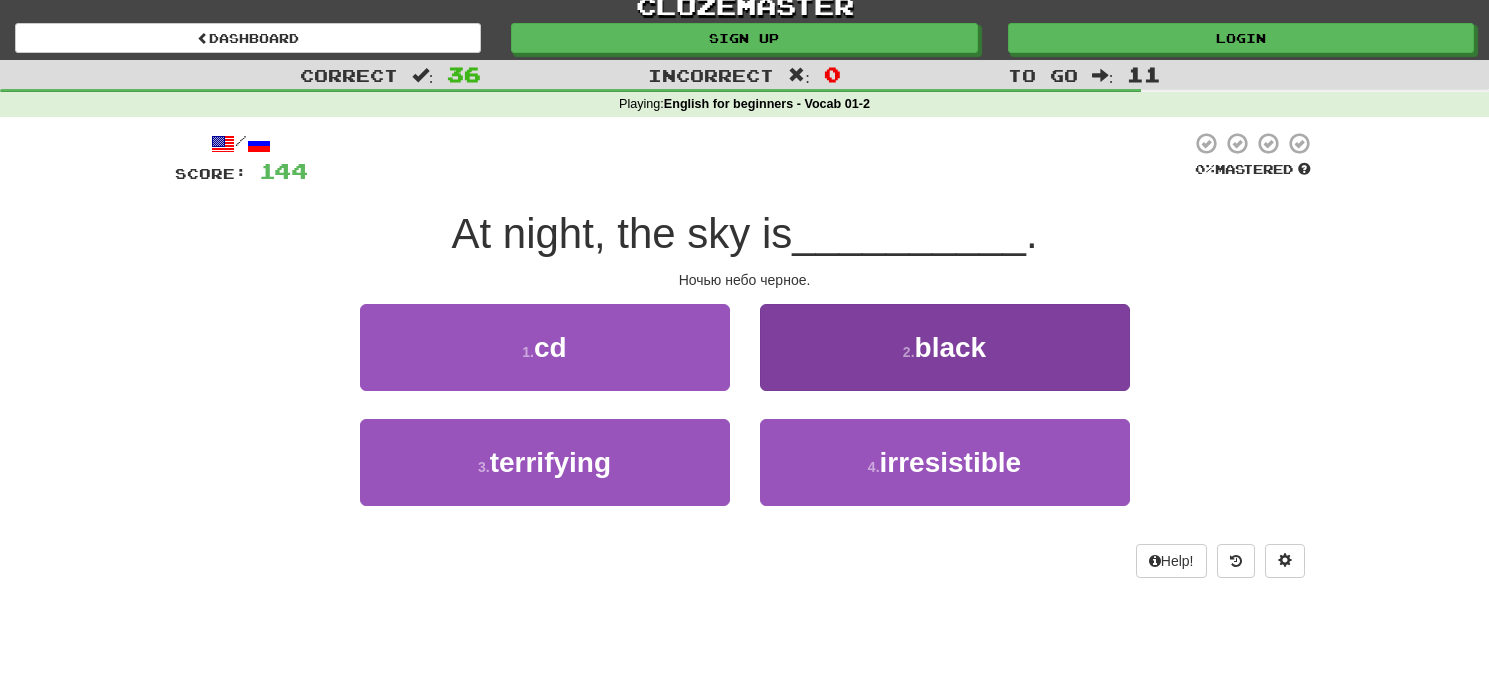 click on "2 .  black" at bounding box center [945, 347] 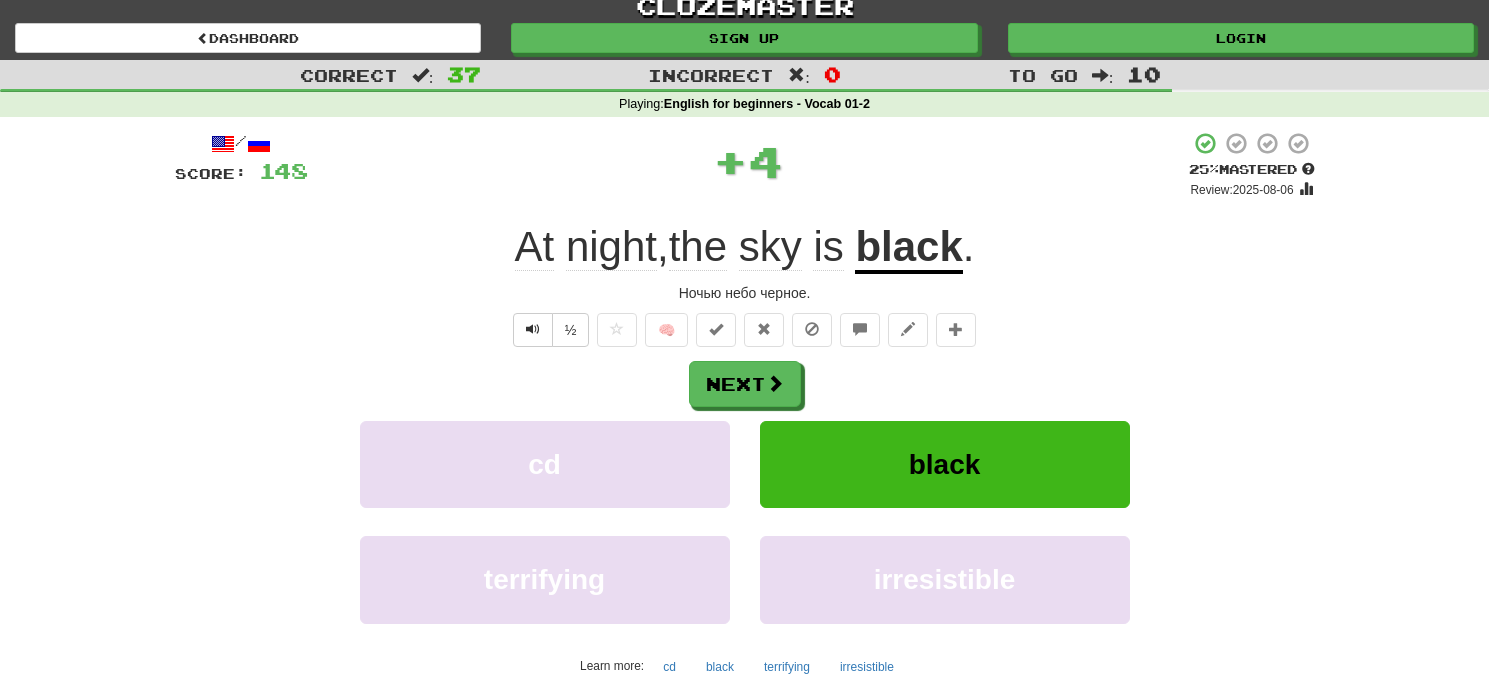 click on "Next cd black terrifying irresistible Learn more: cd black terrifying irresistible" at bounding box center [745, 521] 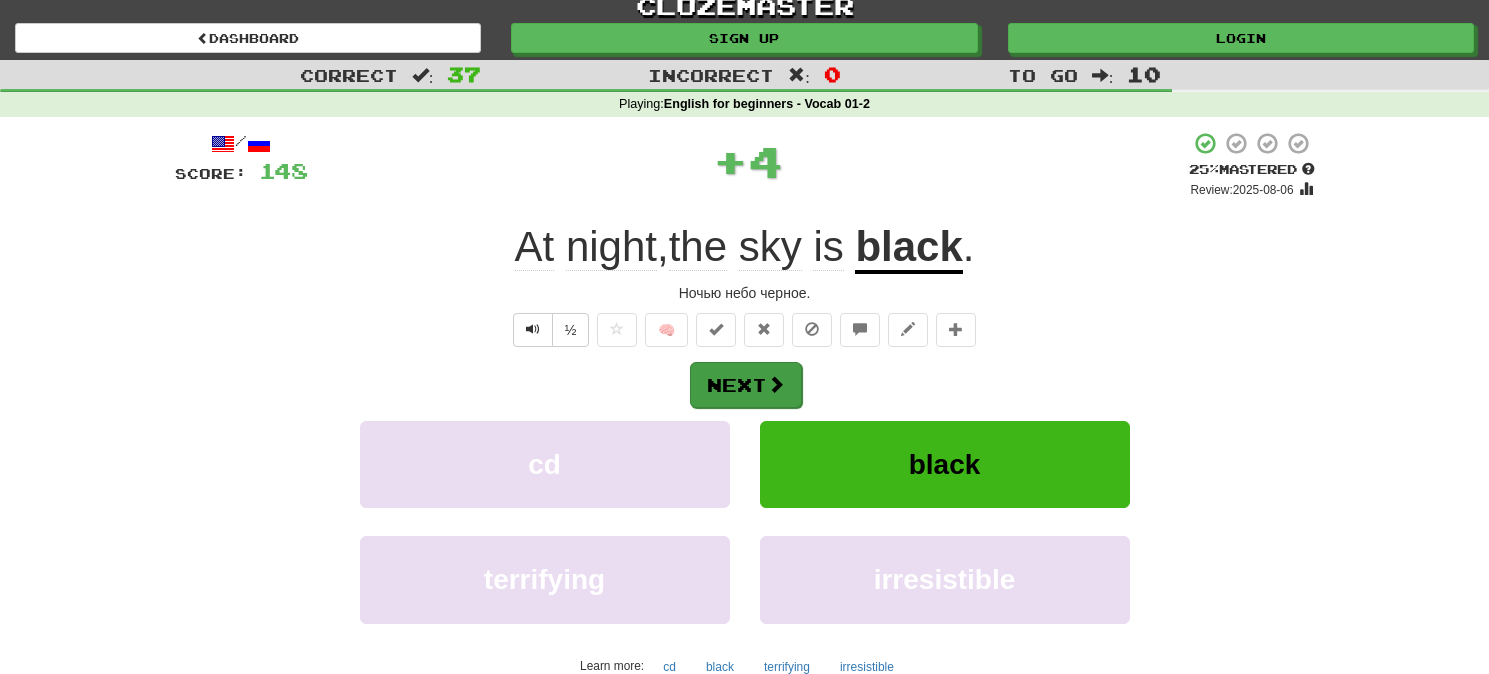click on "Next" at bounding box center [746, 385] 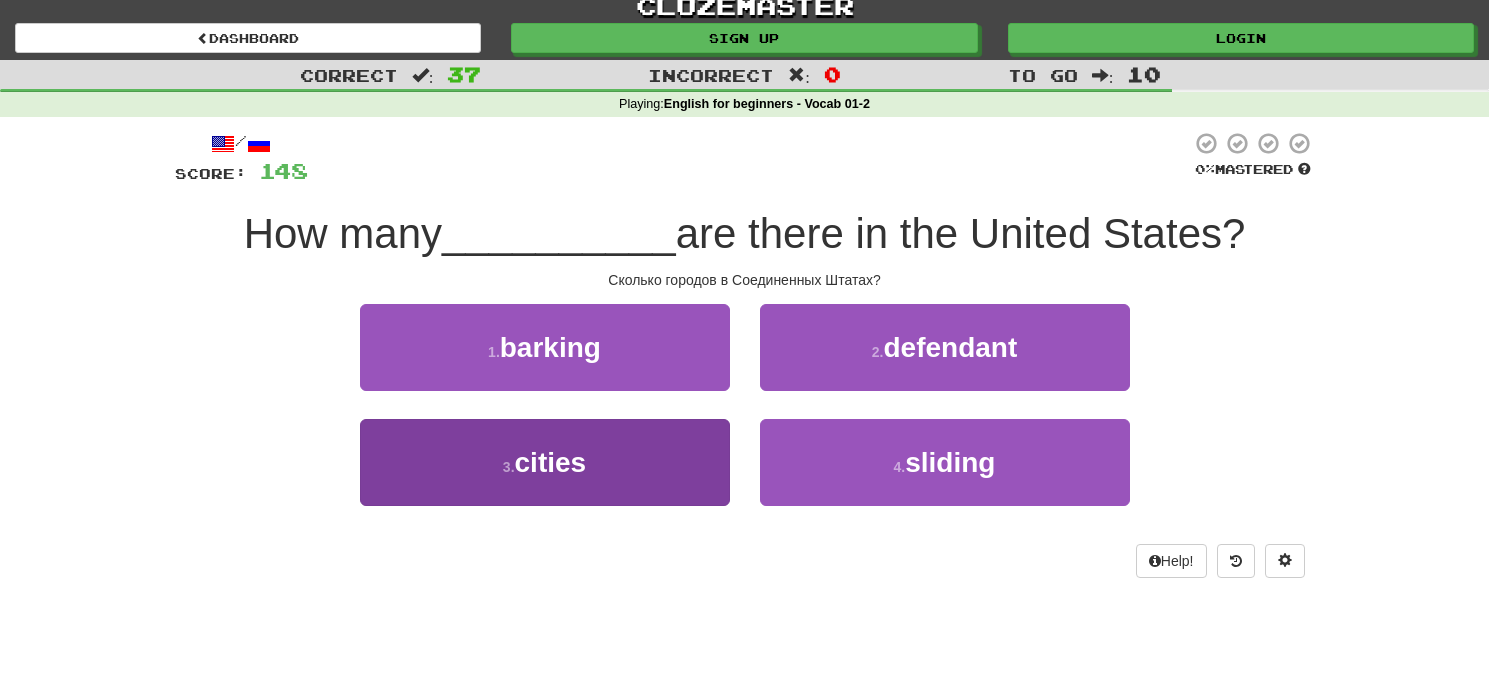 click on "3 .  cities" at bounding box center (545, 462) 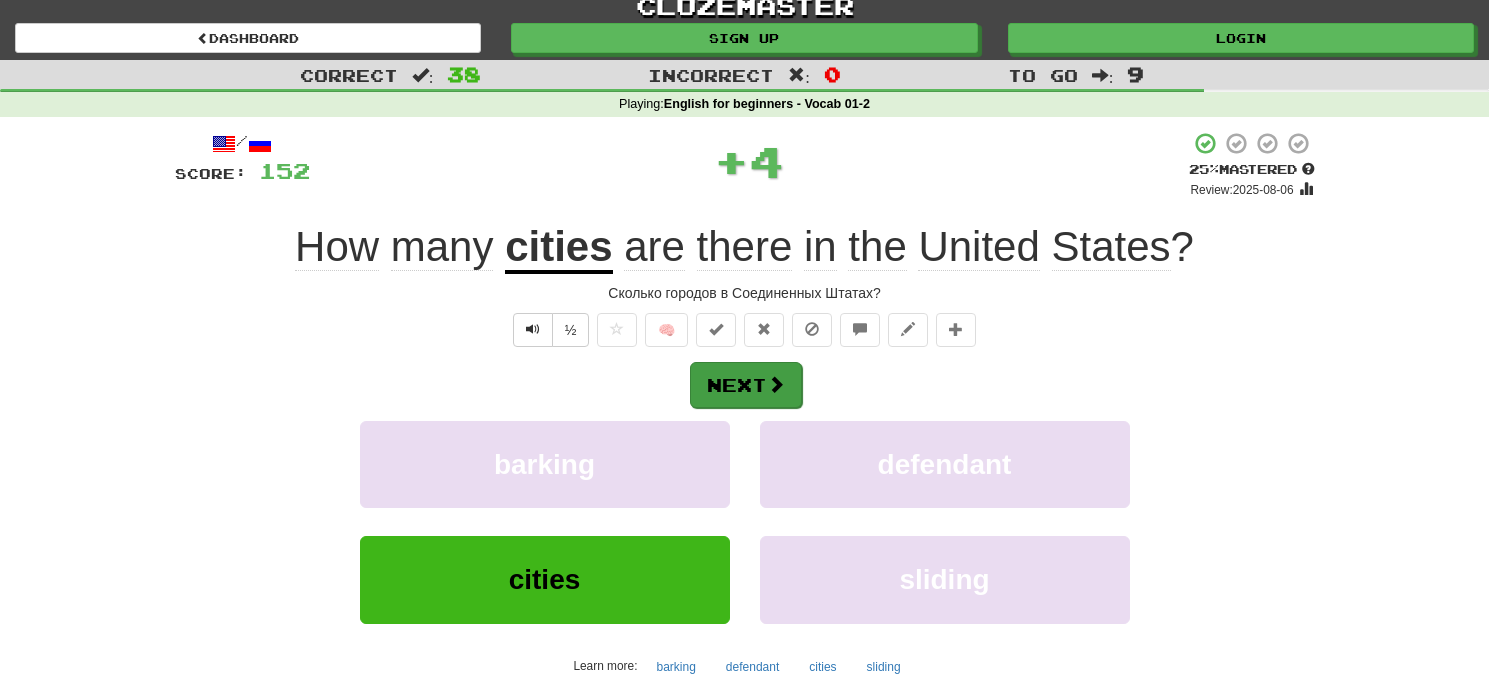 click on "Next" at bounding box center (746, 385) 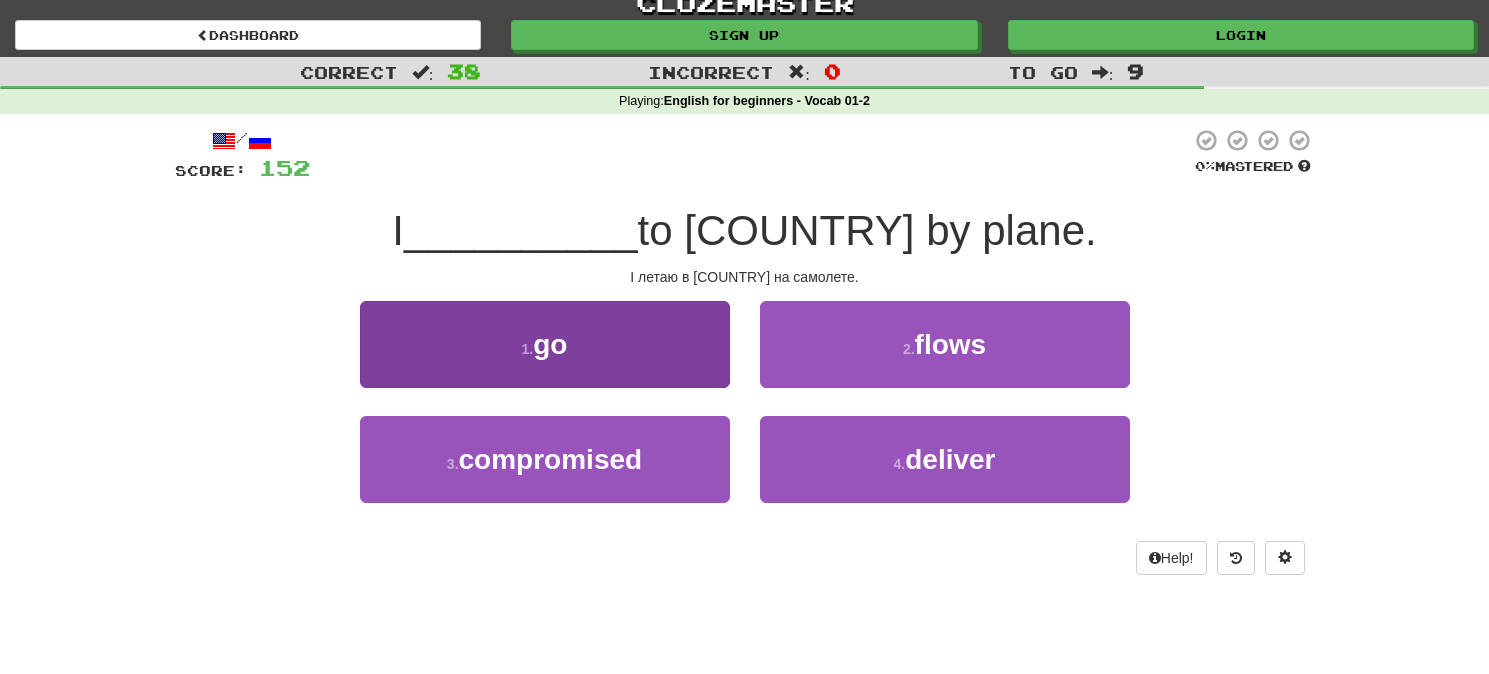 scroll, scrollTop: 18, scrollLeft: 1, axis: both 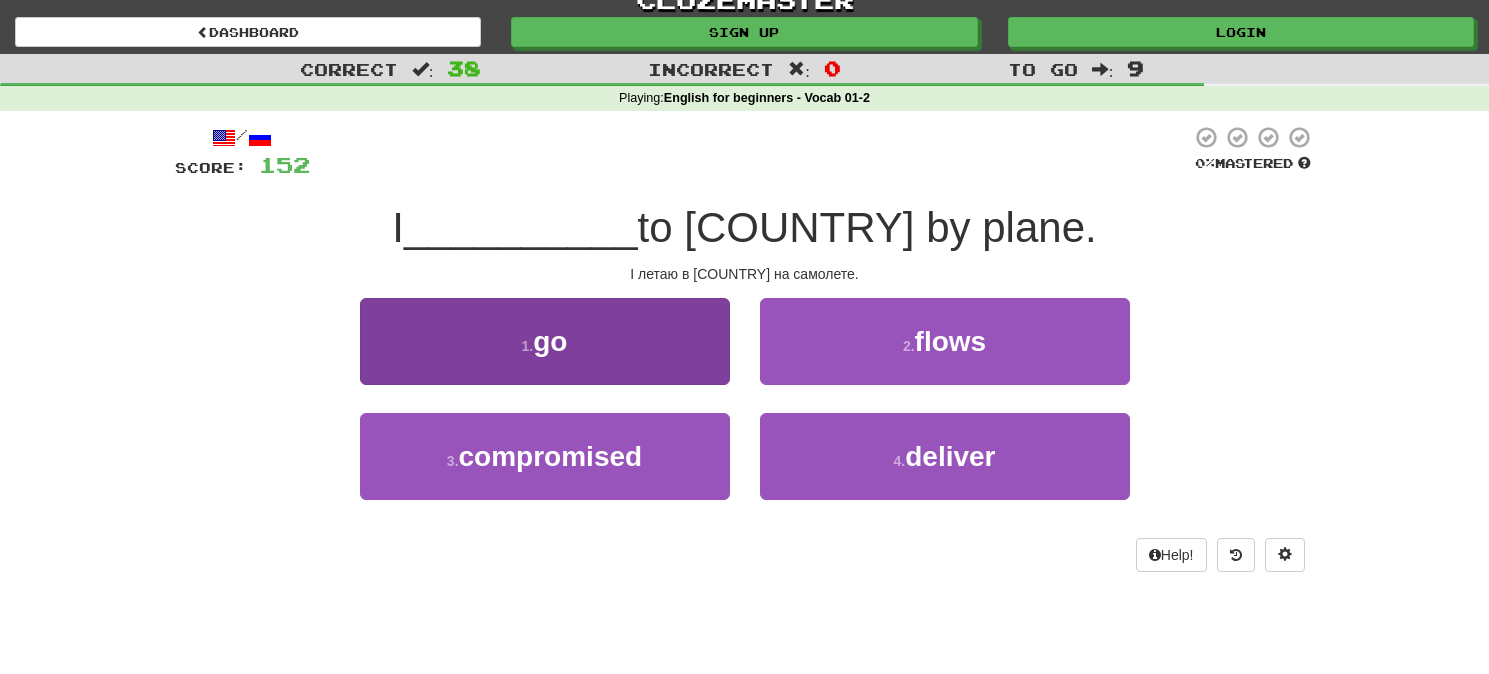 click on "1 .  go" at bounding box center [545, 341] 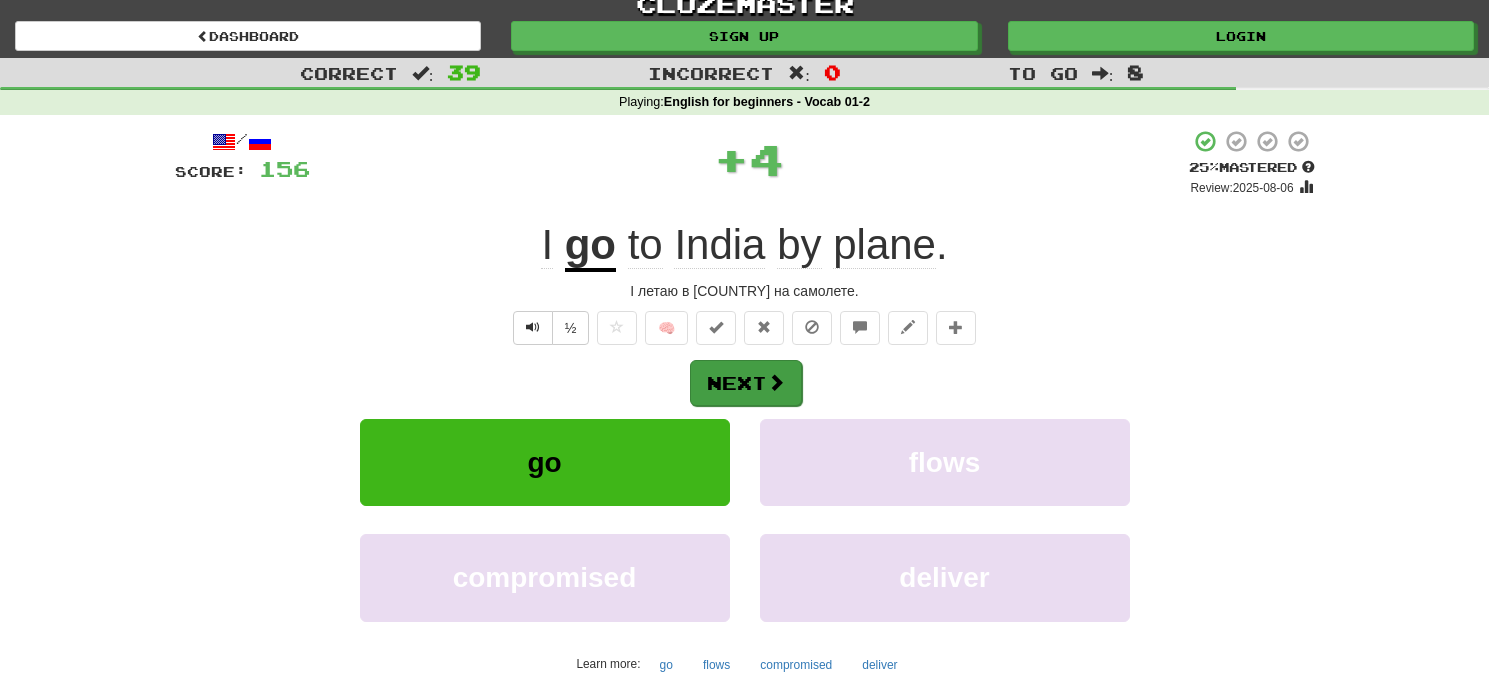 click on "Next" at bounding box center (746, 383) 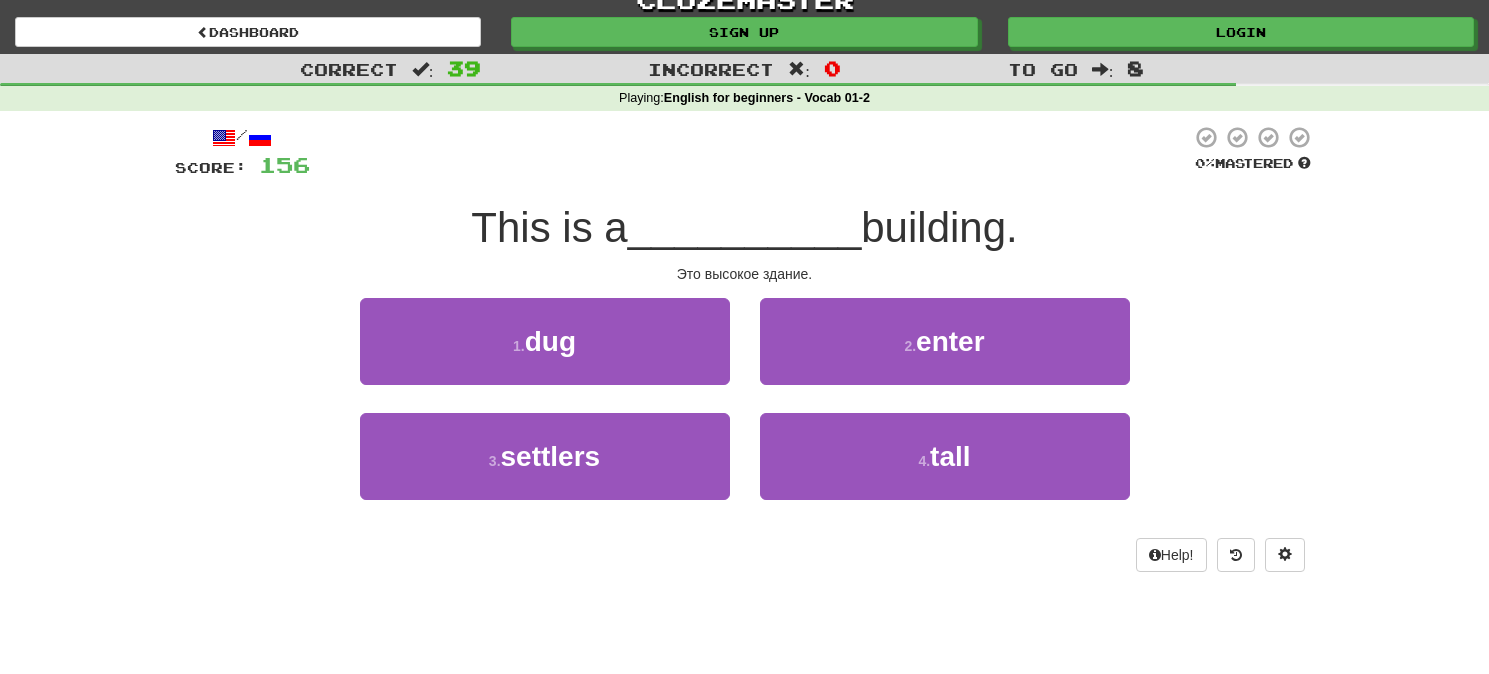 scroll, scrollTop: 18, scrollLeft: 0, axis: vertical 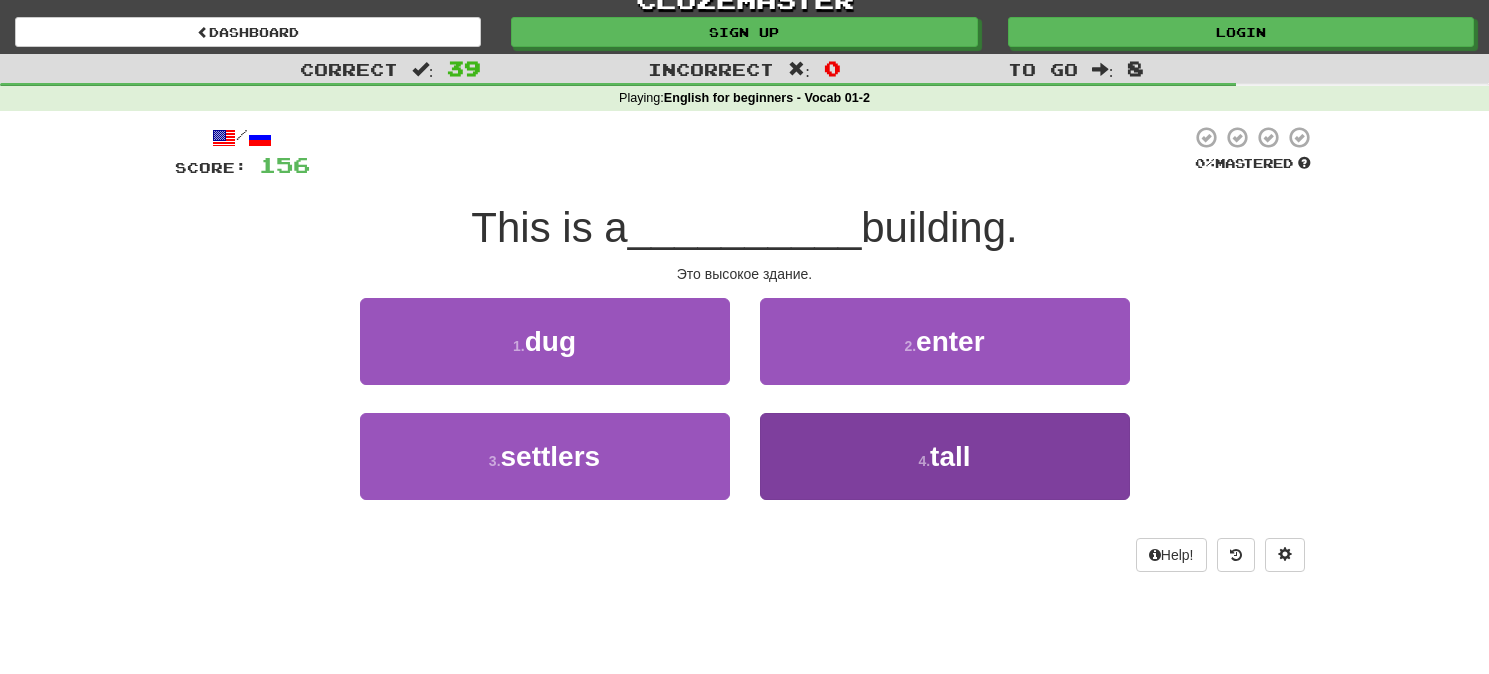 click on "4 .  tall" at bounding box center [945, 456] 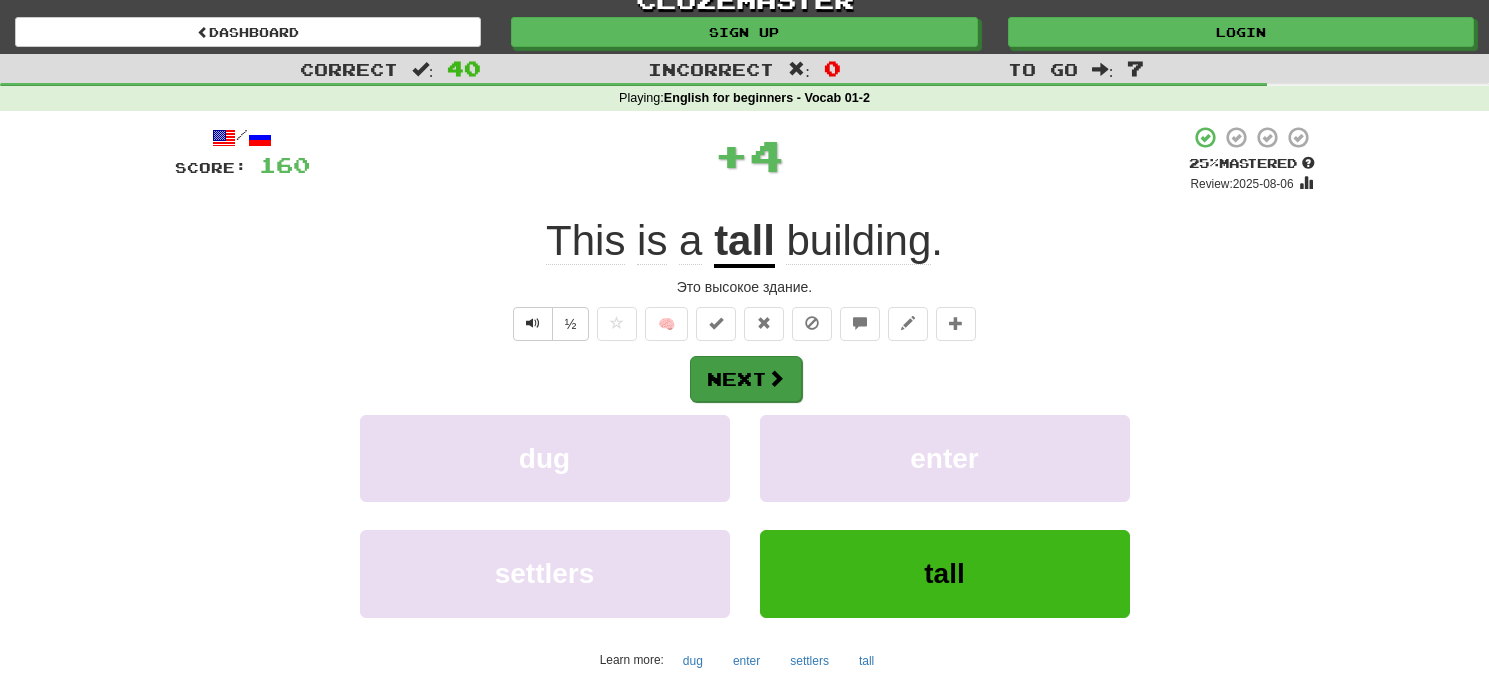click on "Next" at bounding box center [746, 379] 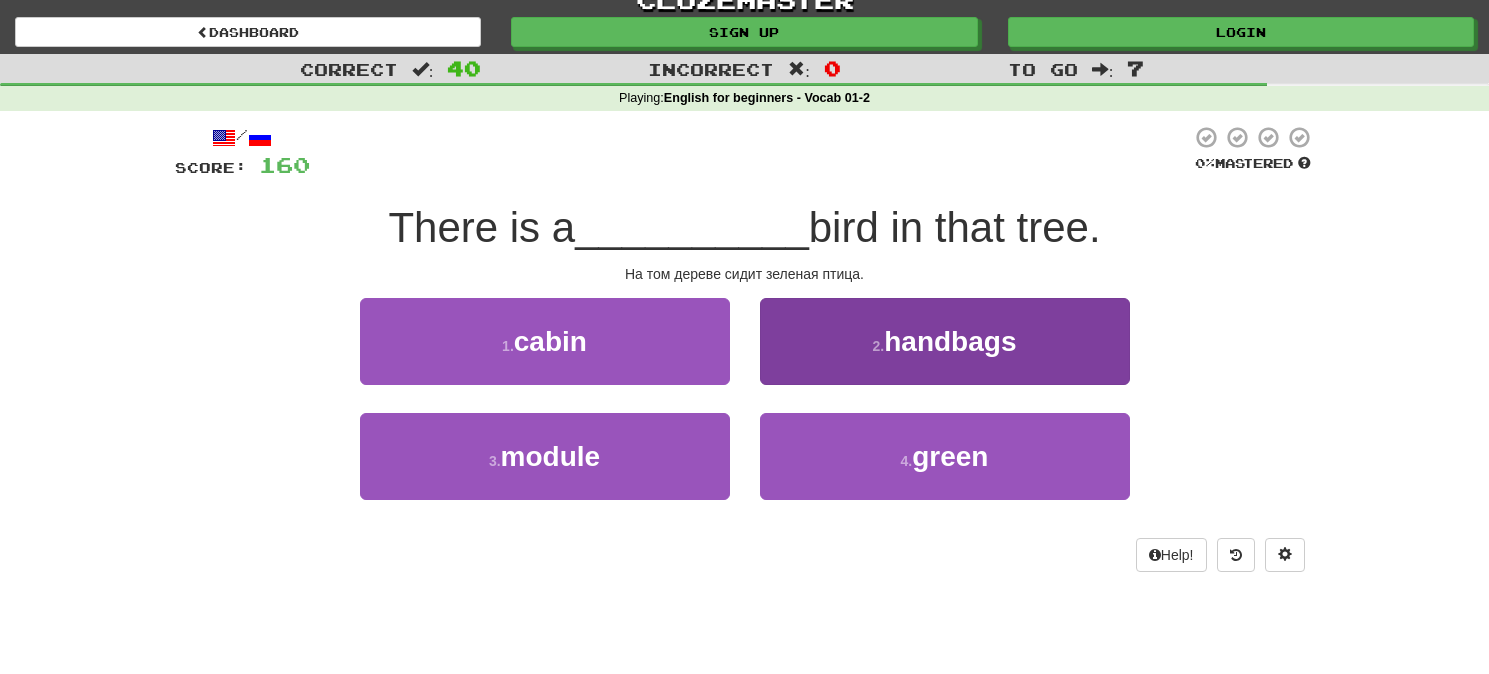 click on "4 .  green" at bounding box center (945, 456) 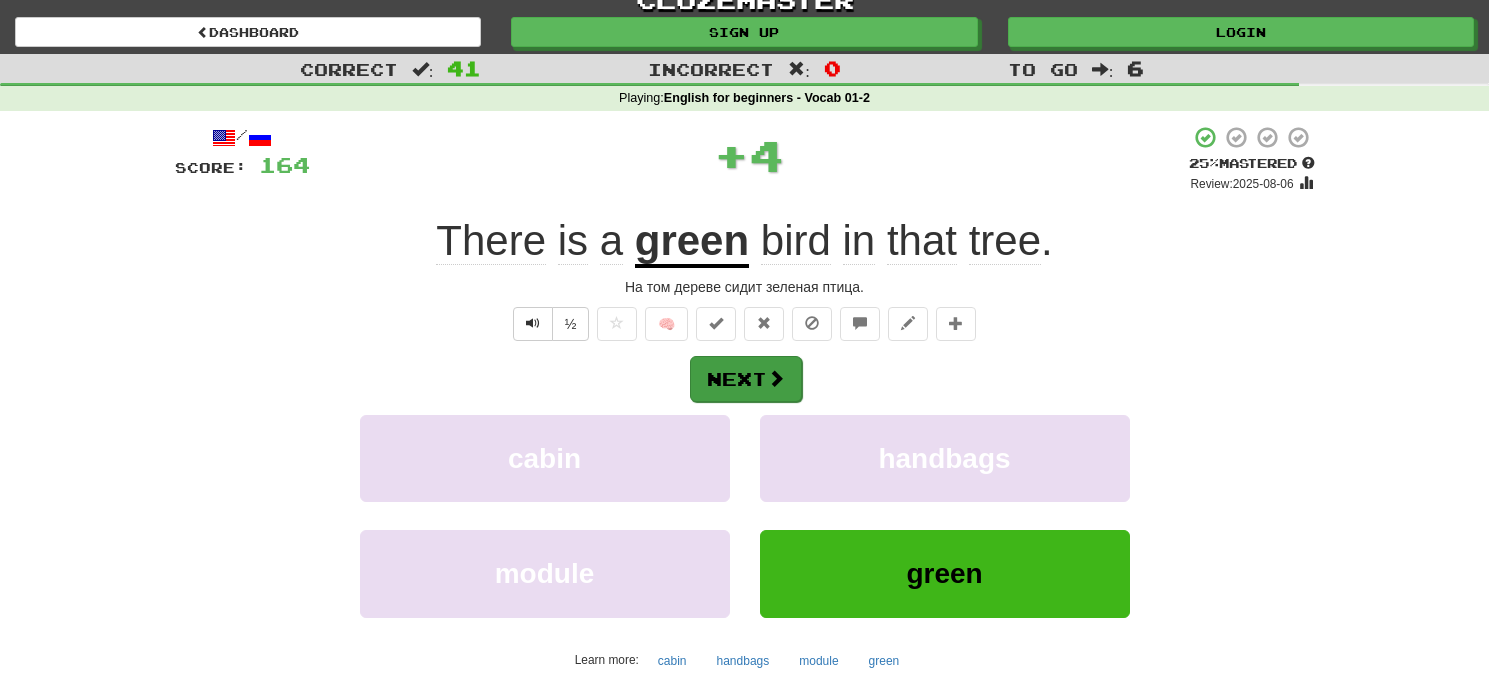 click on "Next" at bounding box center [746, 379] 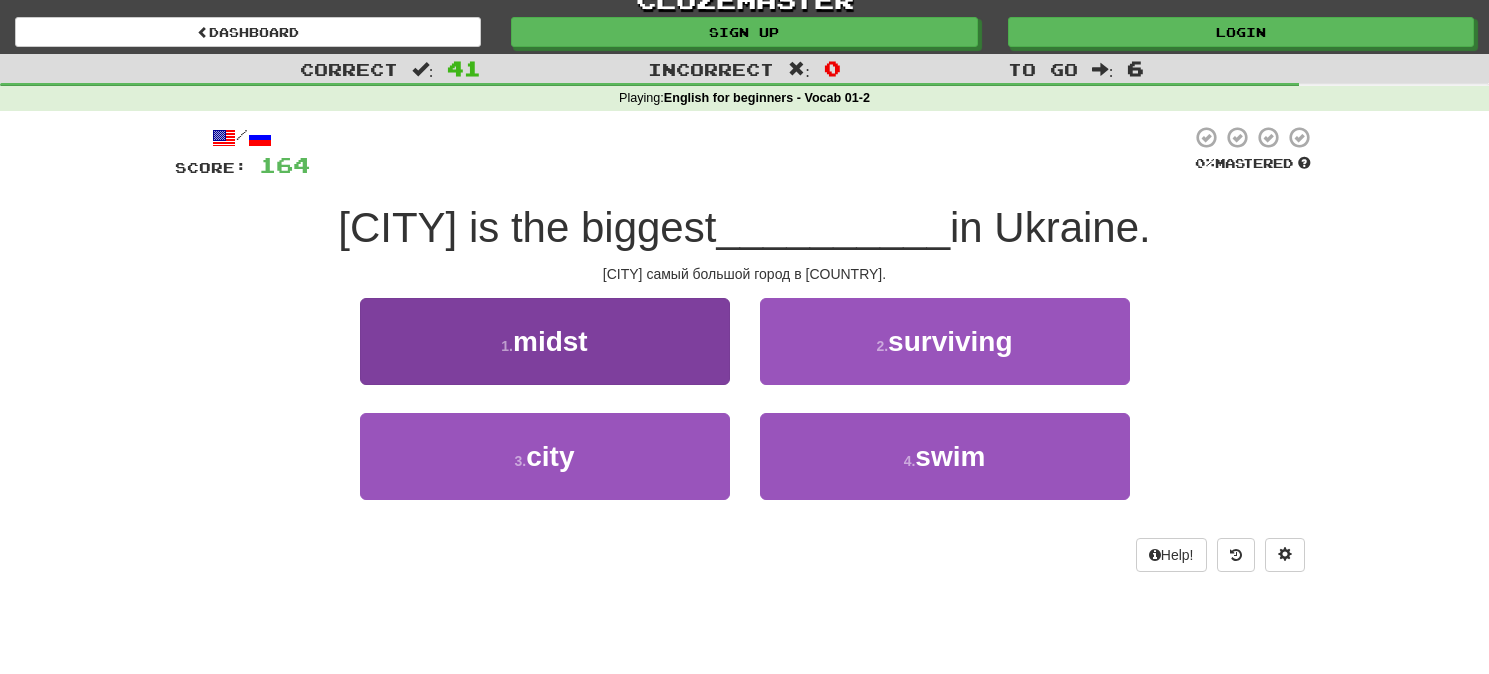 click on "3 .  city" at bounding box center (545, 456) 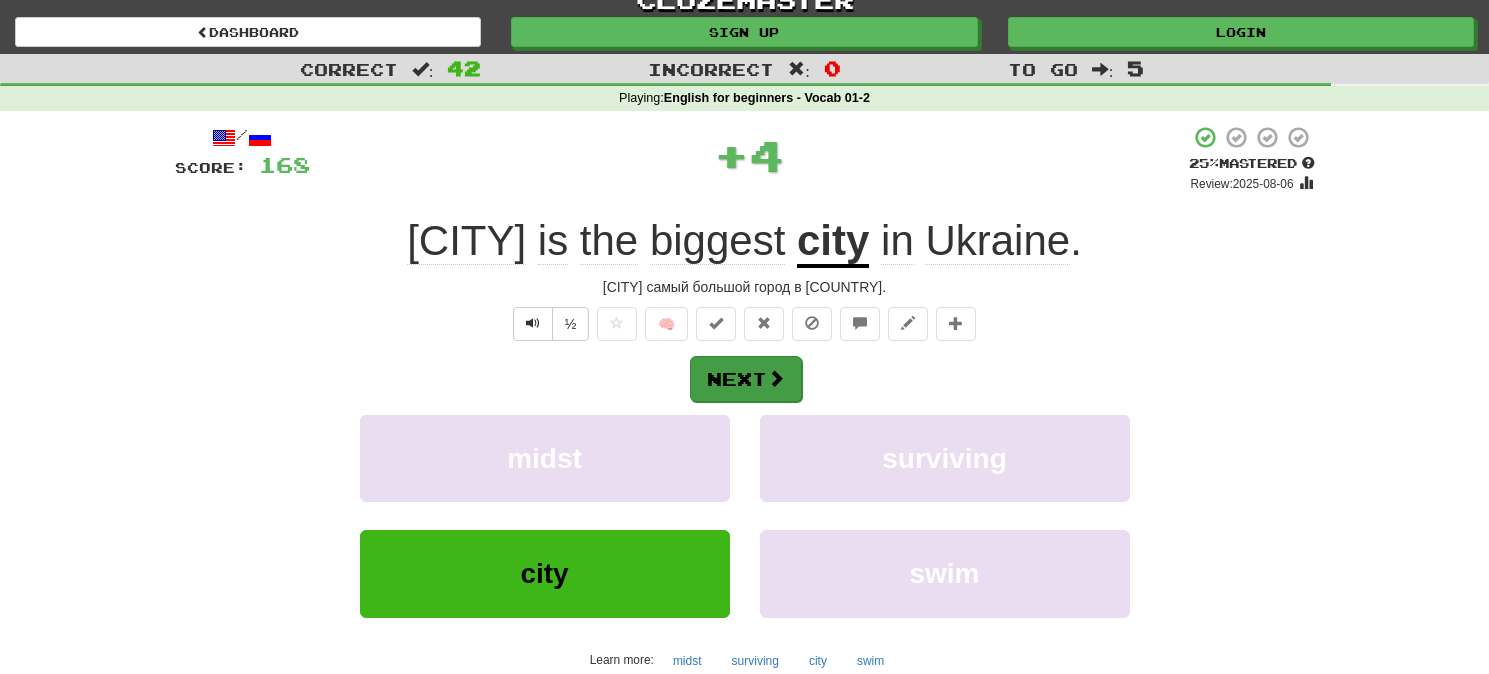 click on "Next" at bounding box center (746, 379) 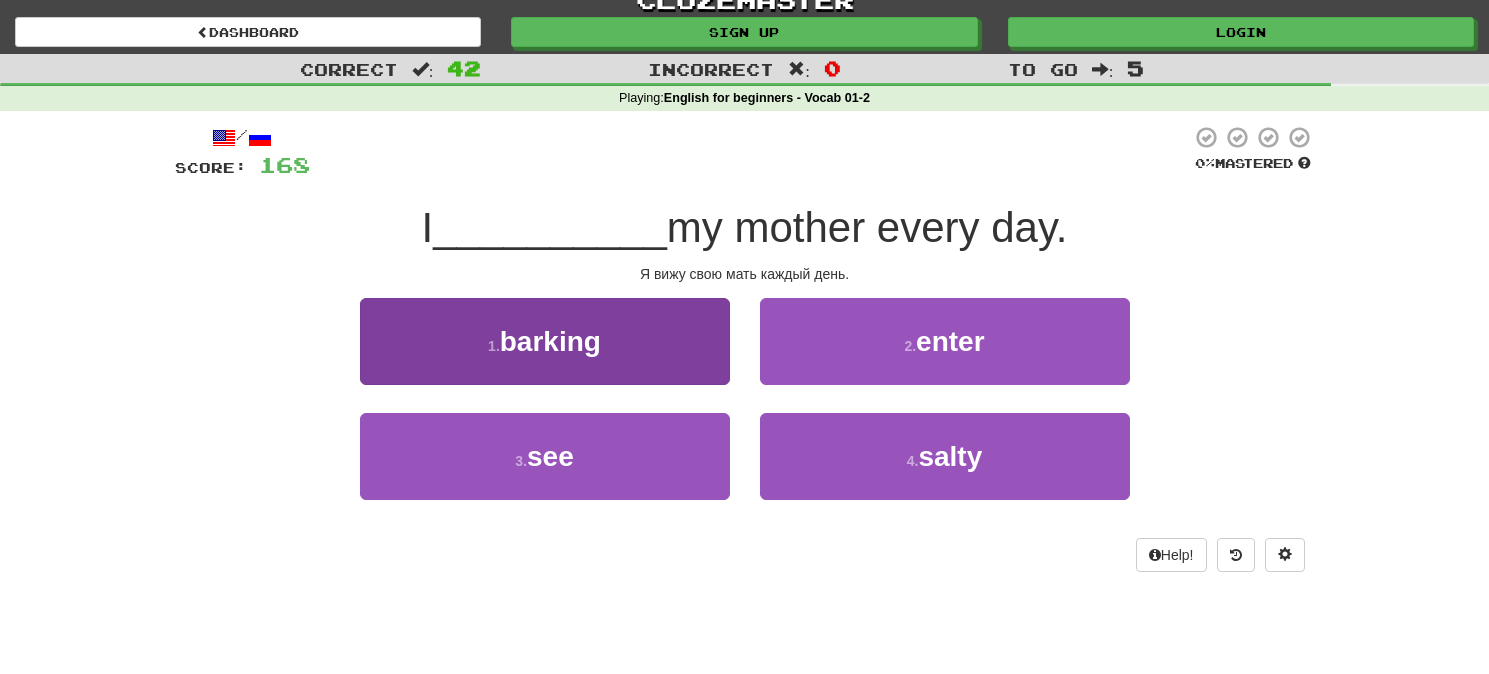 click on "3 .  see" at bounding box center (545, 456) 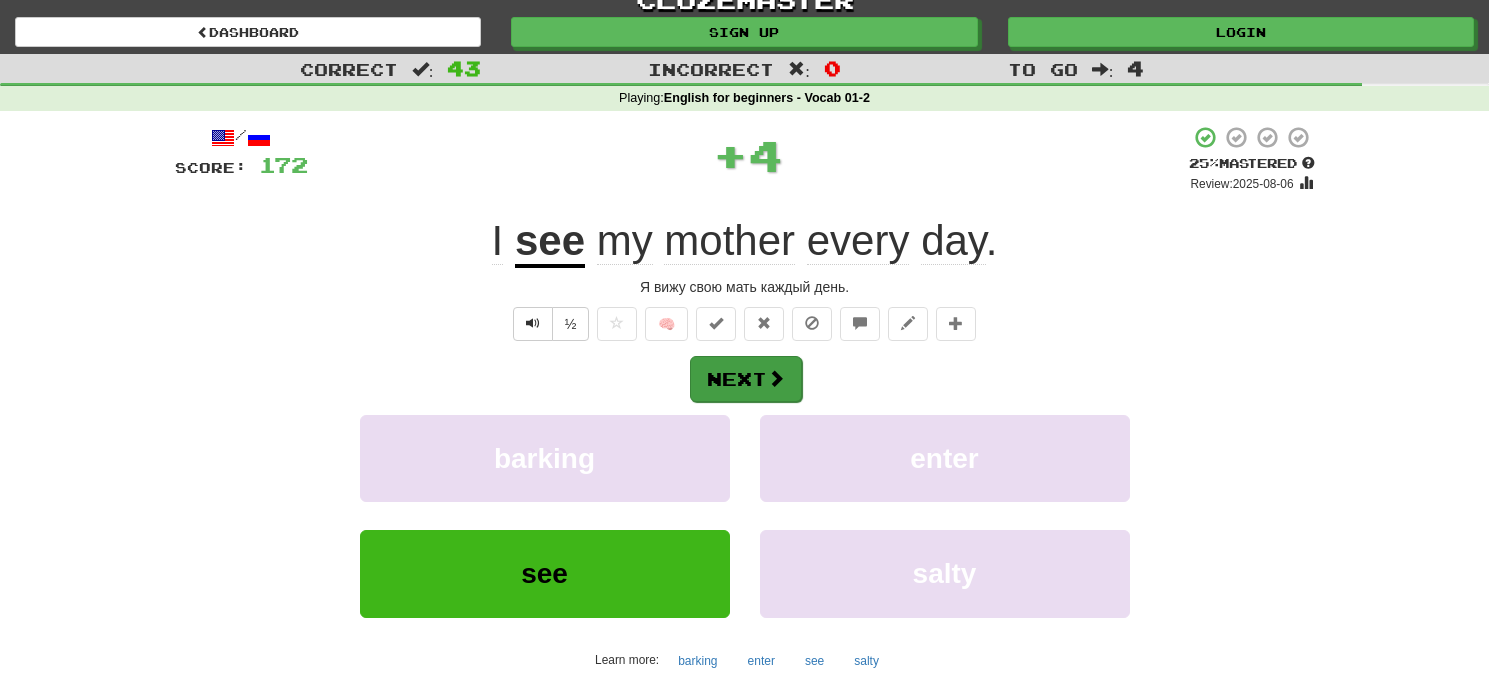 click on "Next" at bounding box center (746, 379) 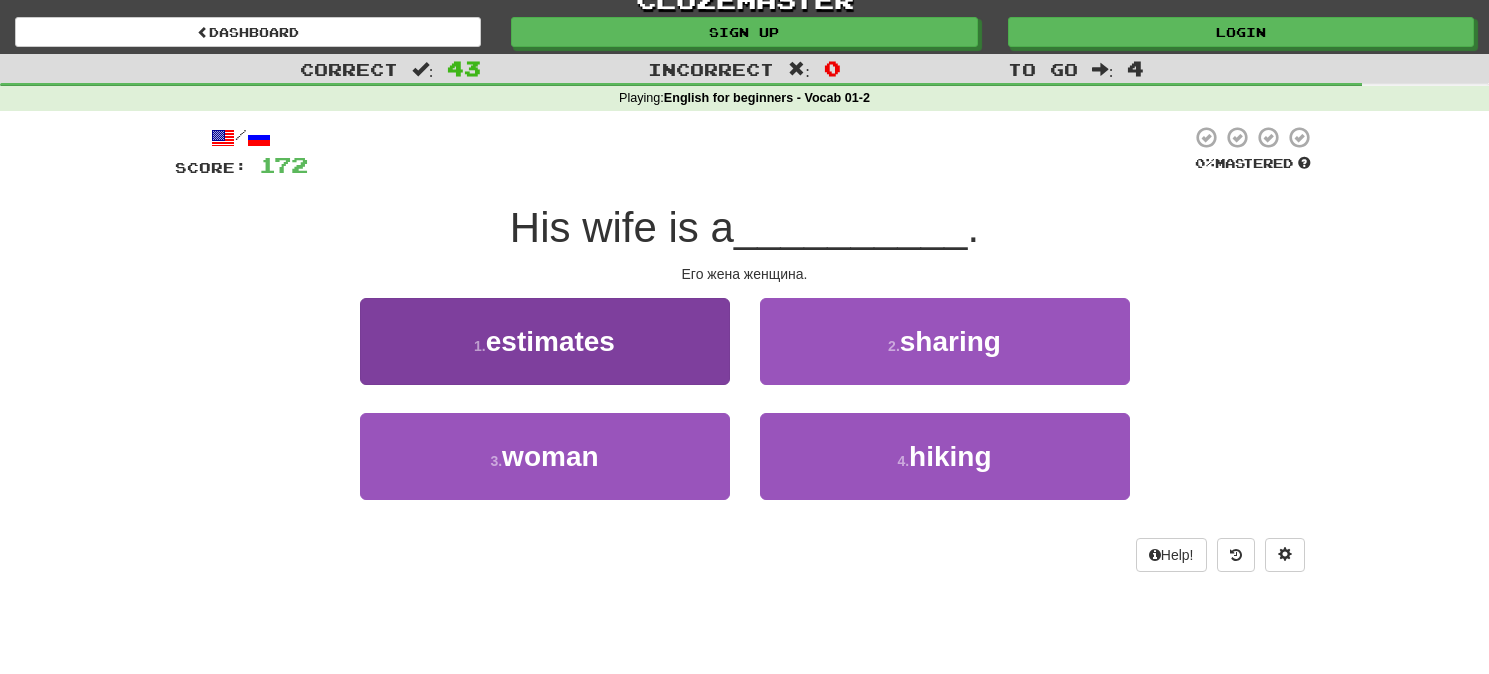click on "3 .  woman" at bounding box center [545, 456] 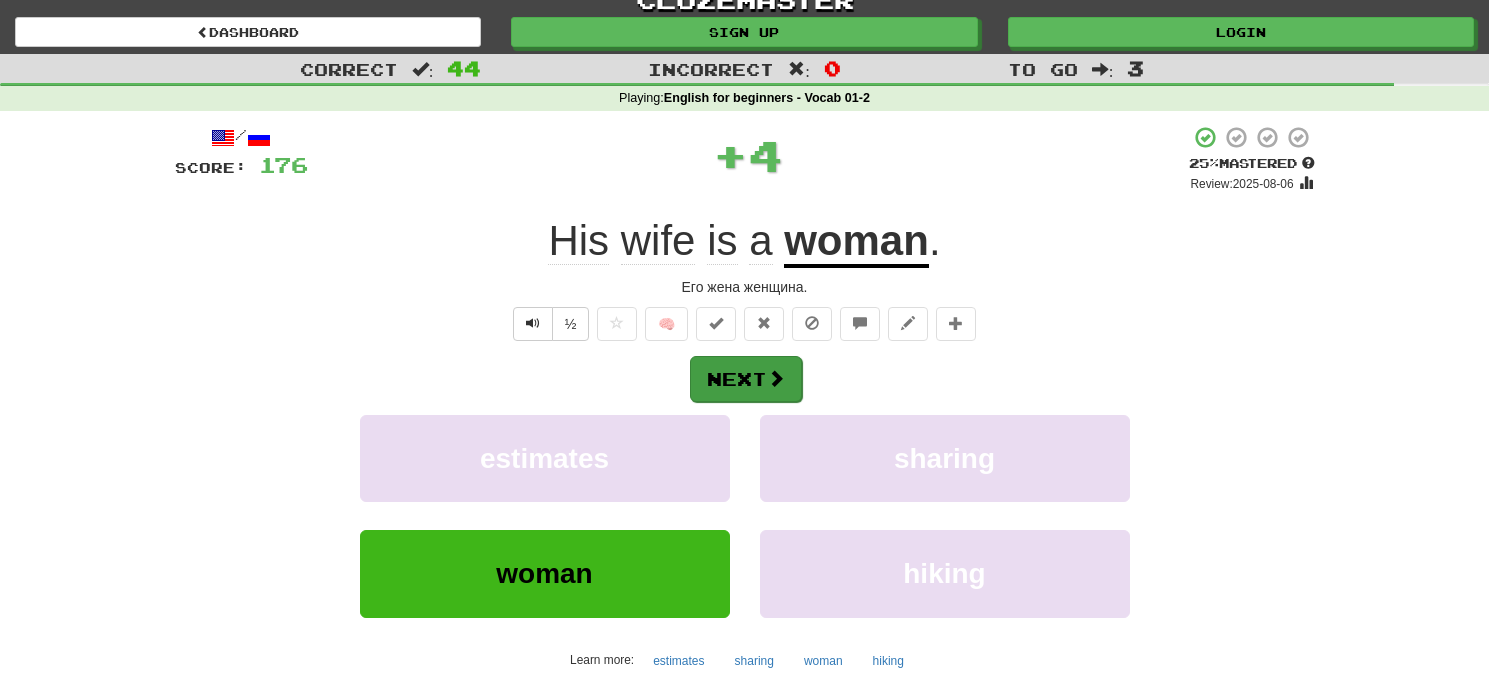 click at bounding box center (776, 378) 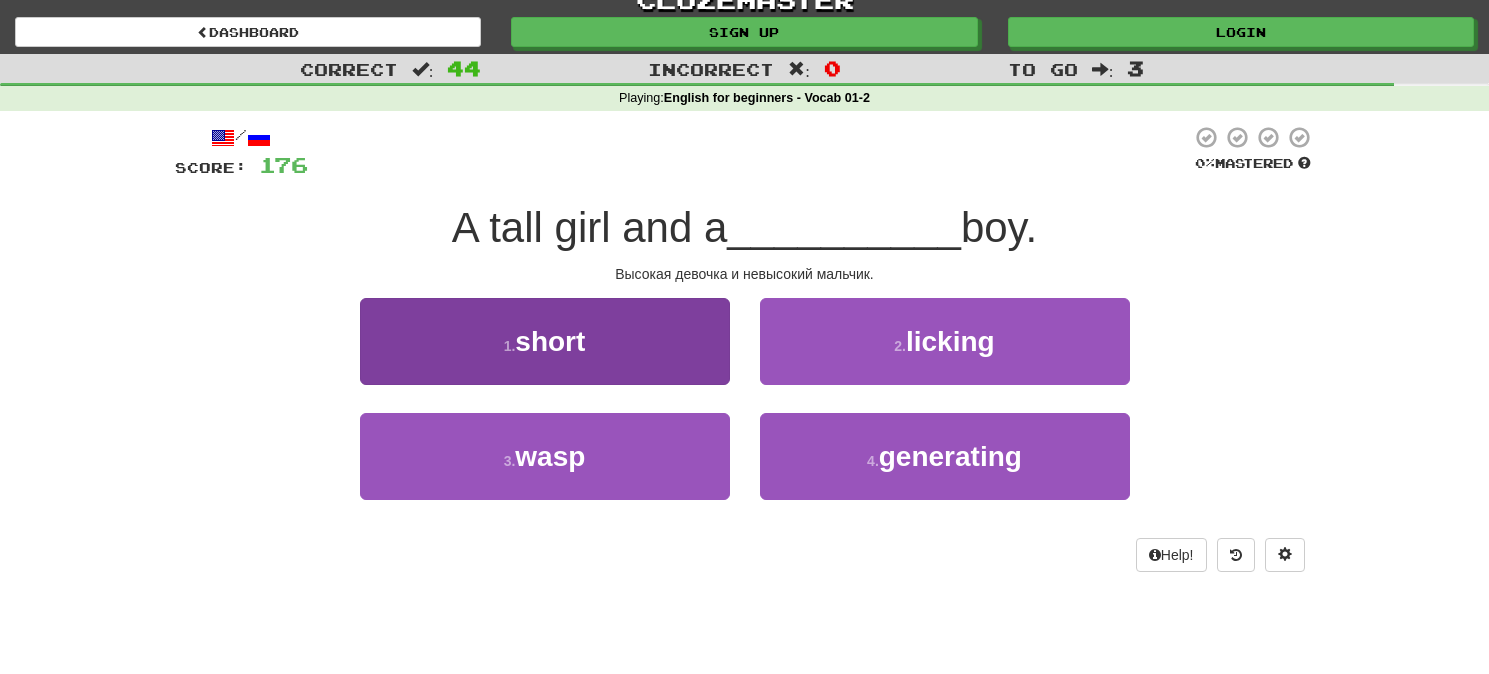 click on "1 .  short" at bounding box center (545, 341) 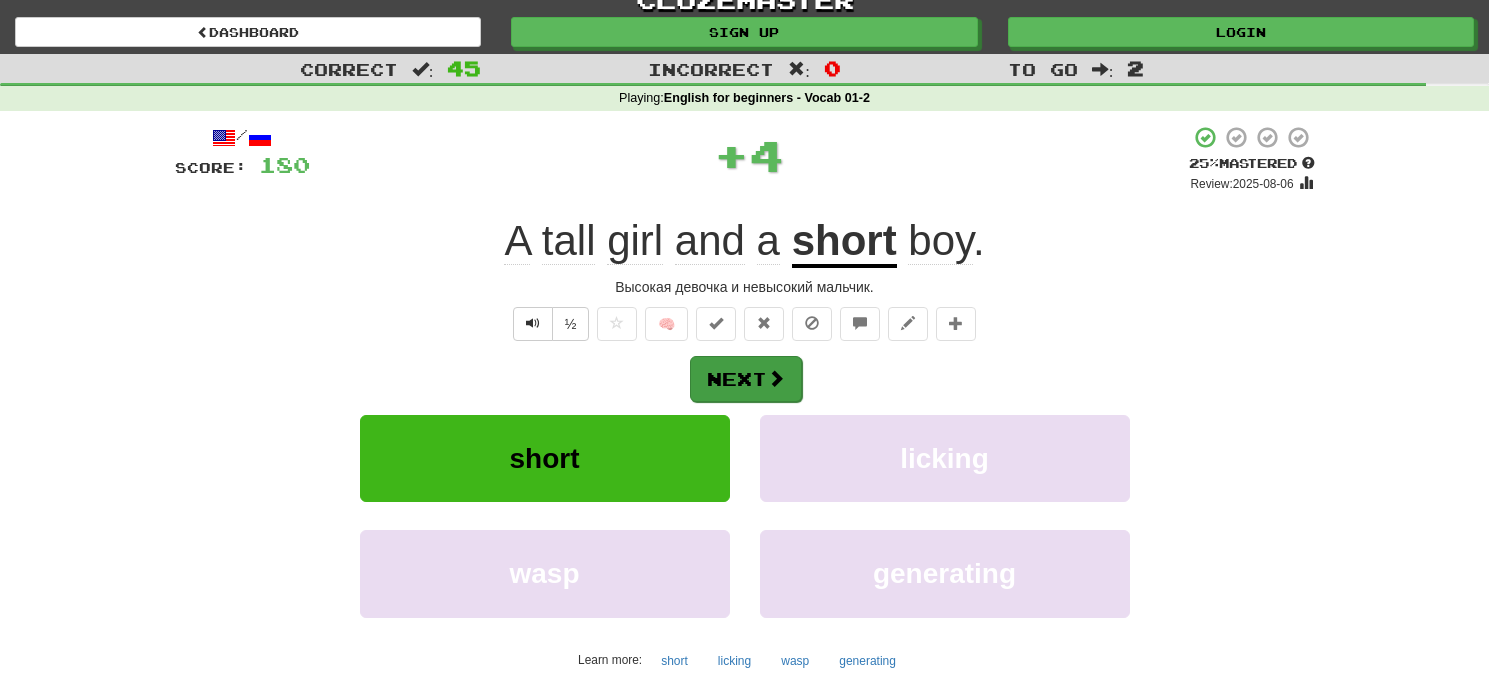 click on "Next" at bounding box center (746, 379) 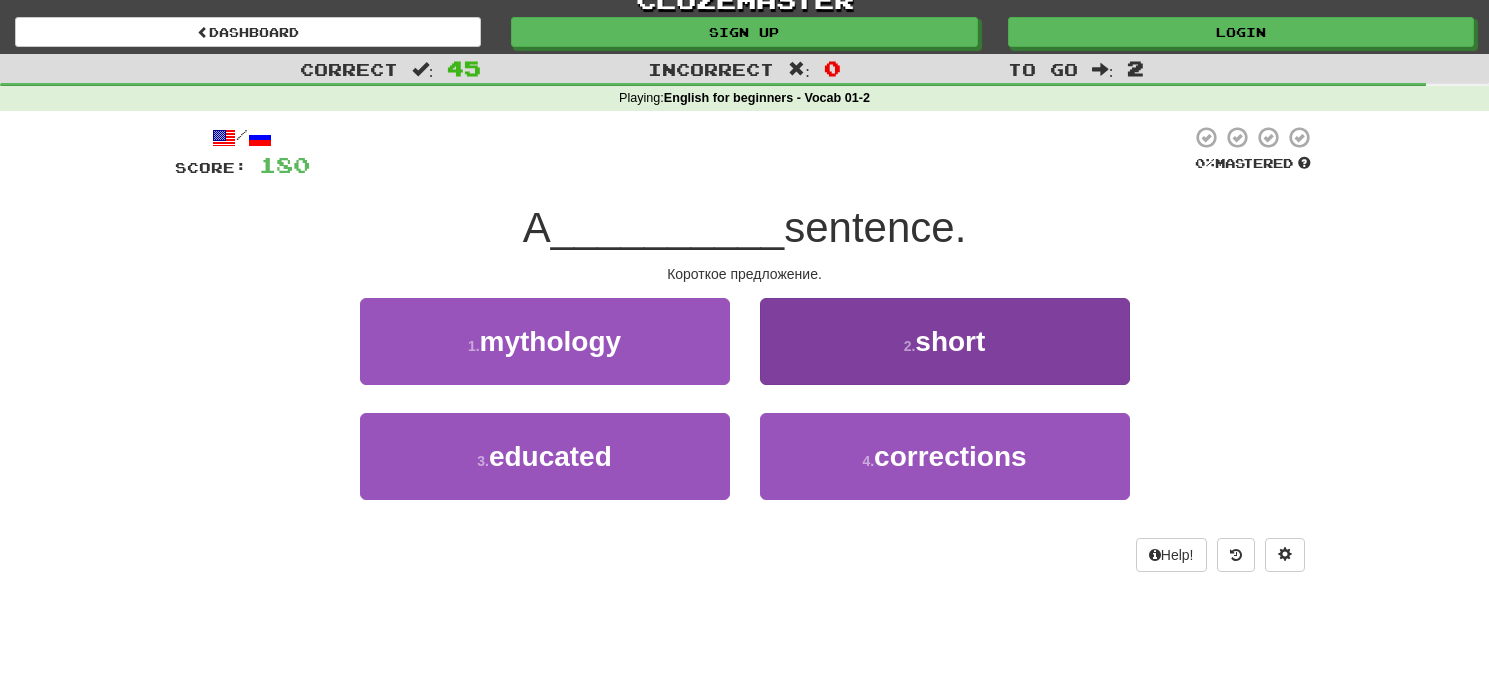 click on "2 .  short" at bounding box center [945, 341] 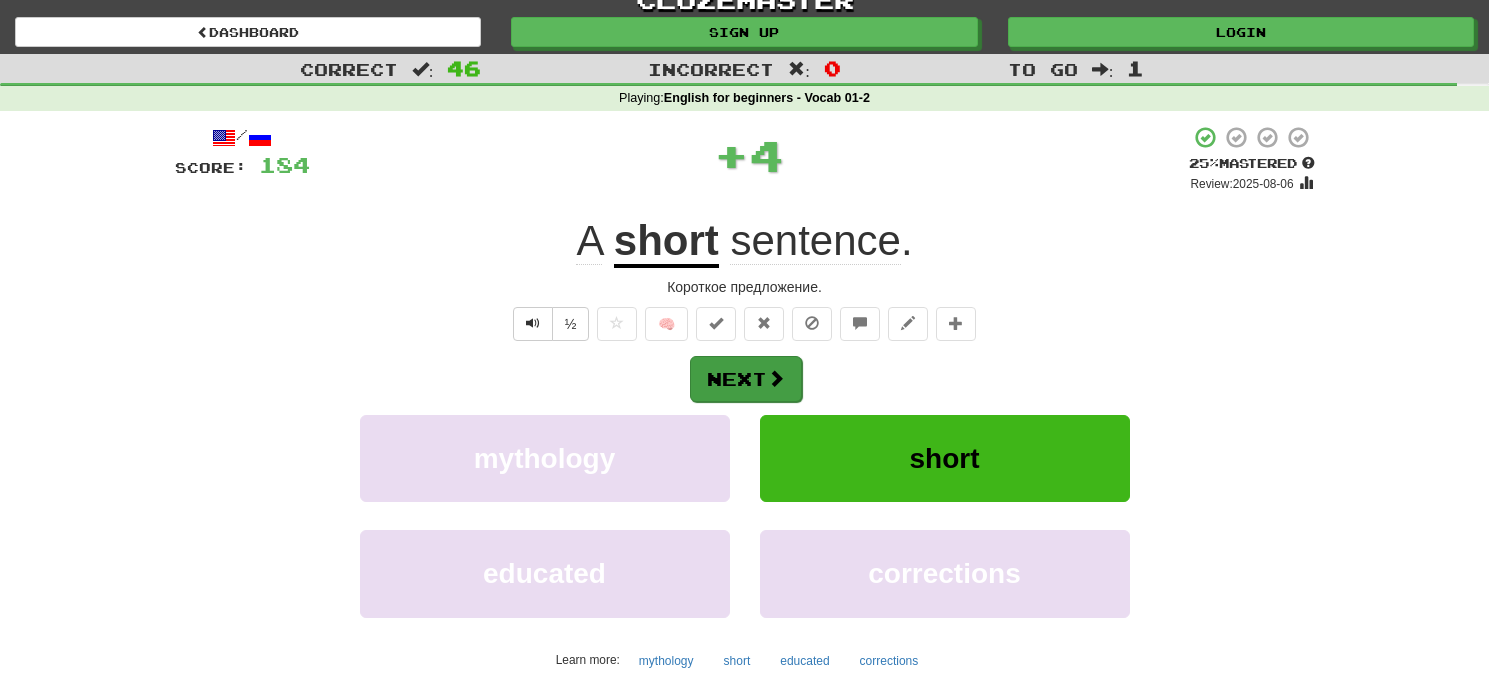 click on "Next" at bounding box center [746, 379] 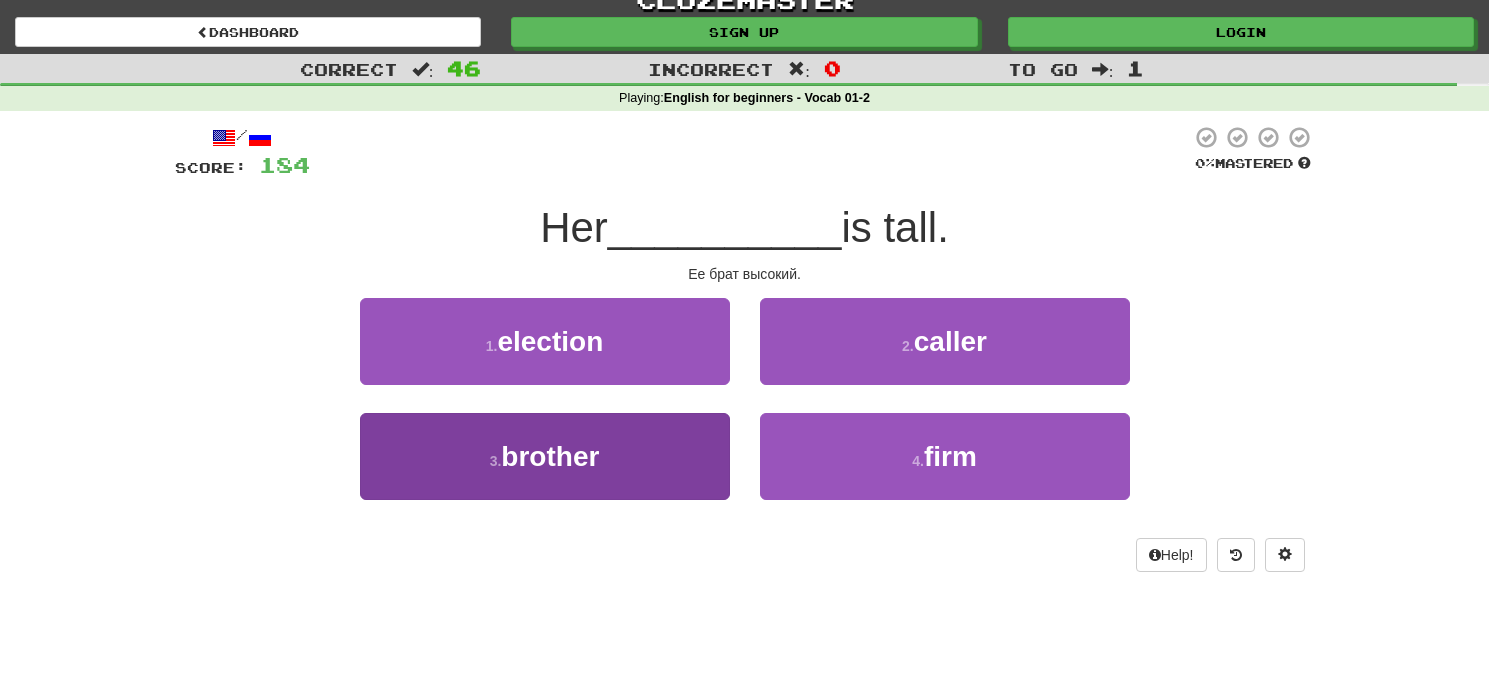 click on "3 .  brother" at bounding box center [545, 456] 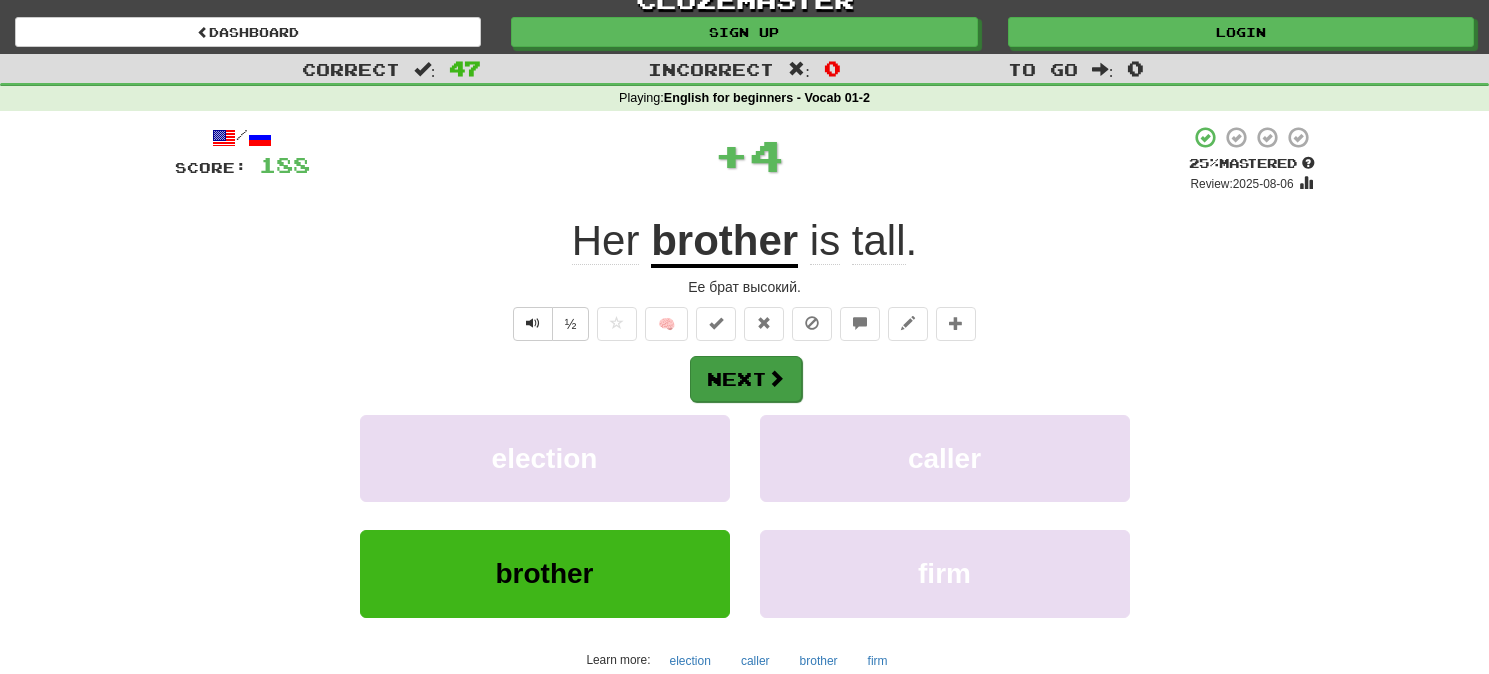 click on "Next" at bounding box center [746, 379] 